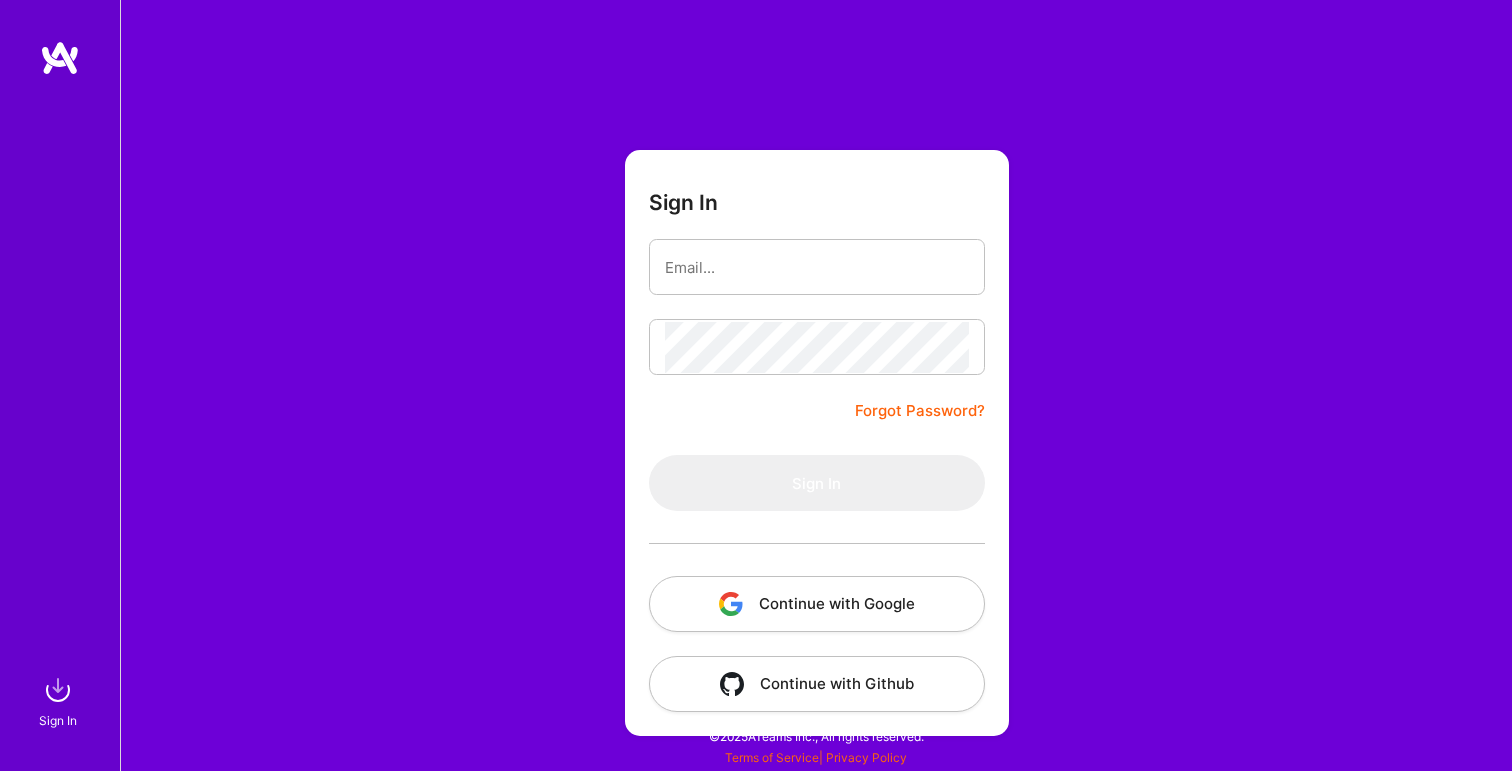 scroll, scrollTop: 0, scrollLeft: 0, axis: both 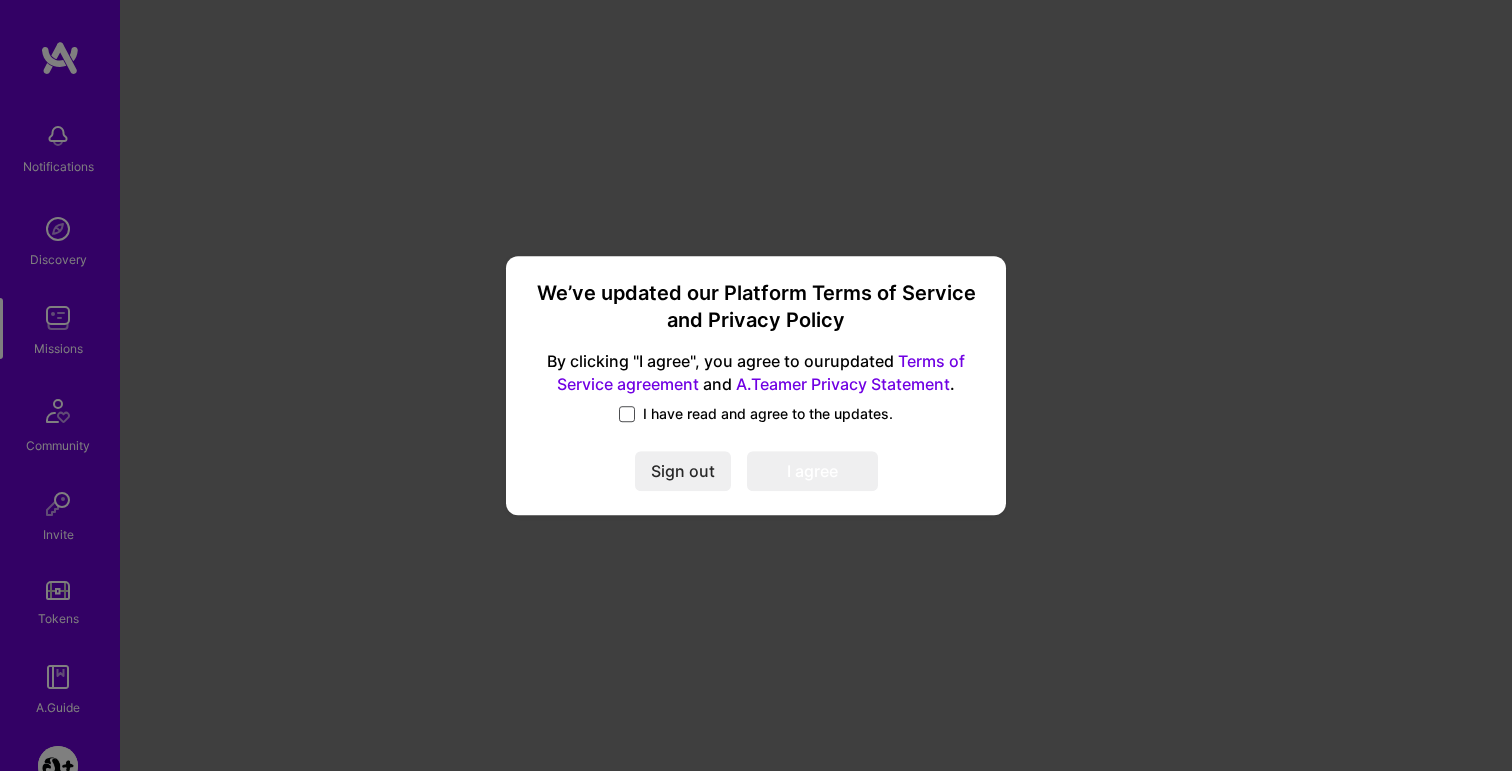 click at bounding box center [627, 414] 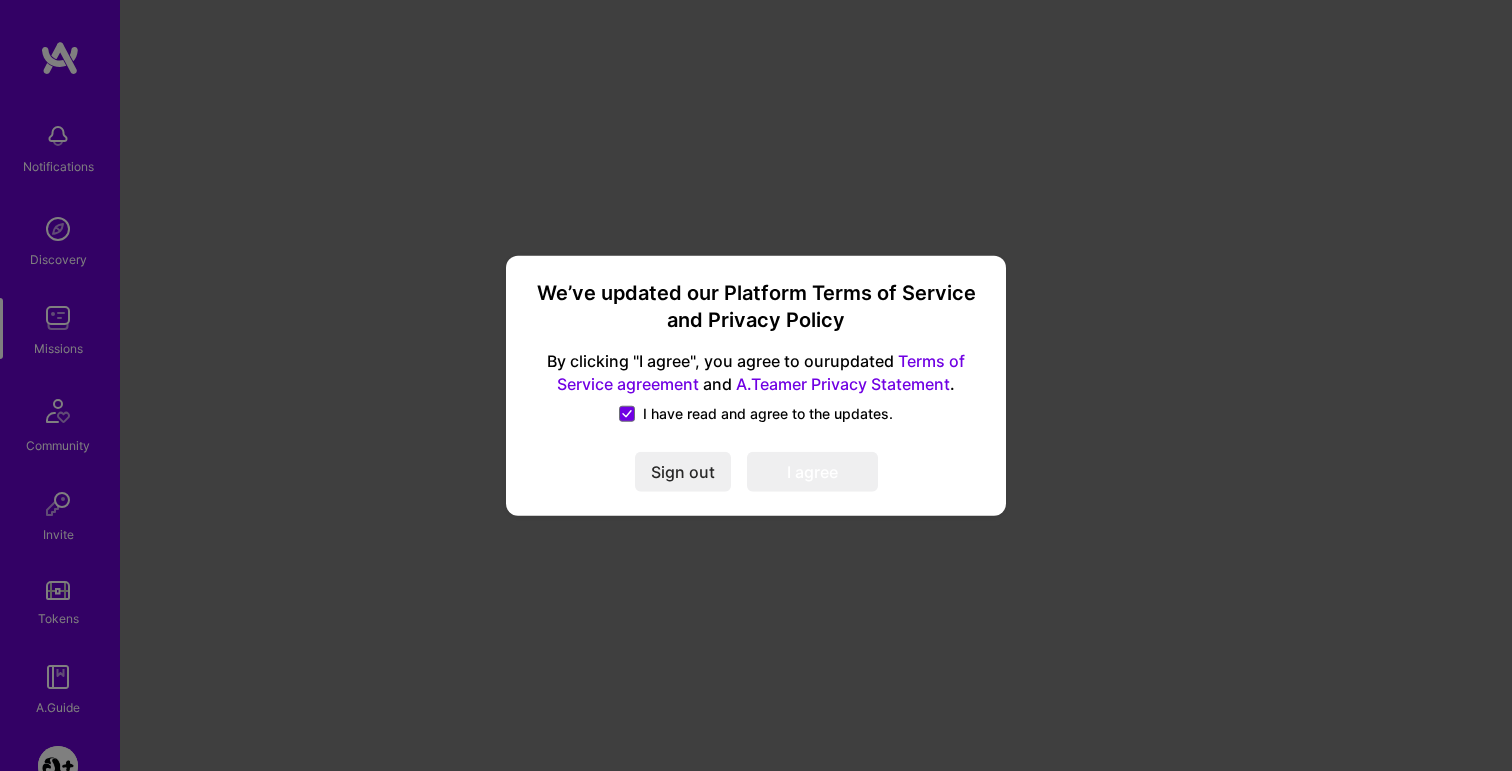 click on "I agree" at bounding box center [812, 472] 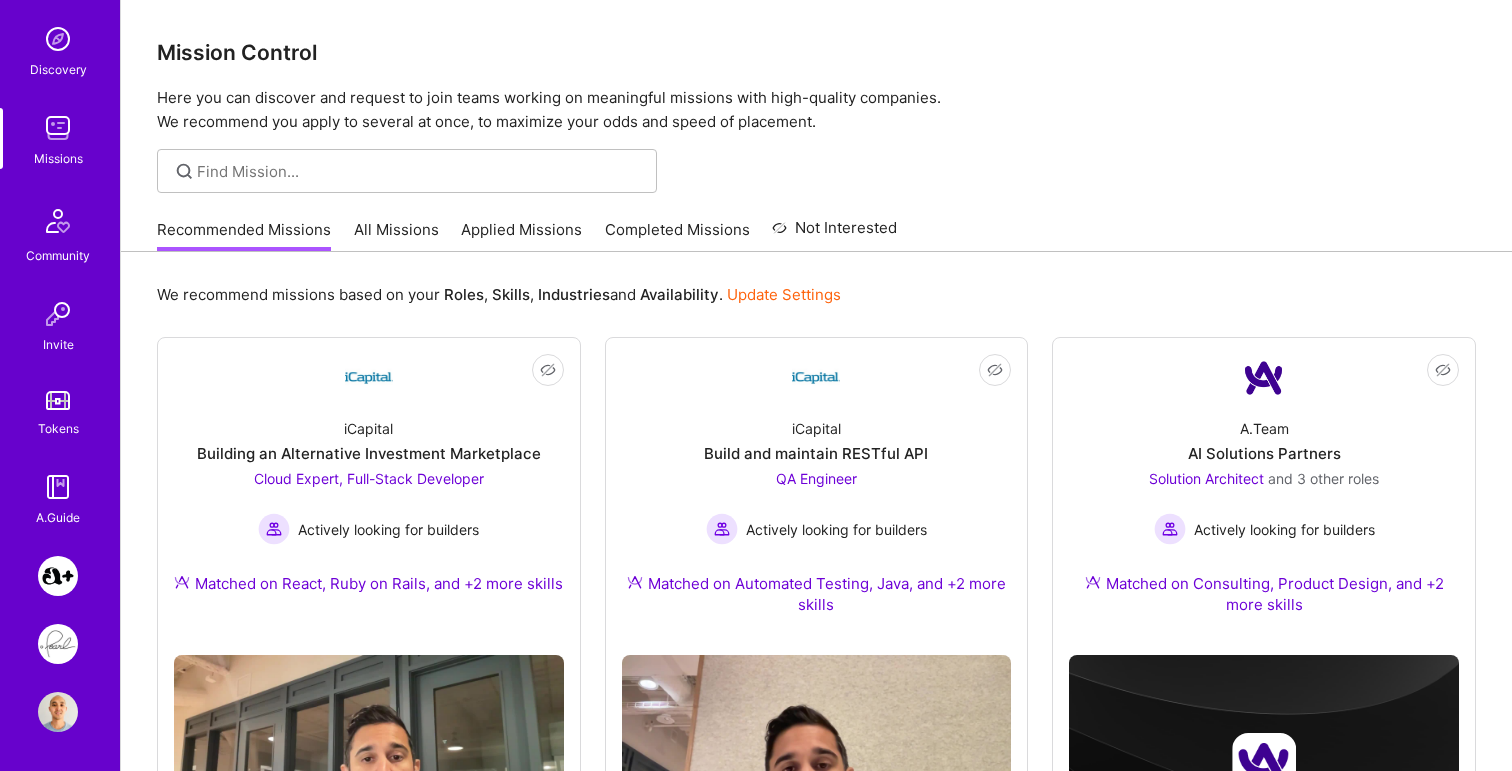 scroll, scrollTop: 191, scrollLeft: 0, axis: vertical 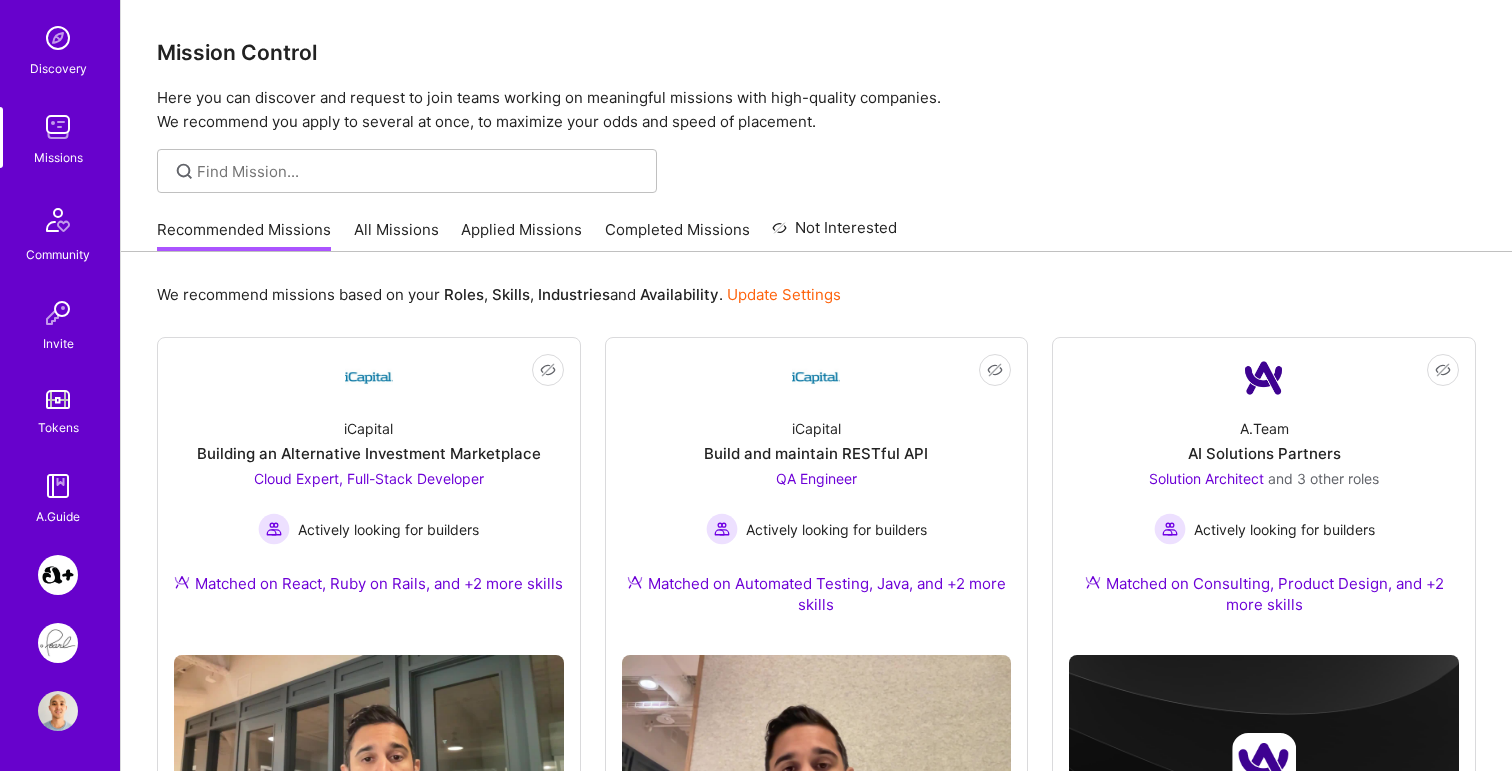 click at bounding box center [58, 643] 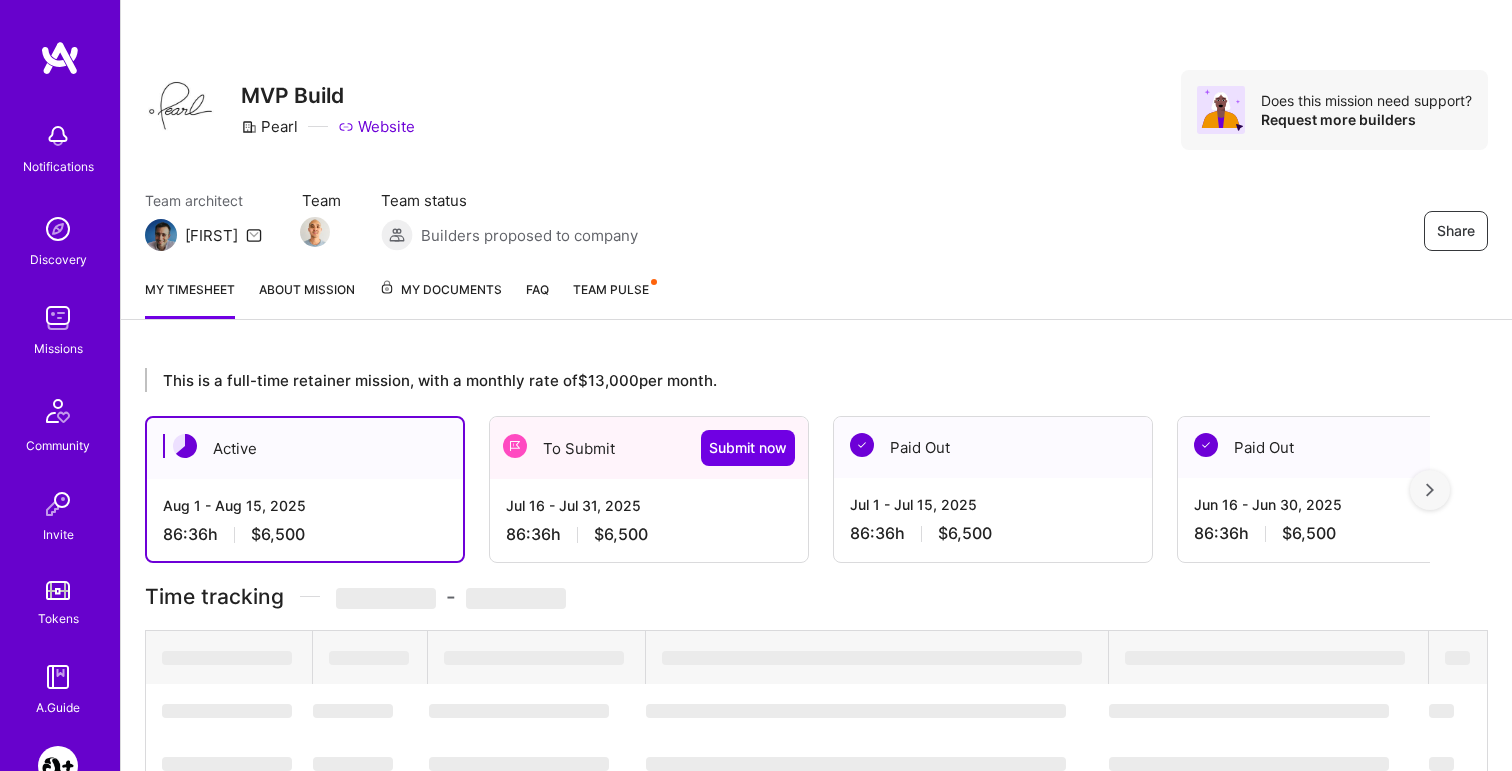 scroll, scrollTop: 191, scrollLeft: 0, axis: vertical 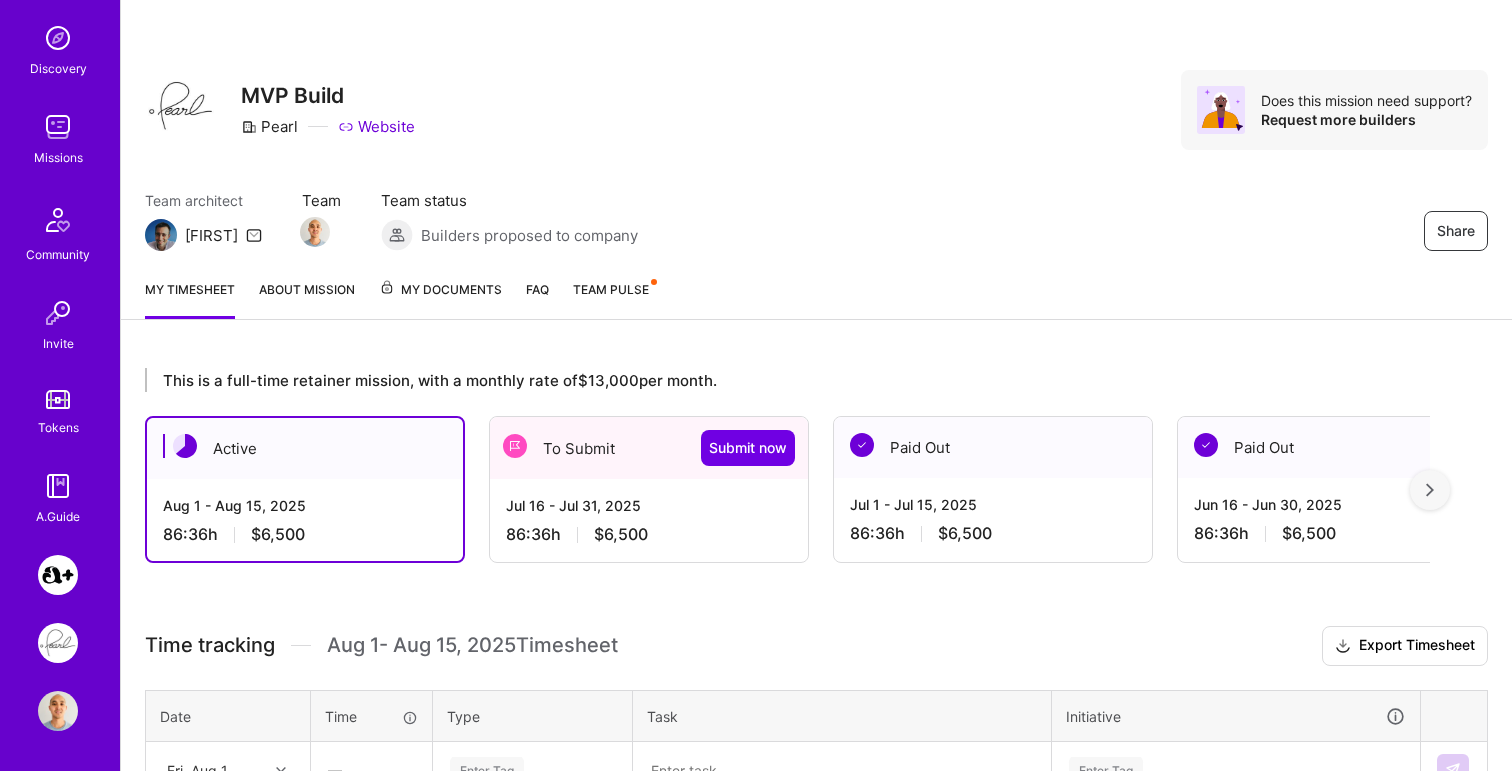 click at bounding box center (58, 575) 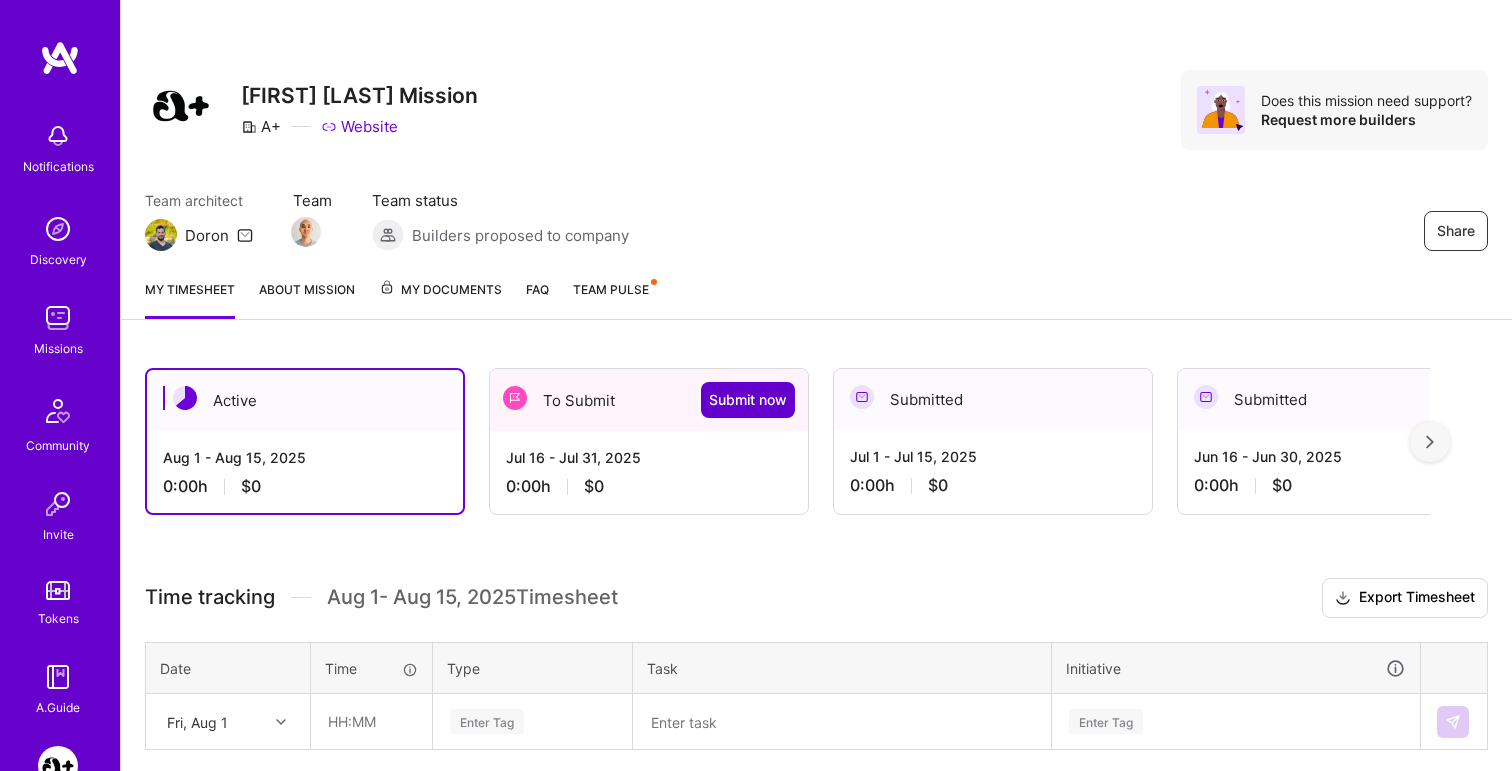 click on "Submit now" at bounding box center [748, 400] 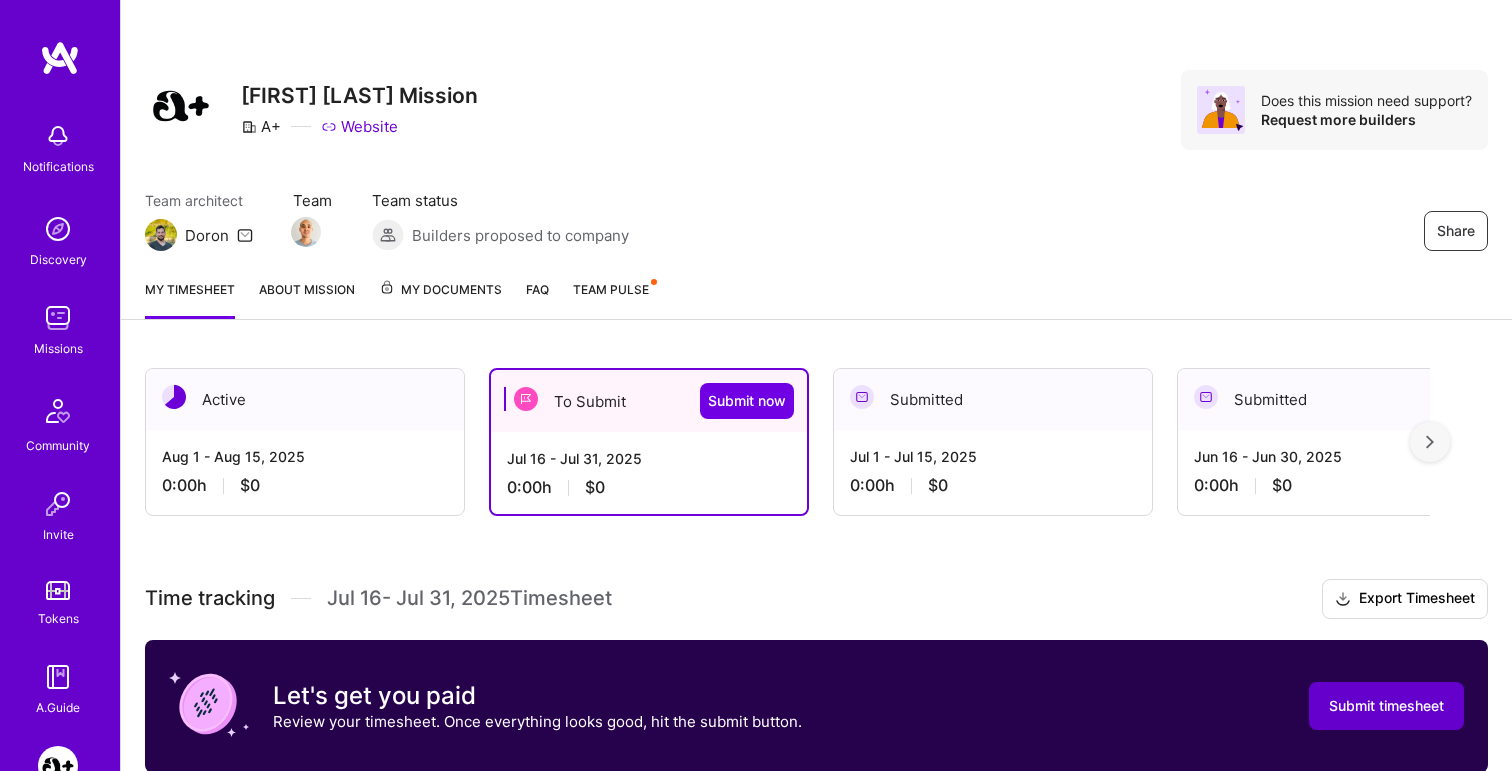 click on "Submit timesheet" at bounding box center (1386, 706) 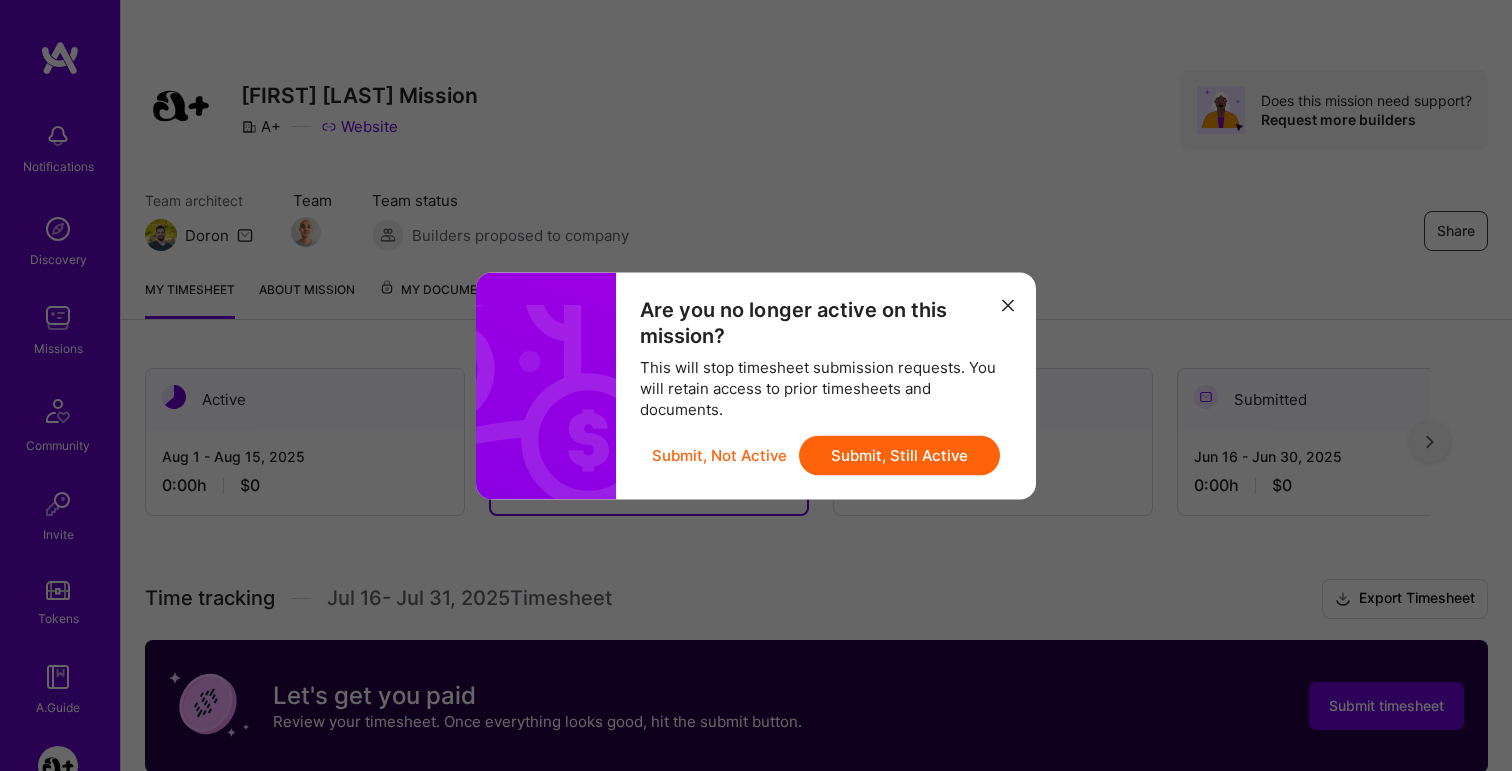 click on "Submit, Still Active" at bounding box center (899, 455) 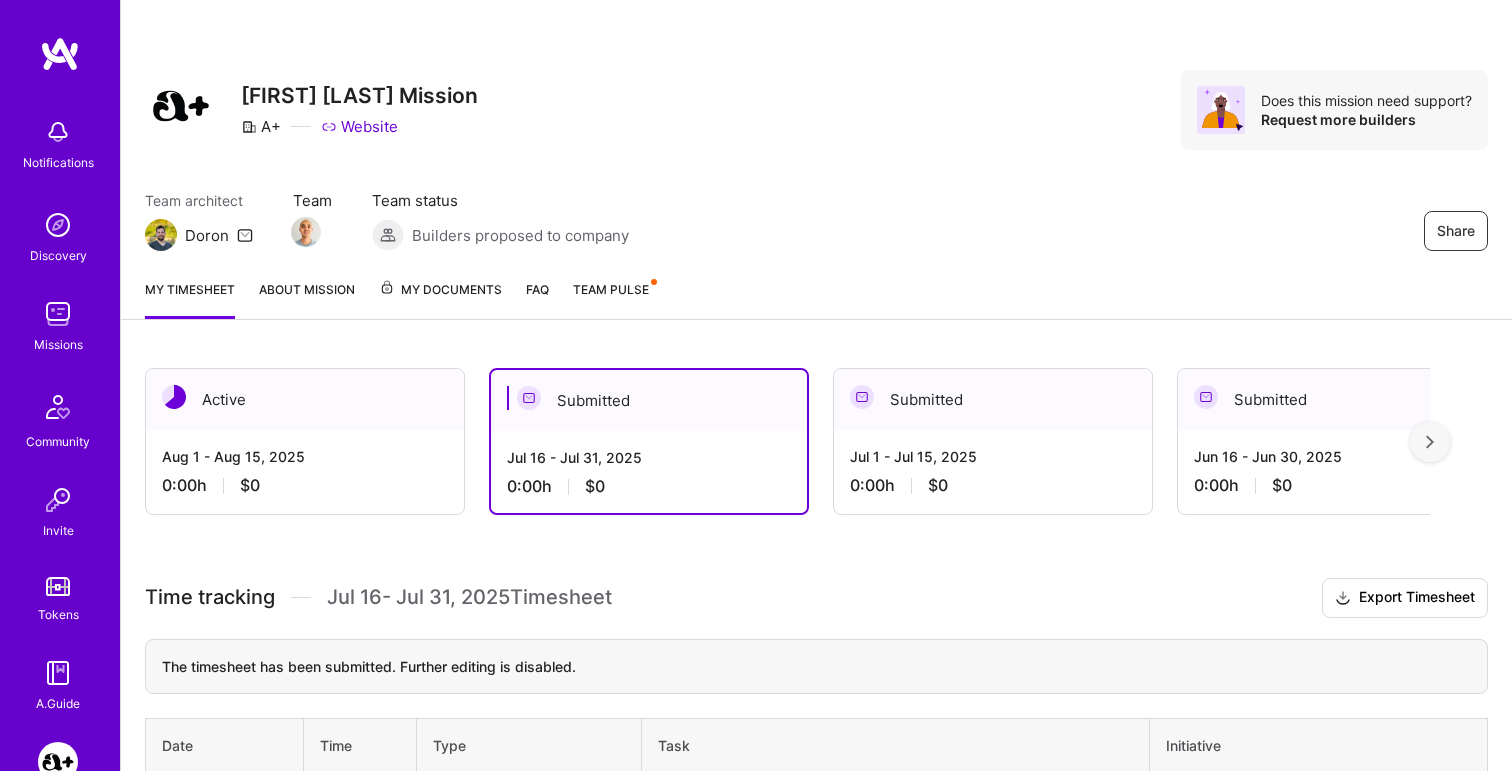 scroll, scrollTop: 191, scrollLeft: 0, axis: vertical 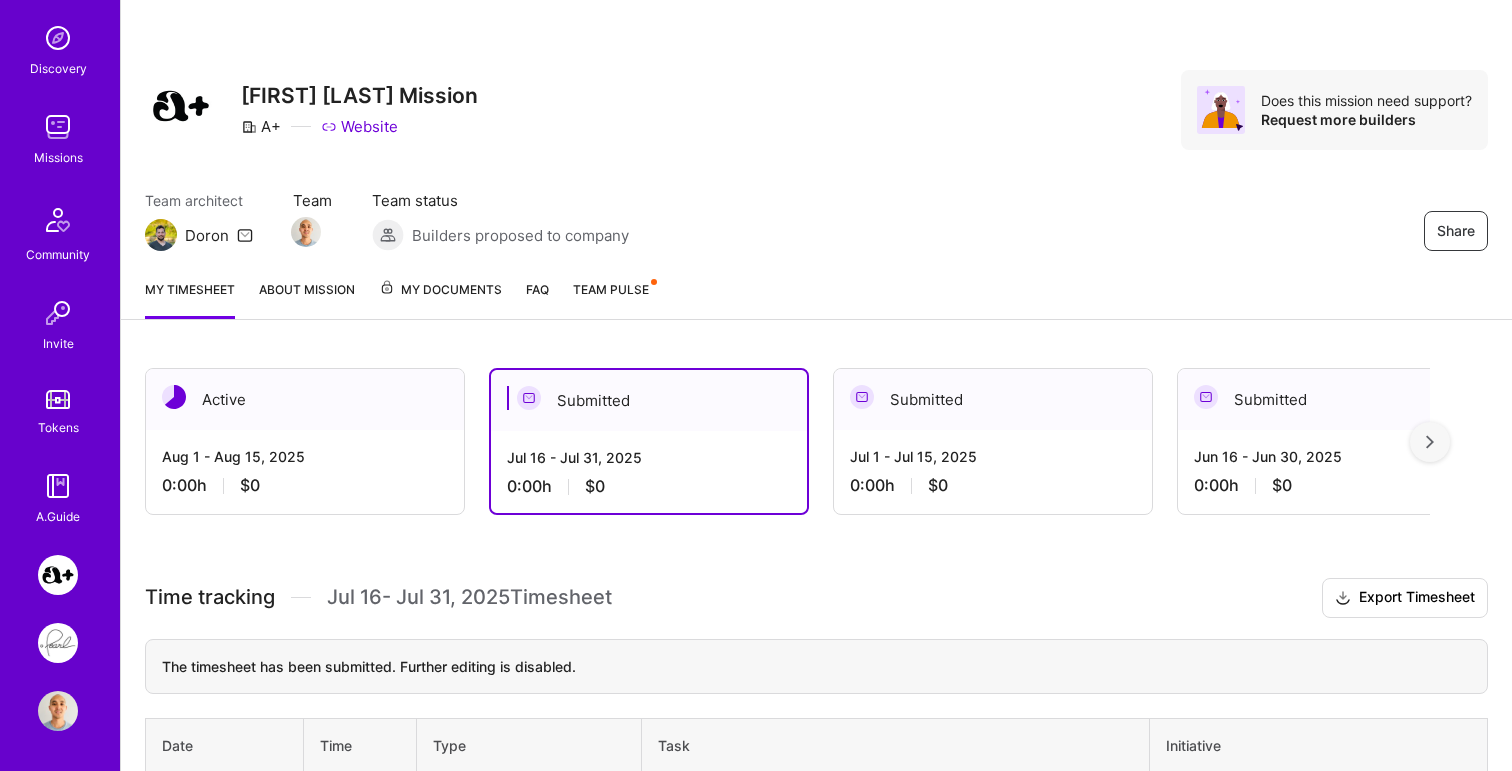 click at bounding box center [58, 643] 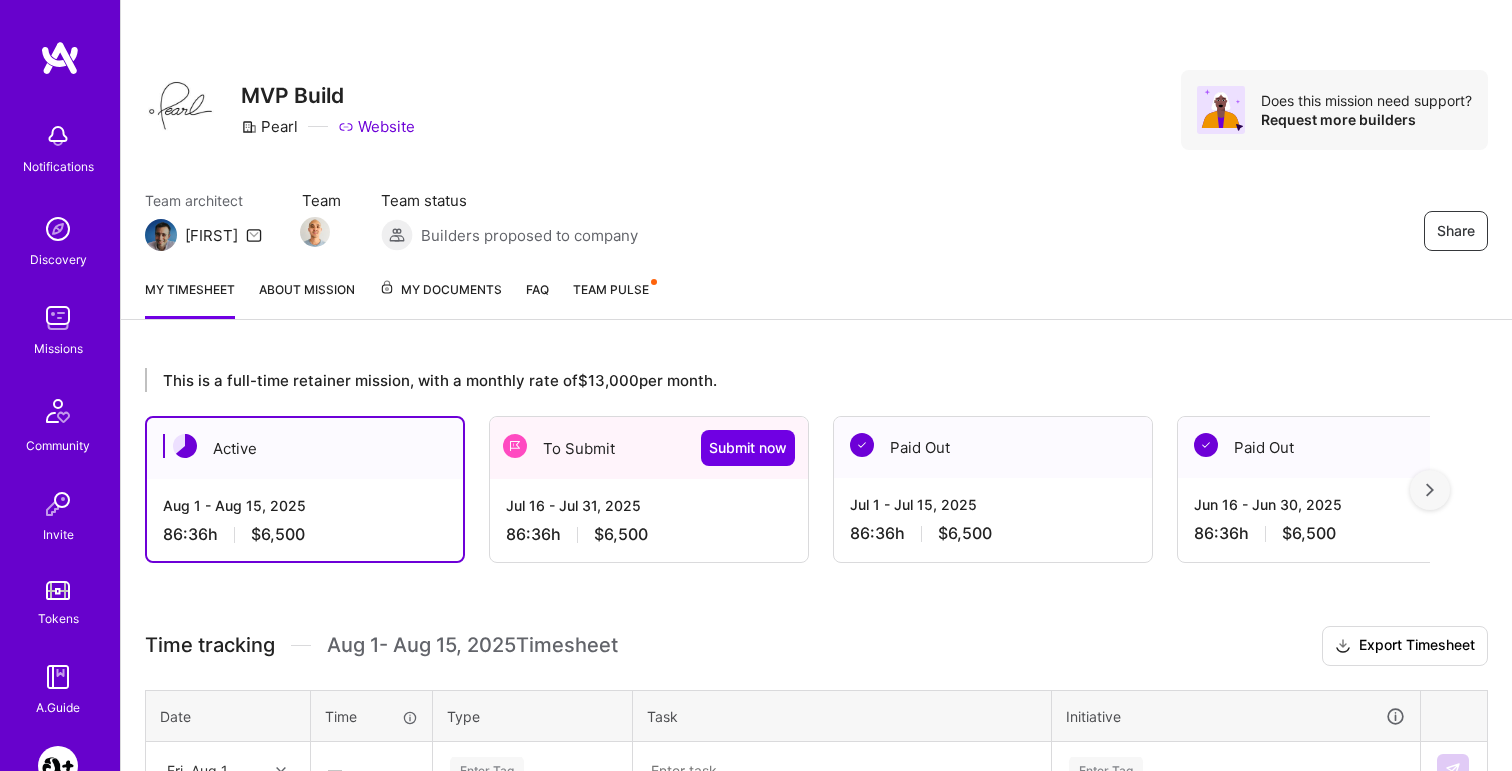 click on "To Submit Submit now" at bounding box center (649, 448) 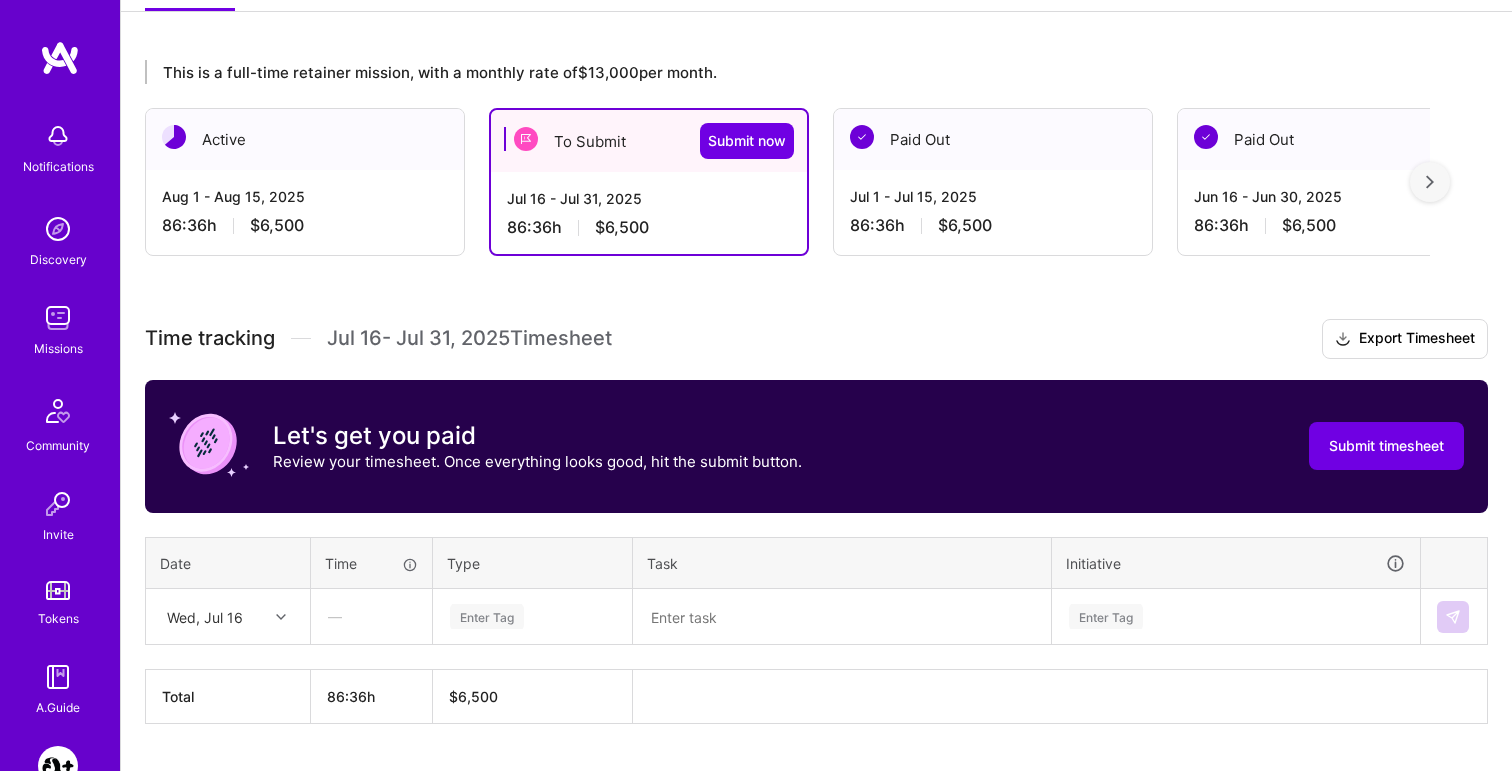 scroll, scrollTop: 358, scrollLeft: 0, axis: vertical 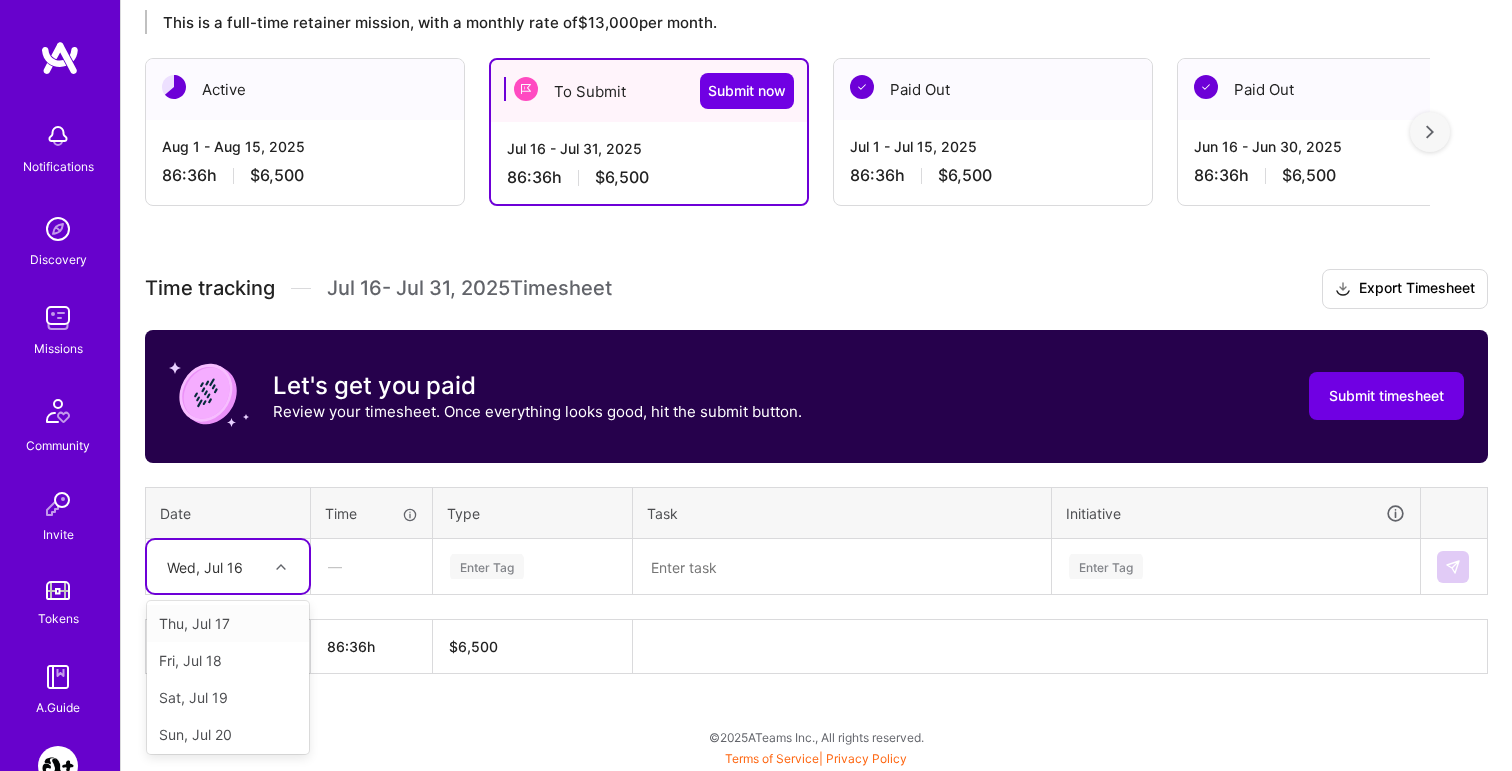 click at bounding box center [281, 567] 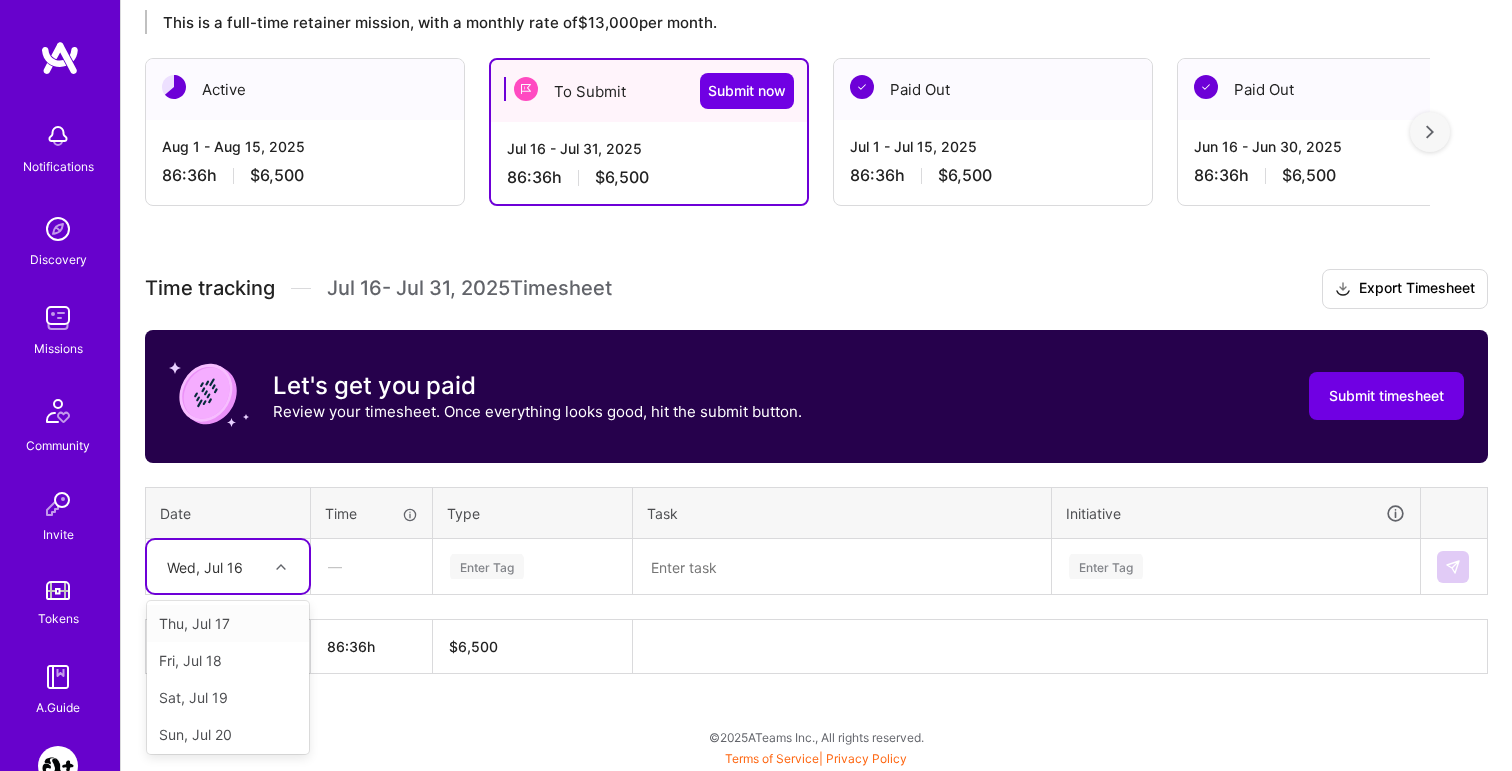 click on "Enter Tag" at bounding box center [487, 566] 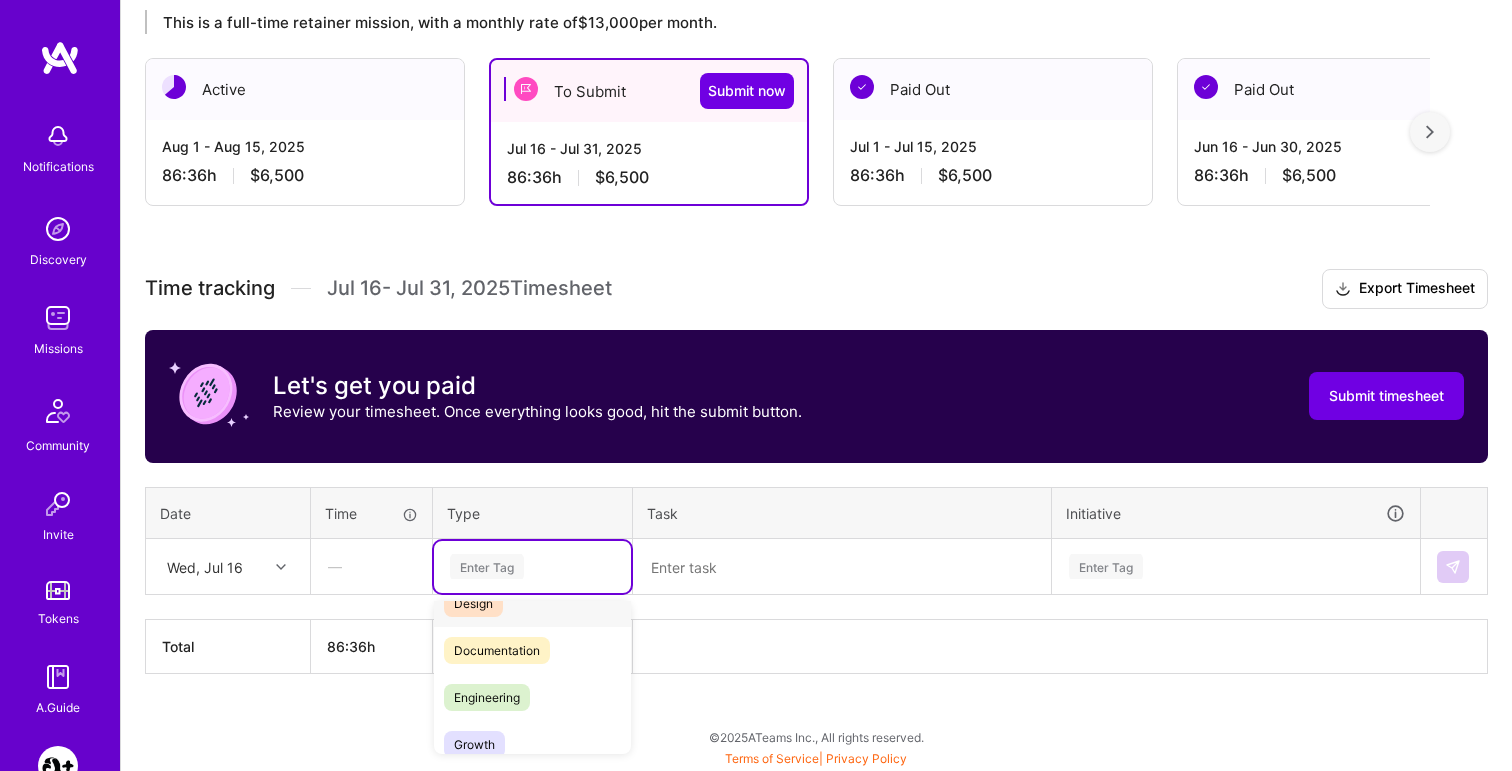 scroll, scrollTop: 100, scrollLeft: 0, axis: vertical 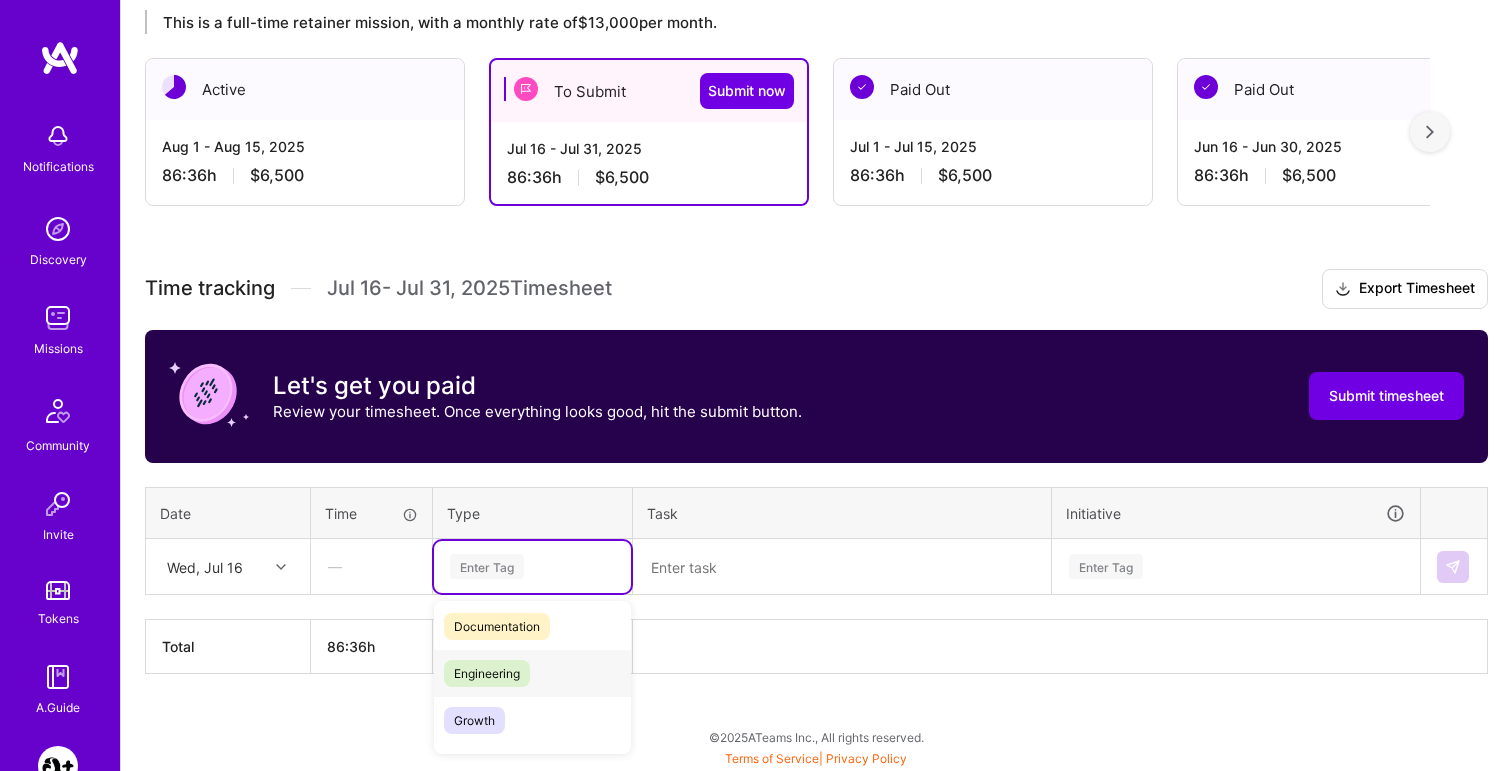 click on "Engineering" at bounding box center [487, 673] 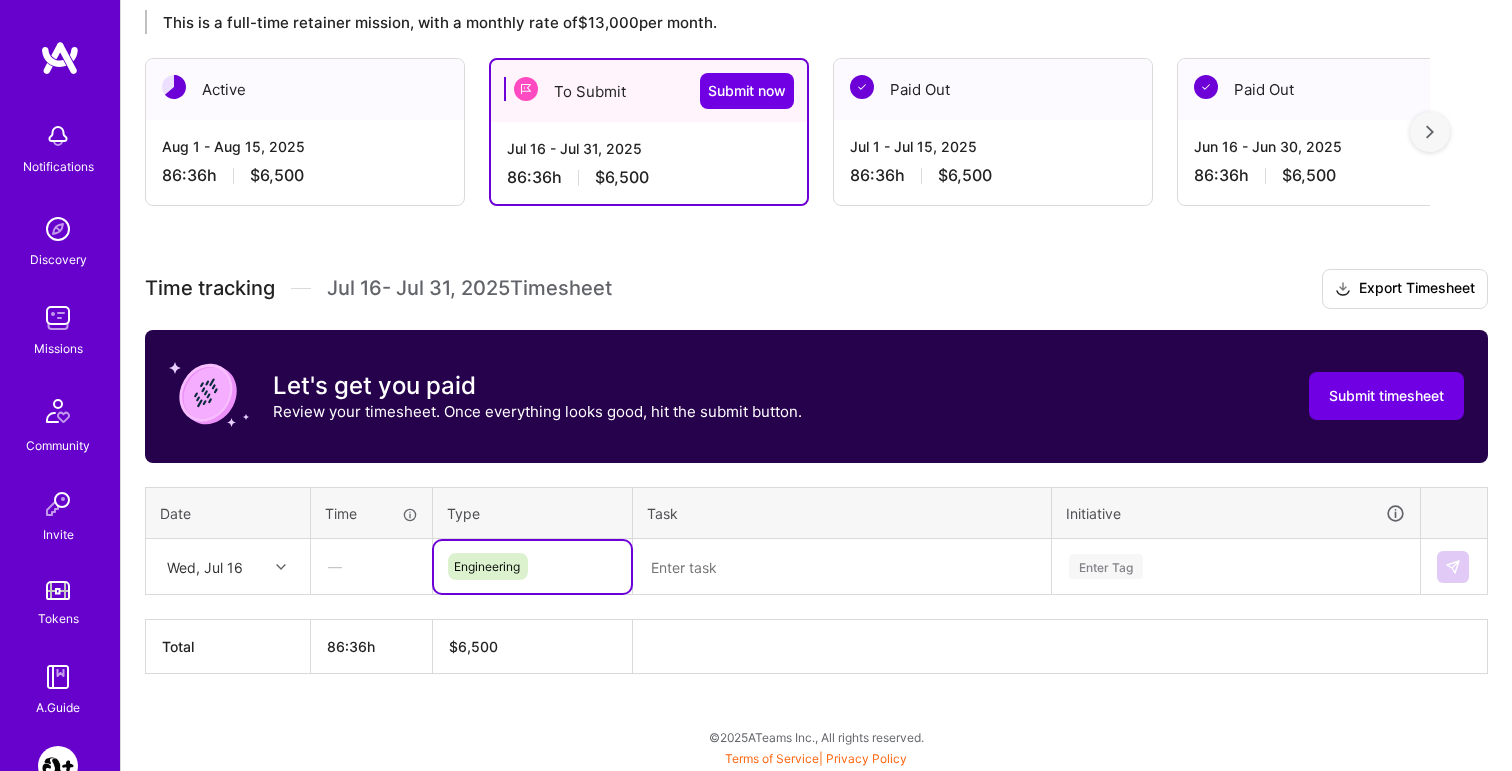 click at bounding box center [842, 567] 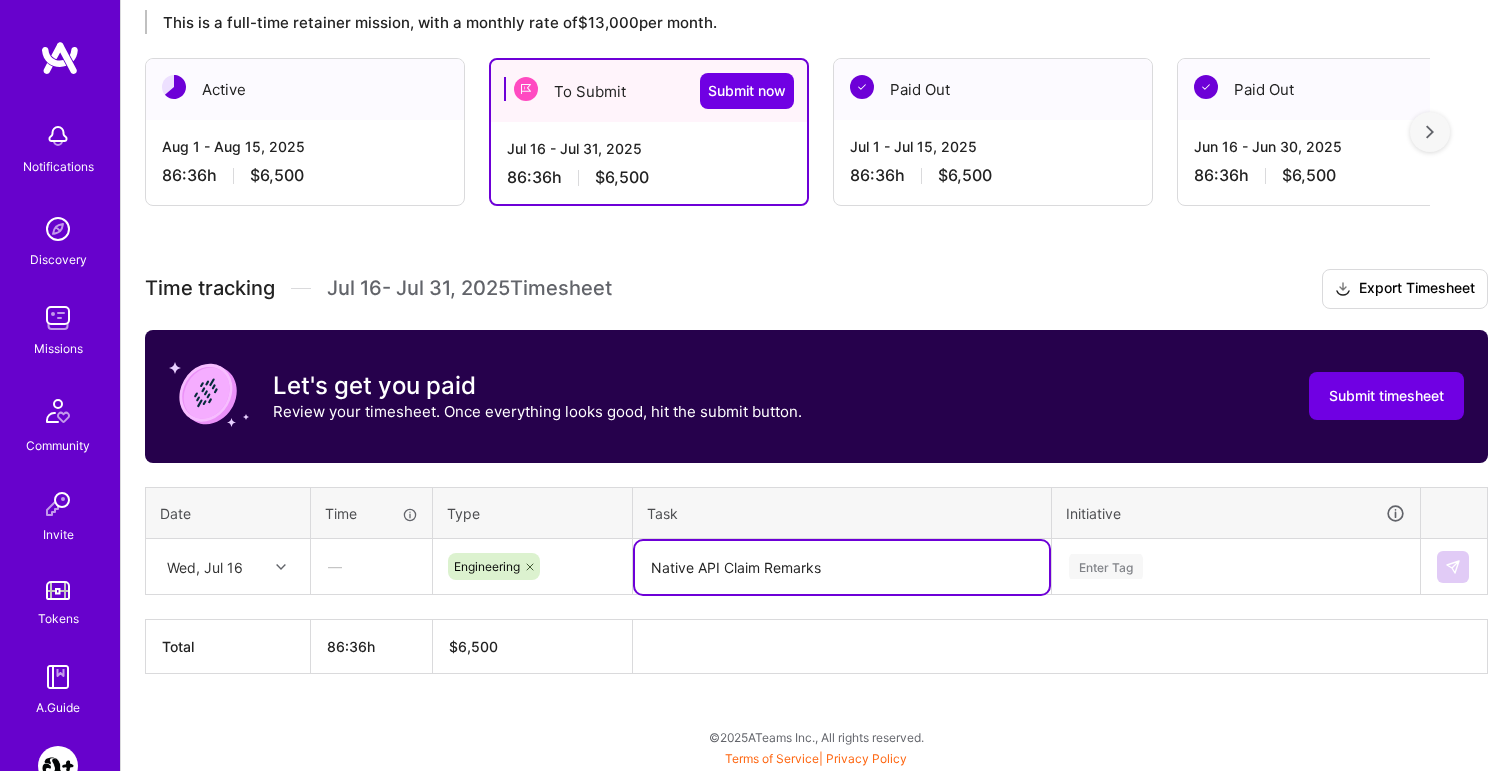 drag, startPoint x: 873, startPoint y: 563, endPoint x: 652, endPoint y: 564, distance: 221.00226 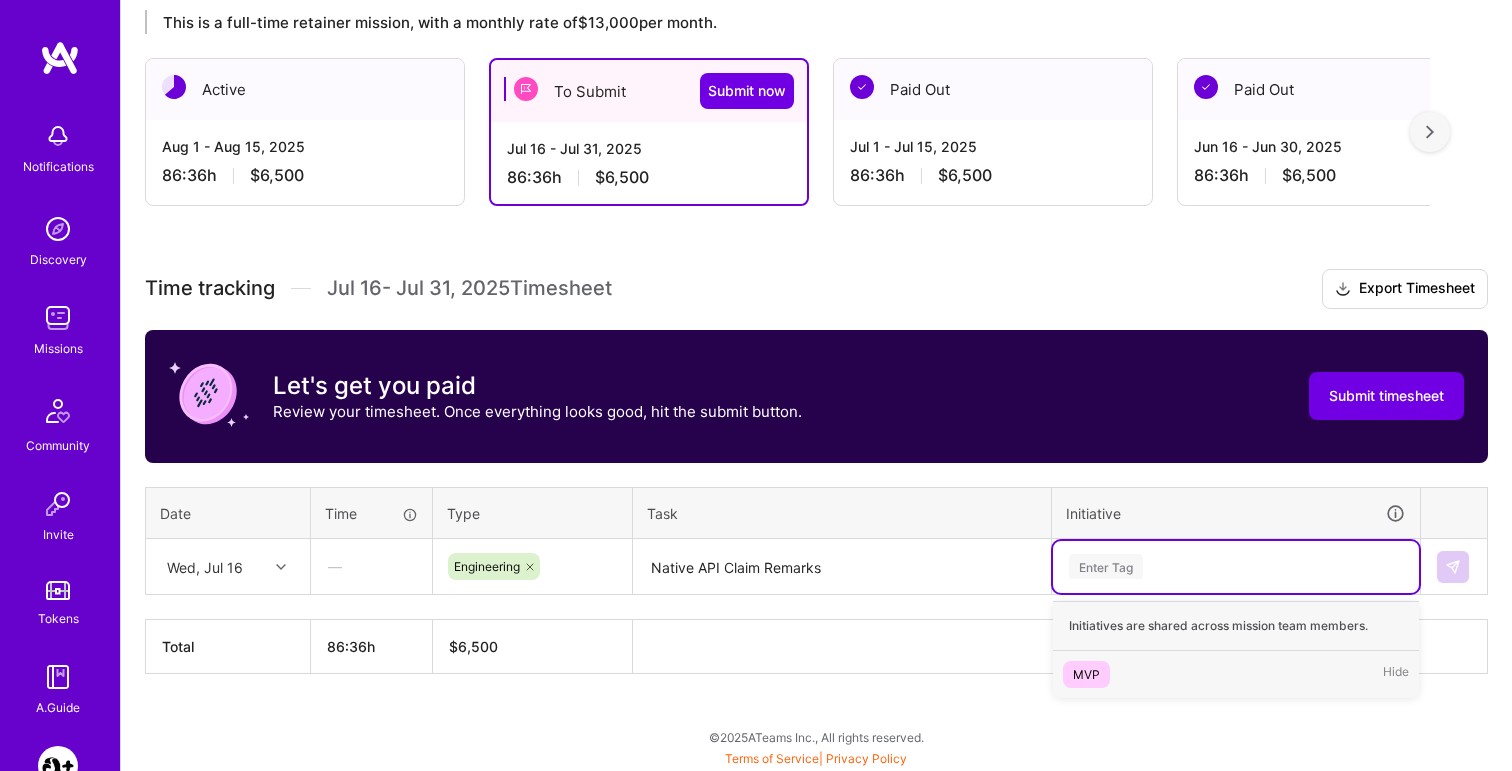 click on "MVP" at bounding box center (1086, 674) 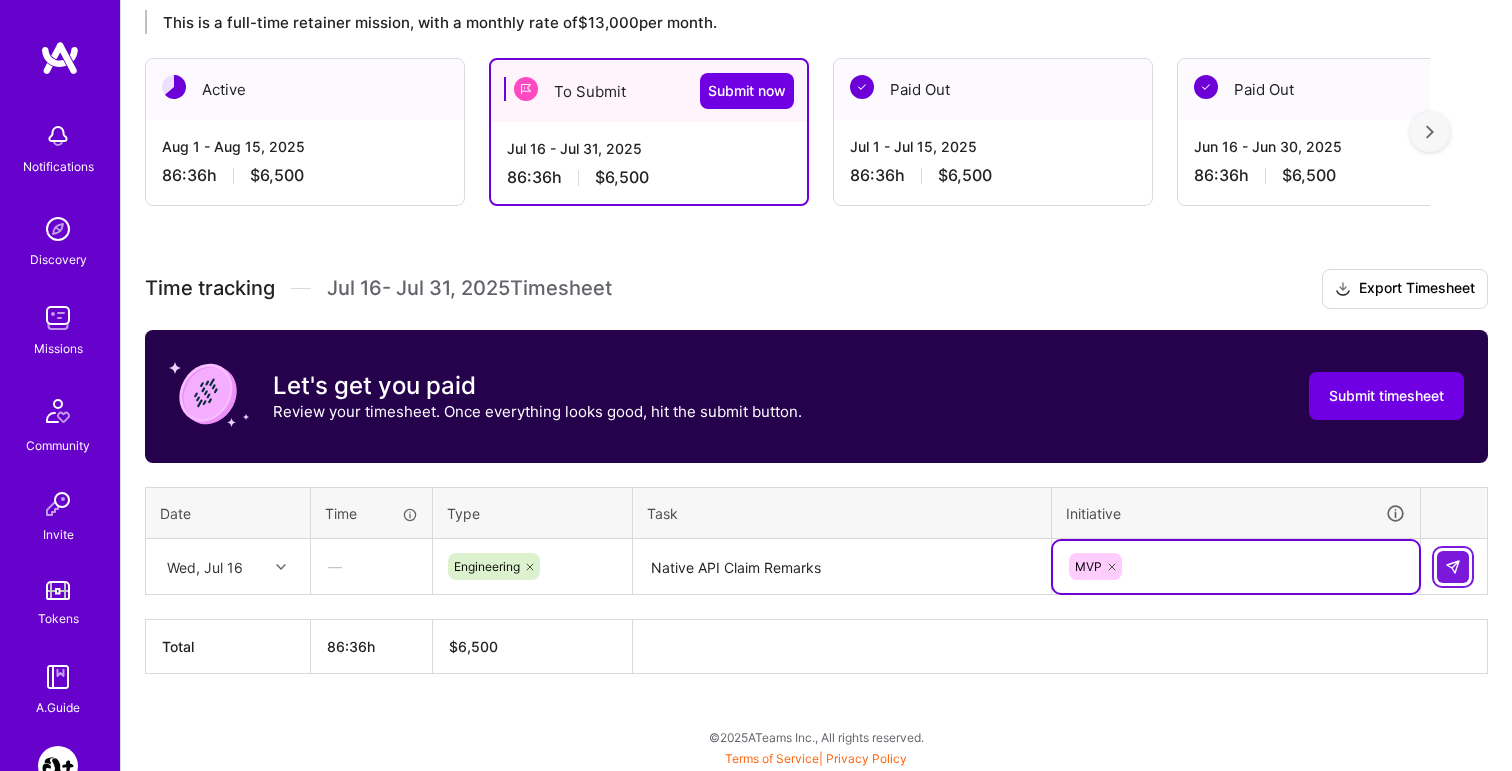 click at bounding box center [1453, 567] 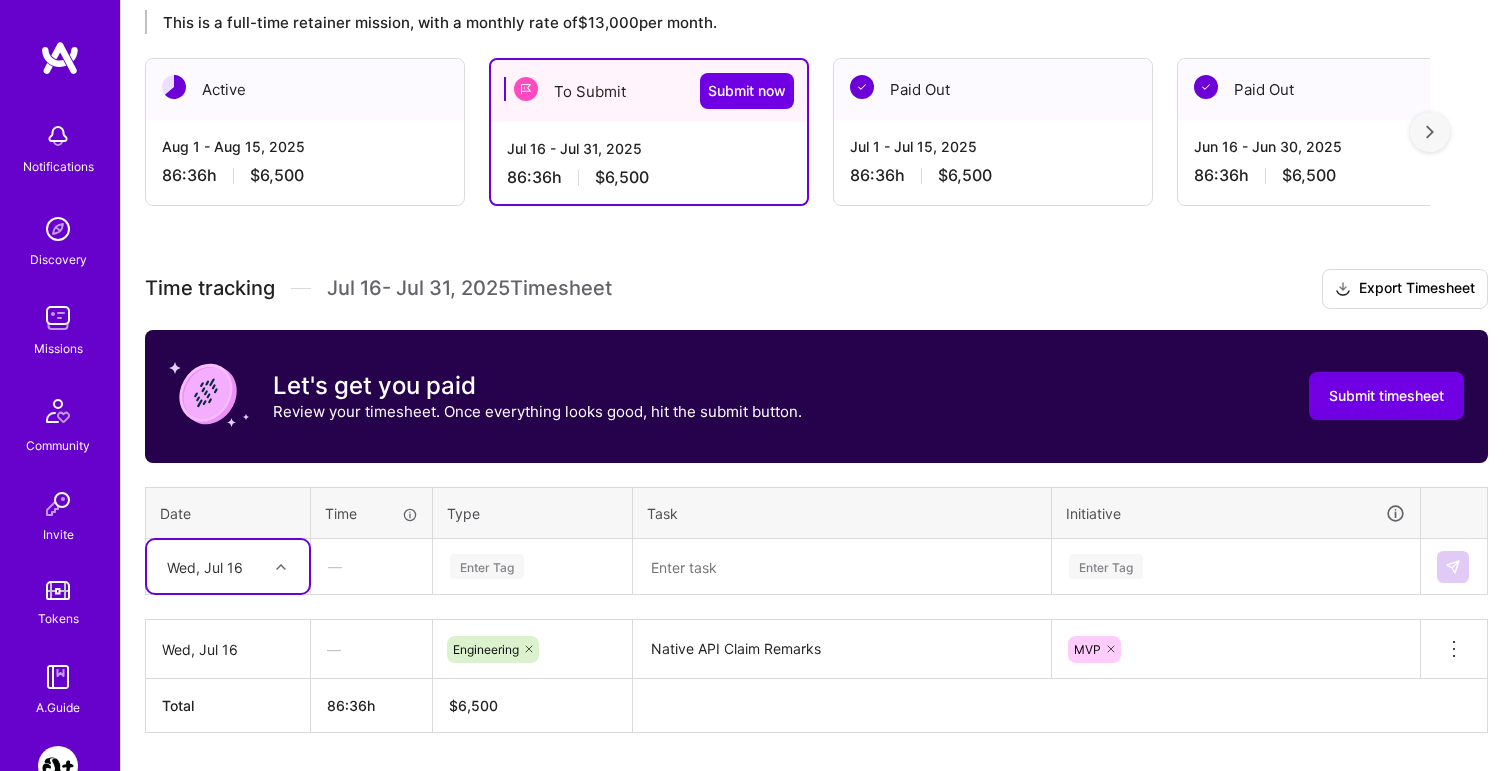 click on "Select is focused ,type to refine list, press Down to open the menu,  [DAY], [MONTH] [DAY]" at bounding box center [228, 566] 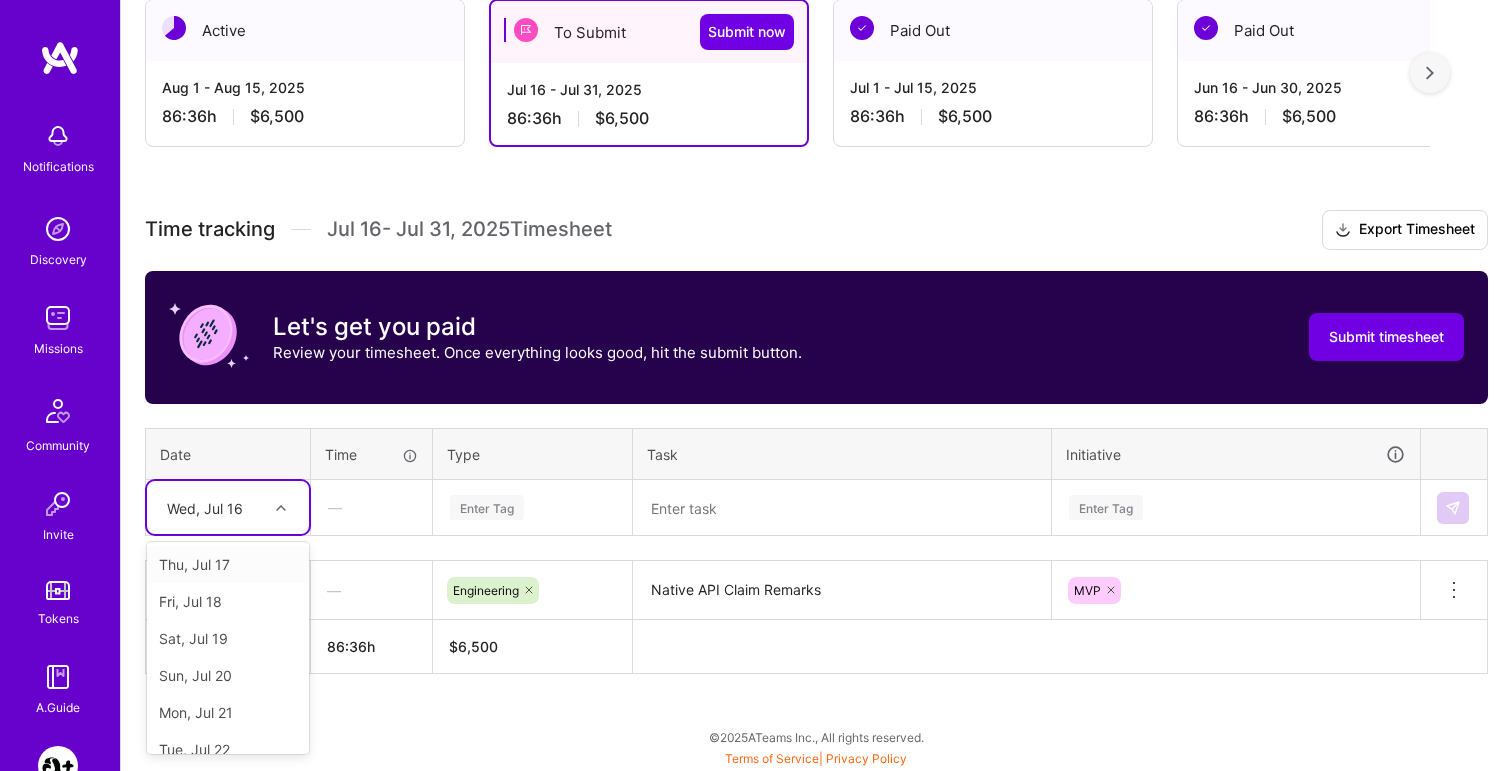 click on "Thu, Jul 17" at bounding box center (228, 564) 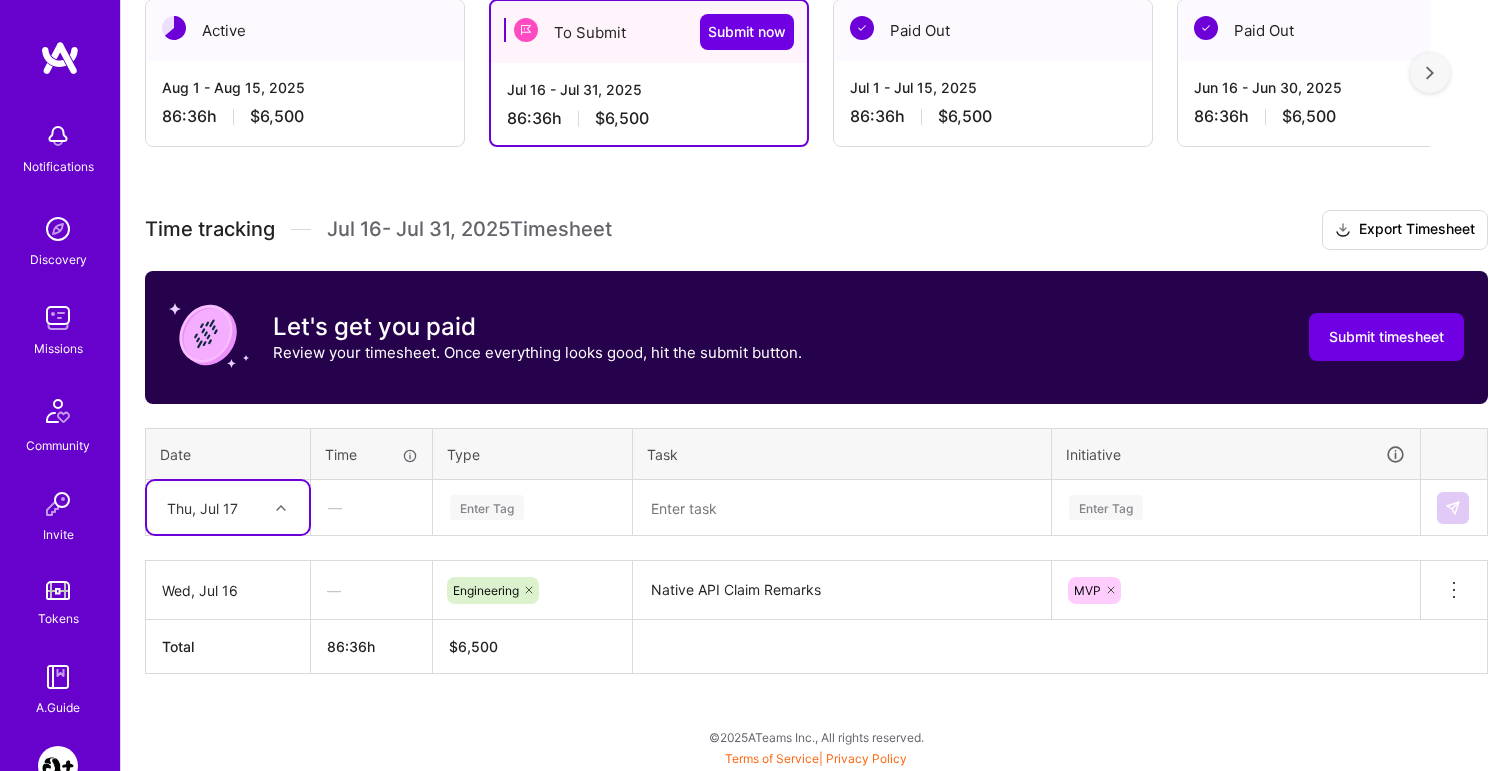 click on "Enter Tag" at bounding box center (487, 507) 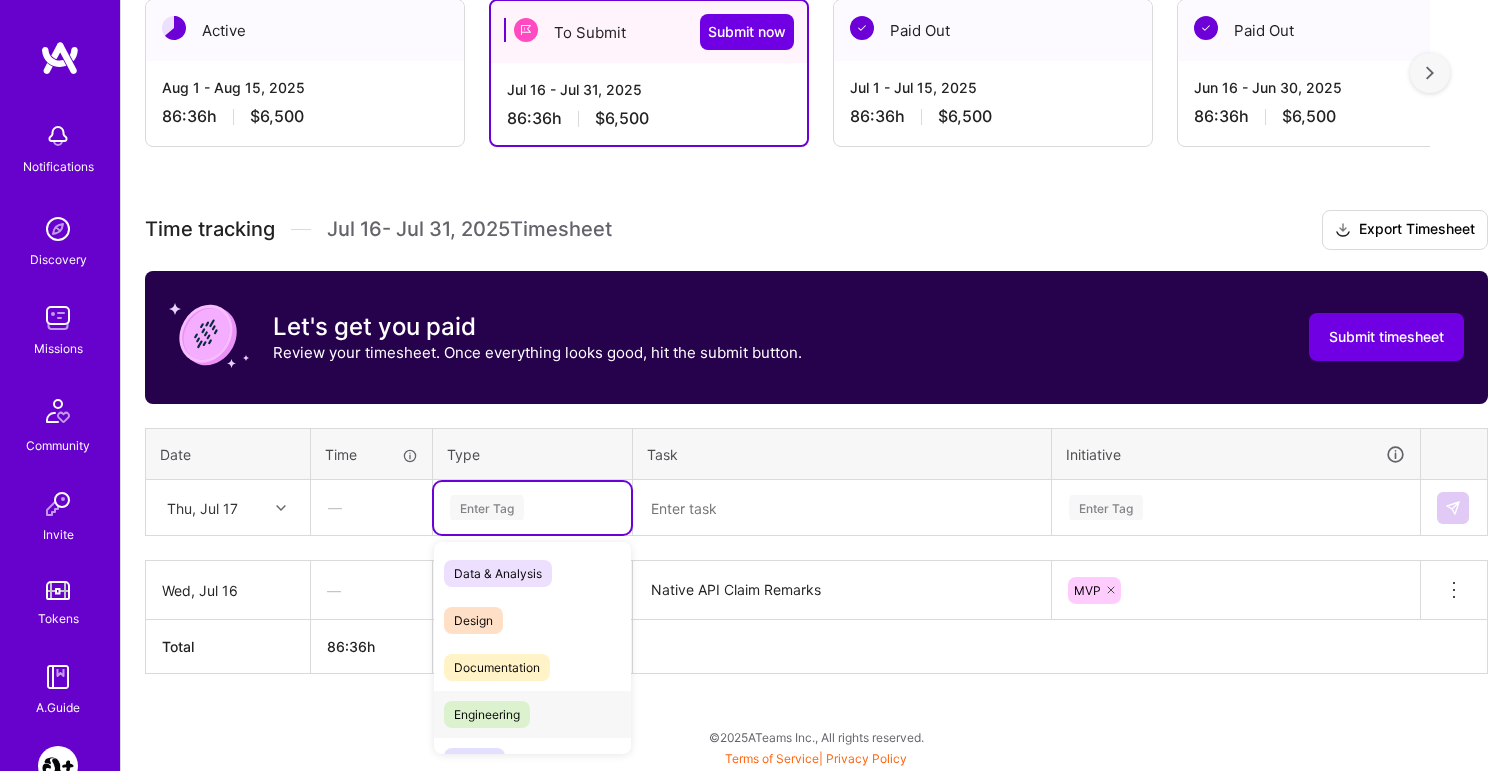 click on "Engineering" at bounding box center (487, 714) 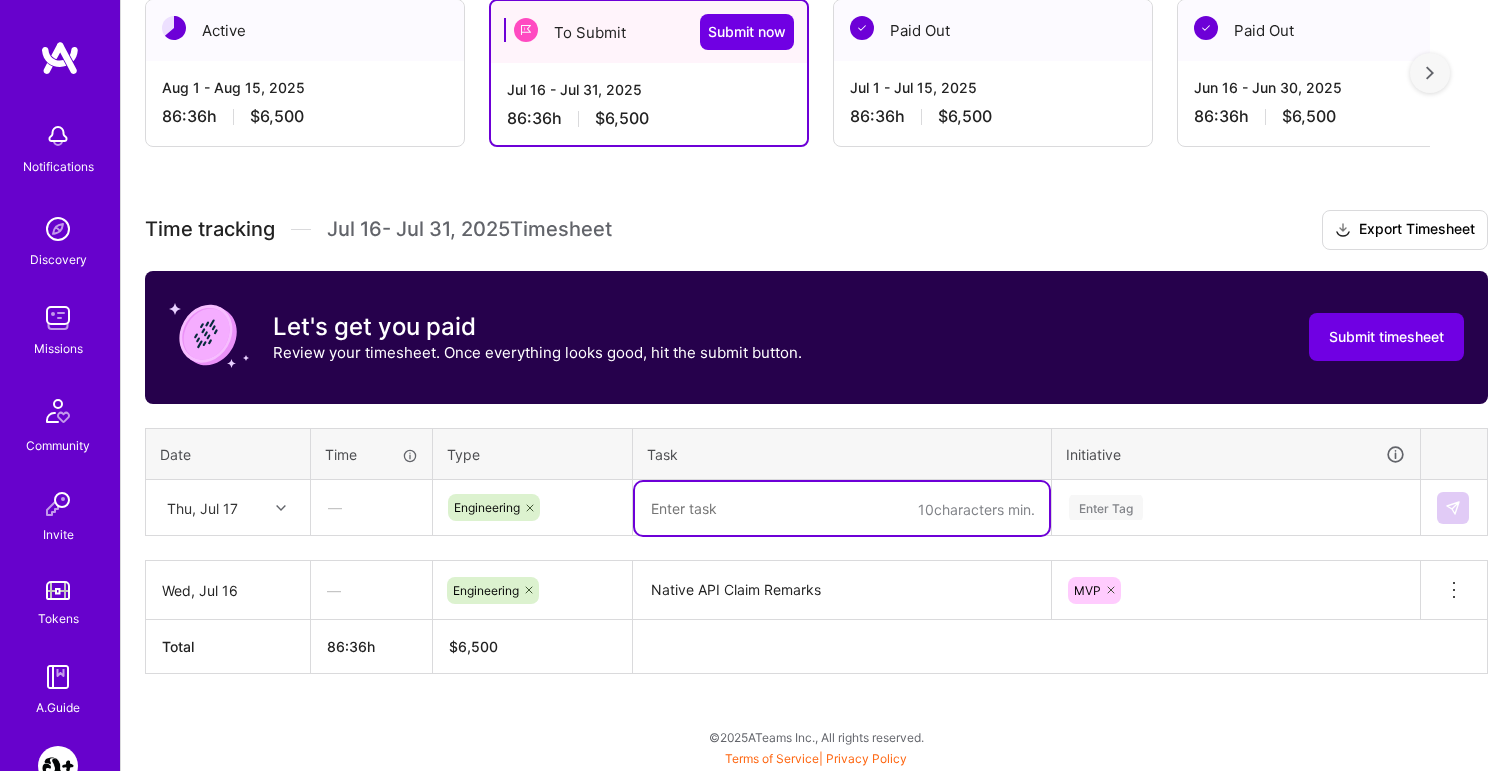 click at bounding box center (842, 508) 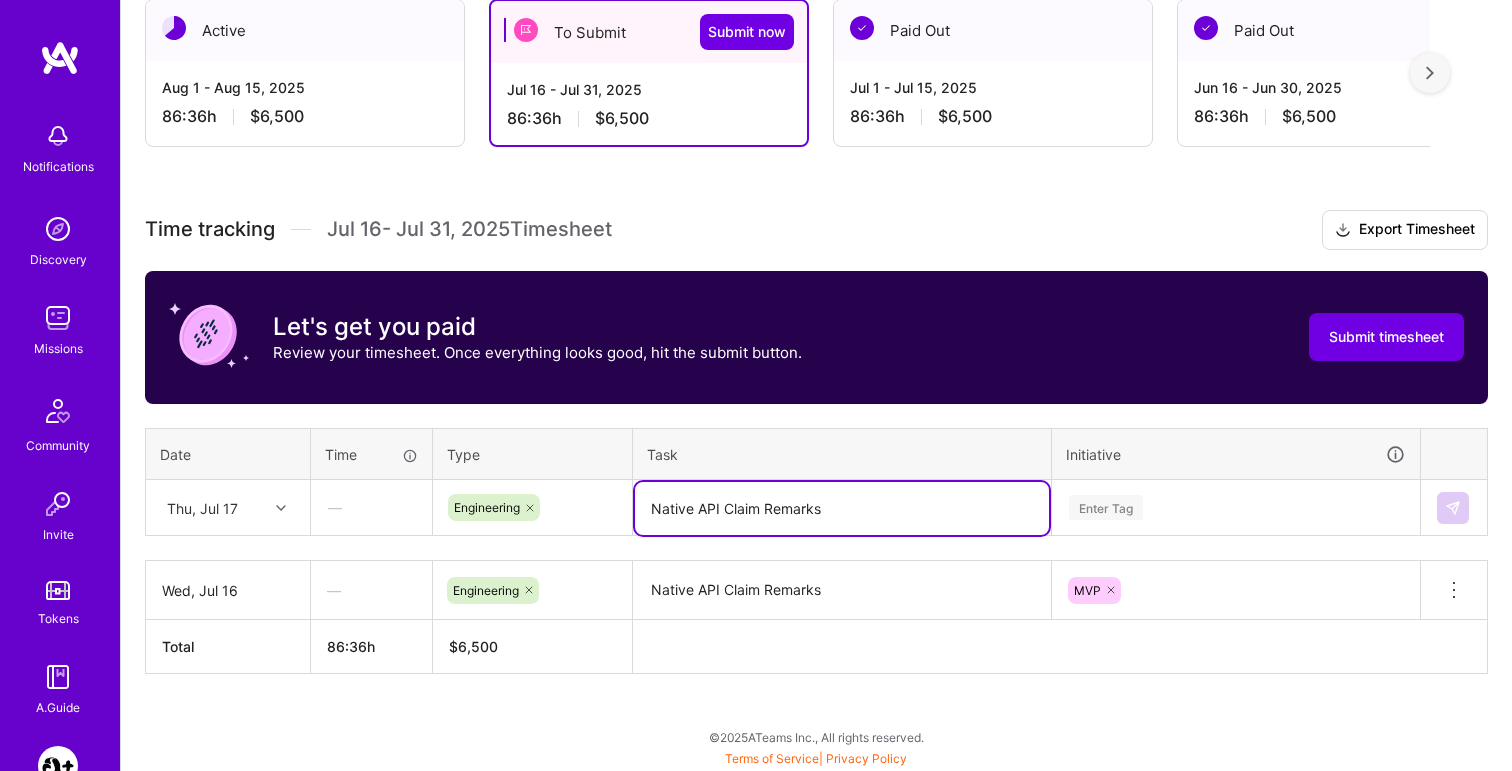 type on "Native API Claim Remarks" 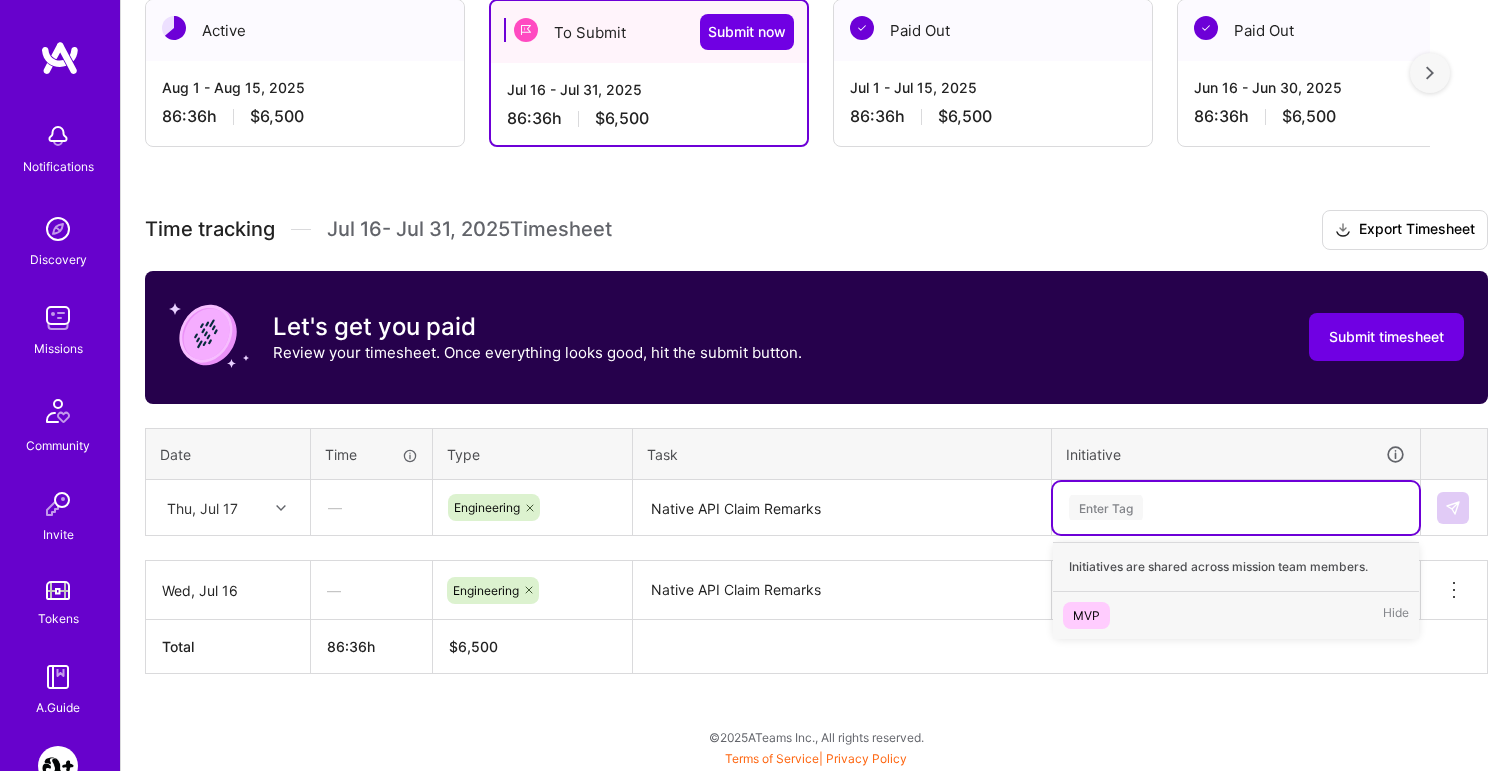 click on "Enter Tag" at bounding box center (1106, 507) 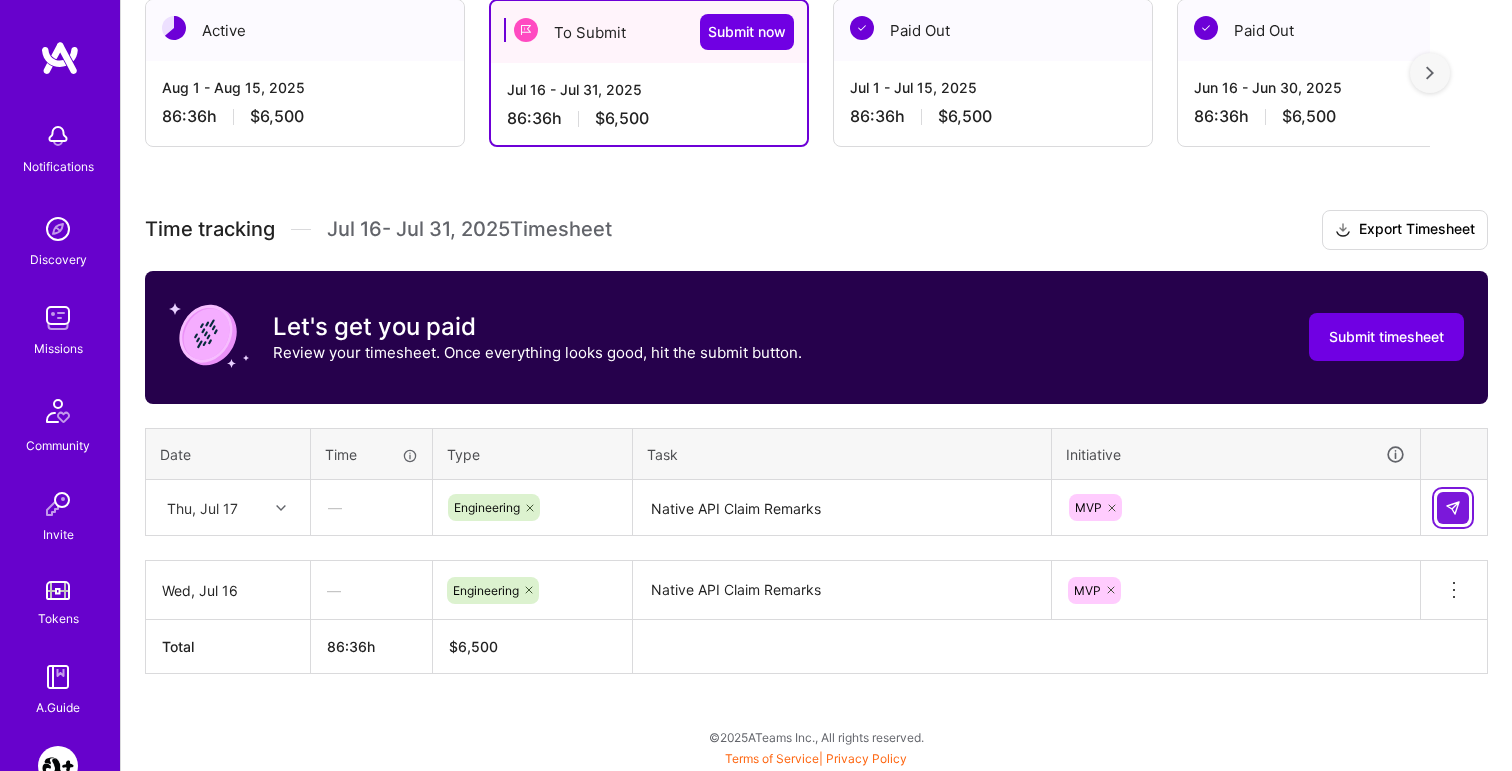 click at bounding box center (1453, 508) 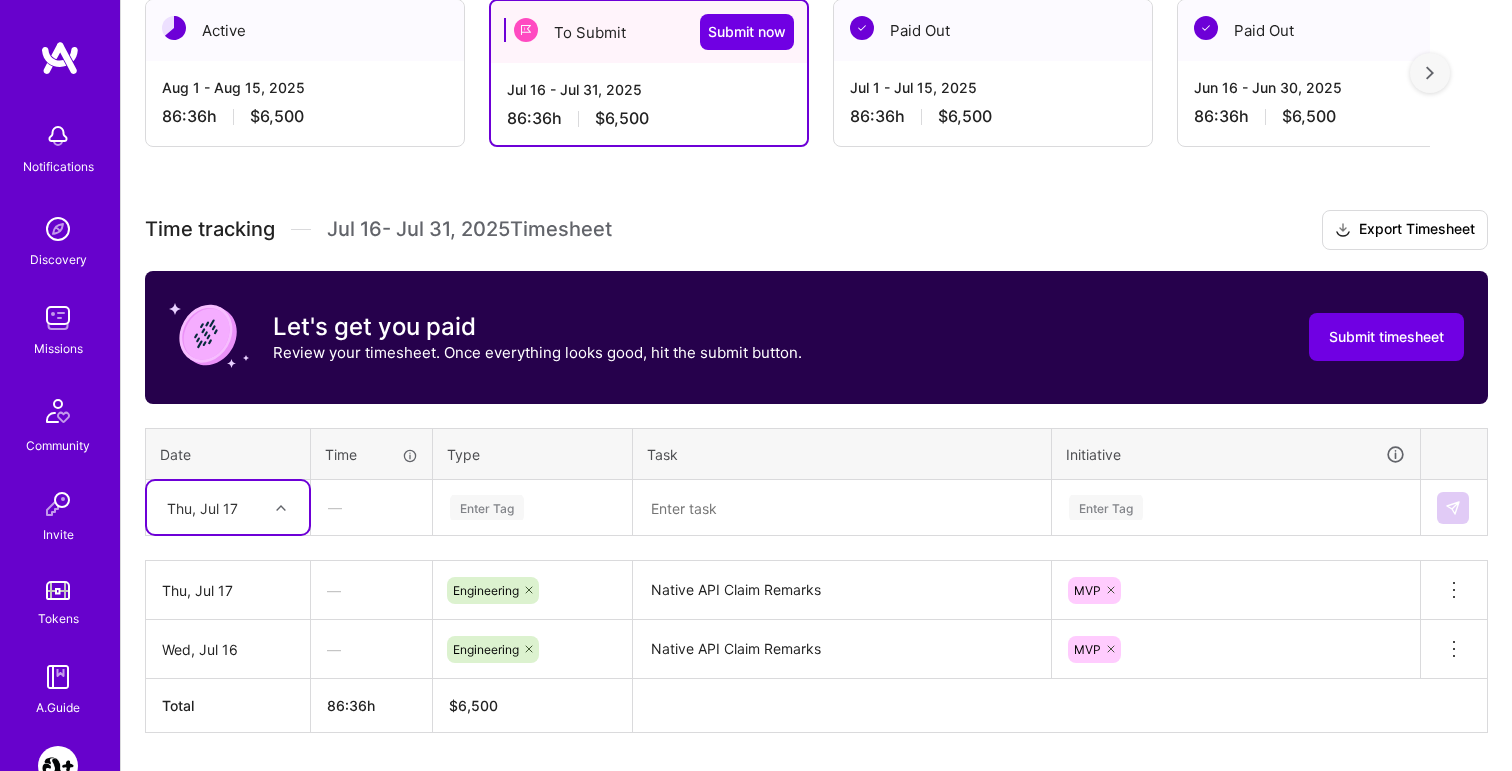click on "option [DAY], [MONTH] [DAY], selected.   Select is focused ,type to refine list, press Down to open the menu,  [DAY], [MONTH] [DAY]" at bounding box center [228, 507] 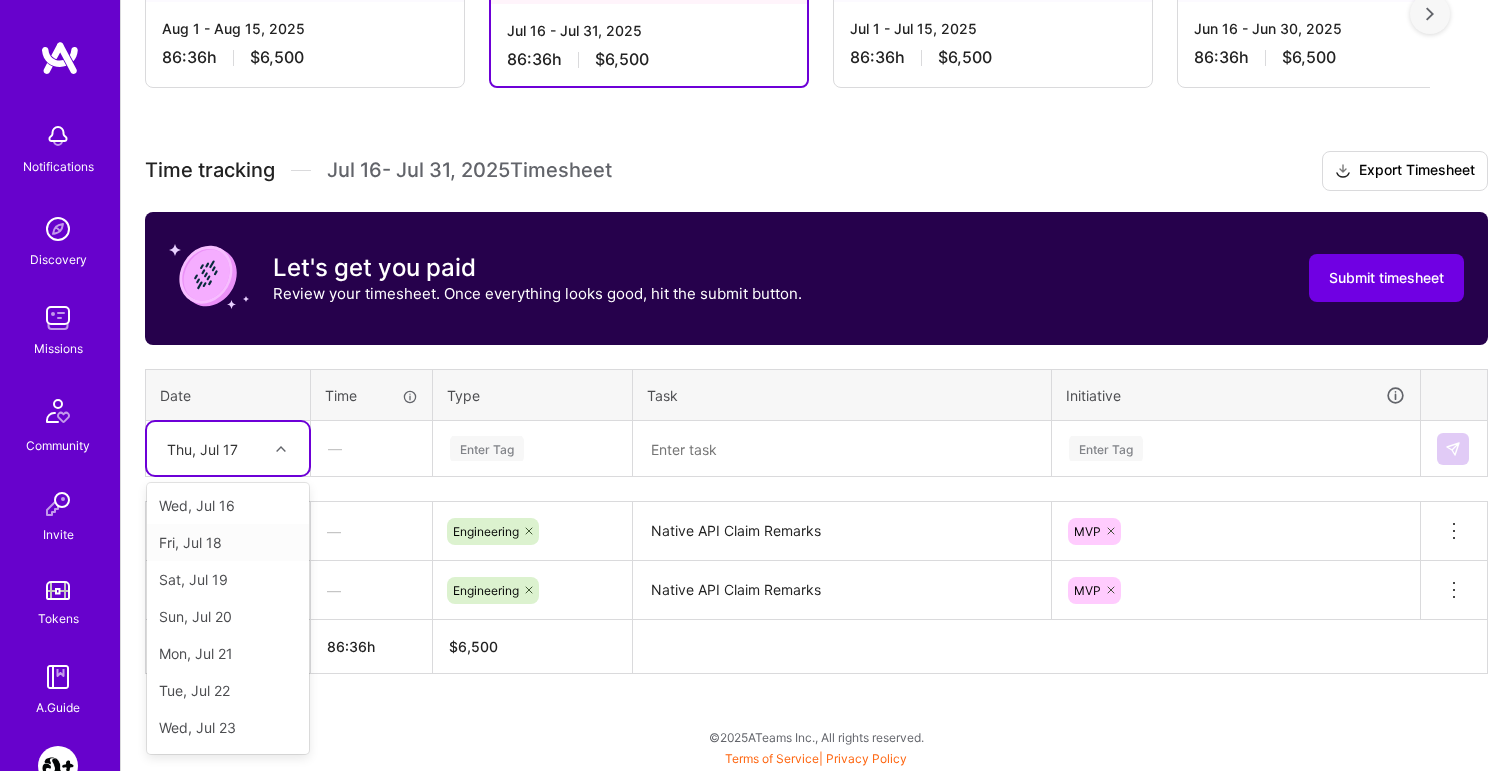 click on "Fri, Jul 18" at bounding box center [228, 542] 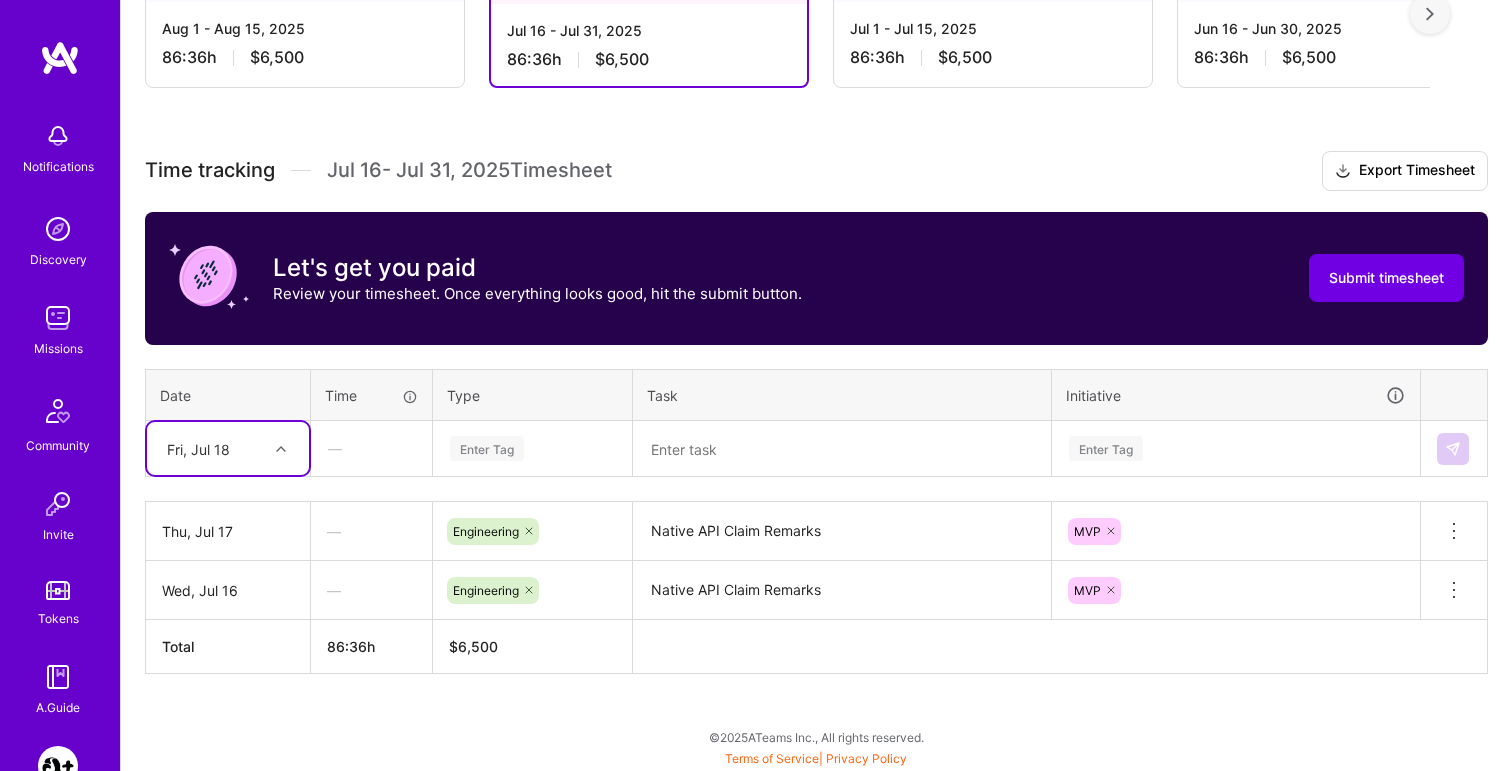click on "Enter Tag" at bounding box center (487, 448) 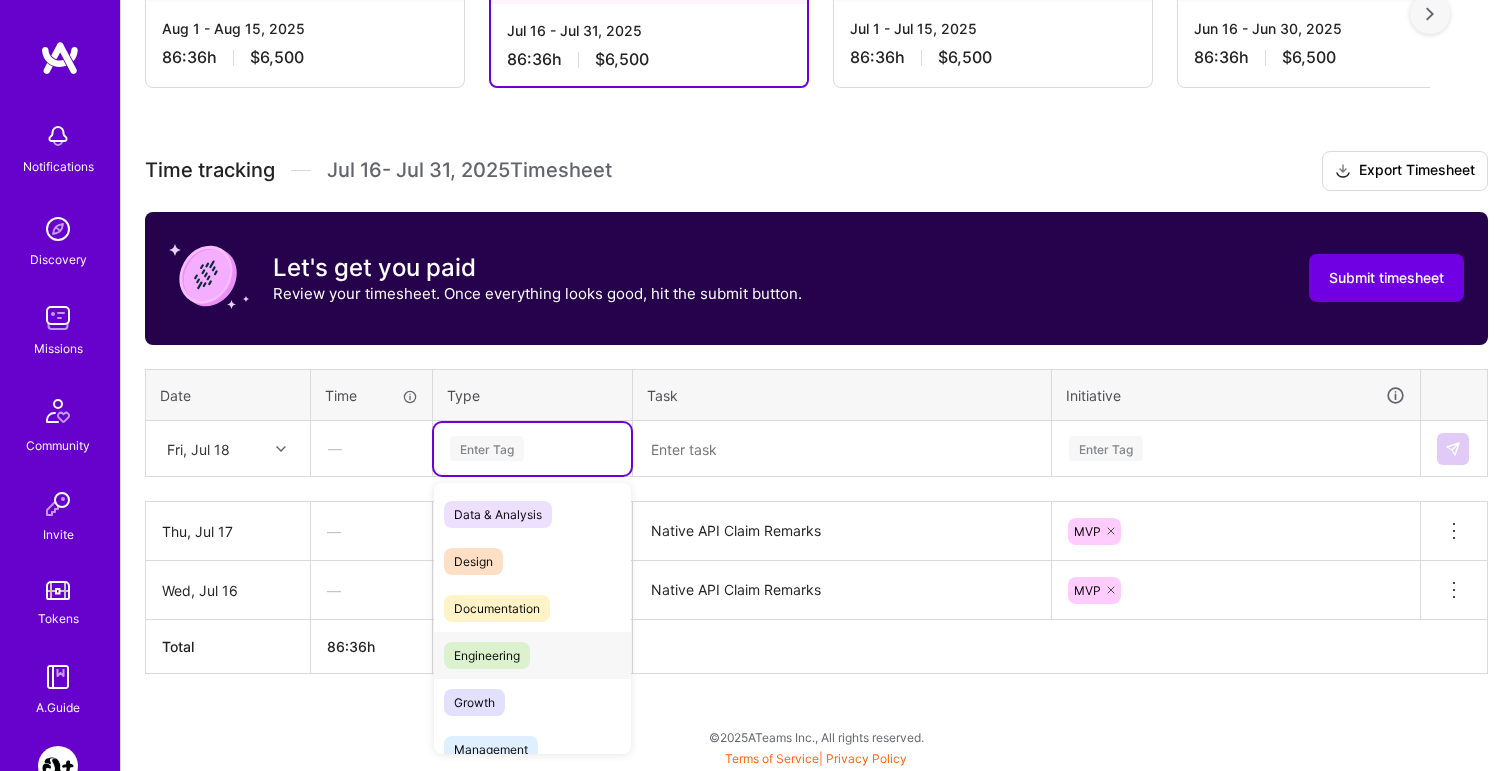 click on "Engineering" at bounding box center (487, 655) 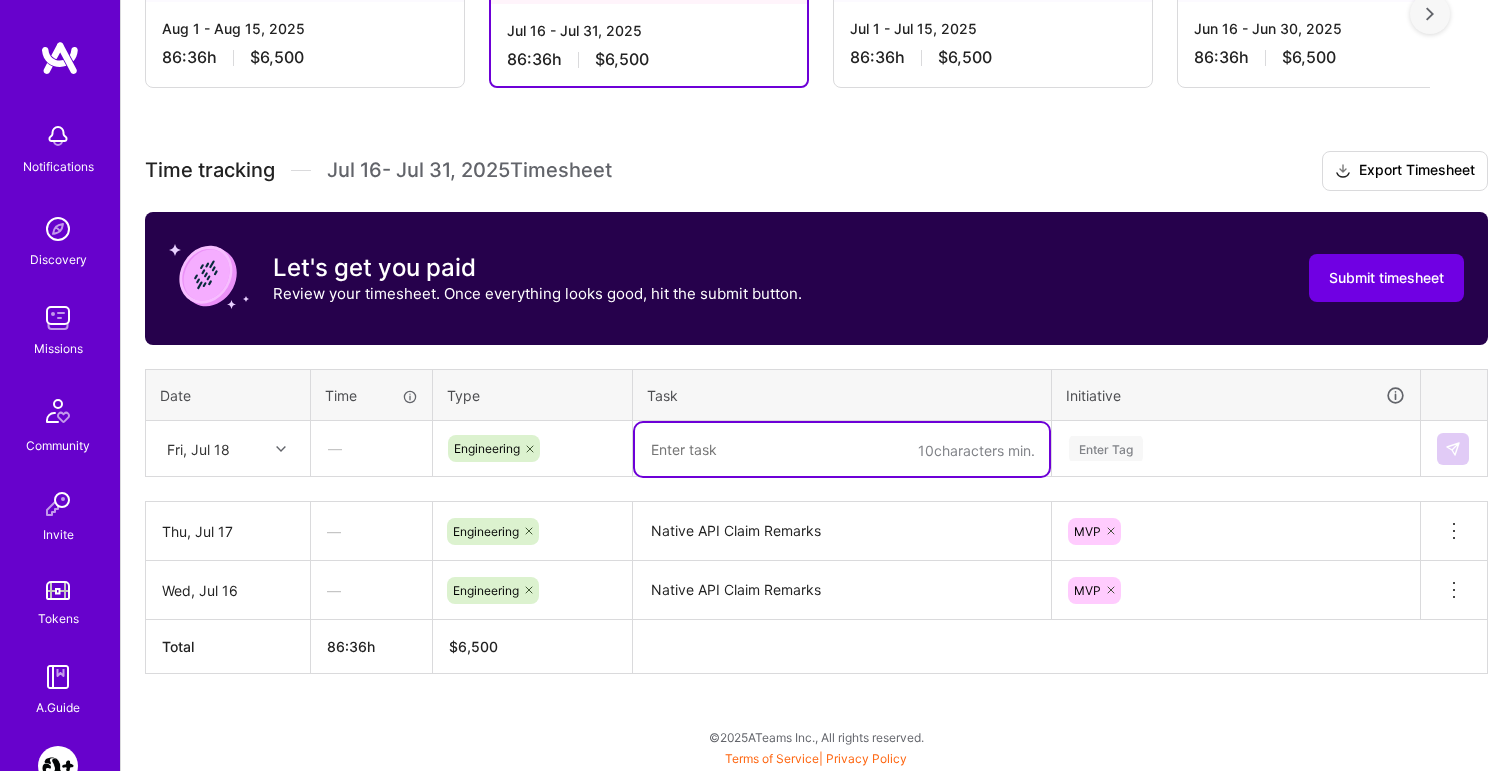 click at bounding box center [842, 449] 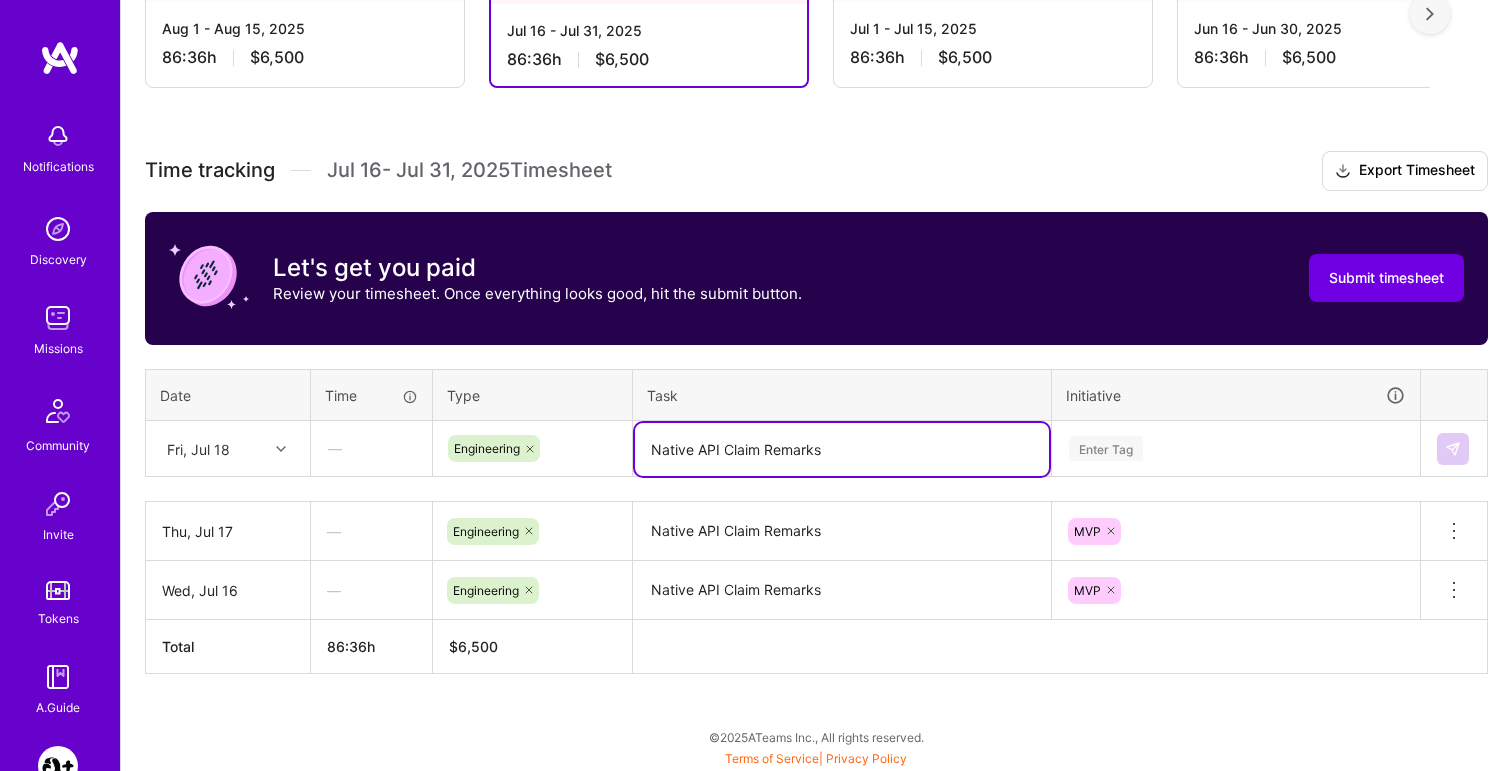 type on "Native API Claim Remarks" 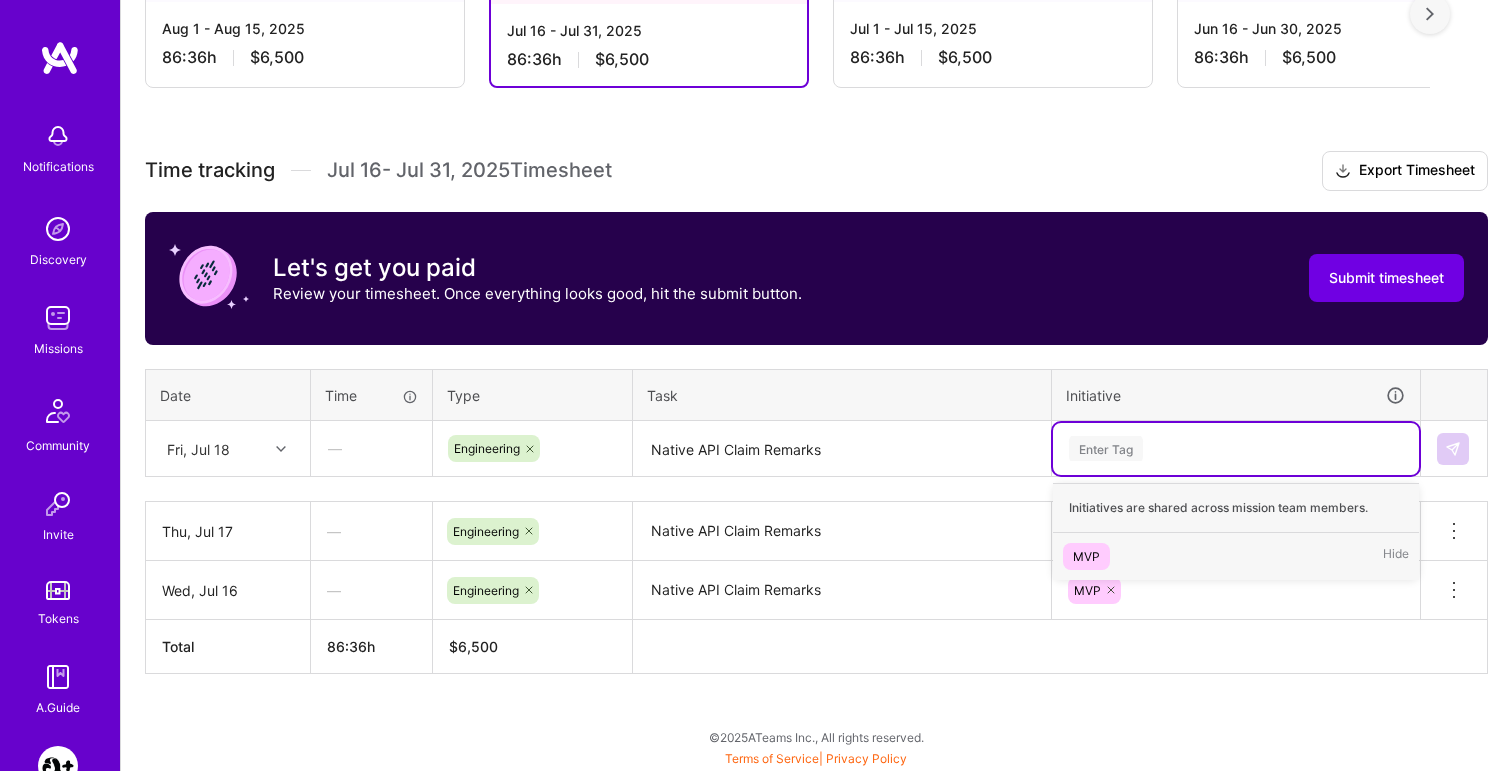click on "MVP" at bounding box center (1086, 556) 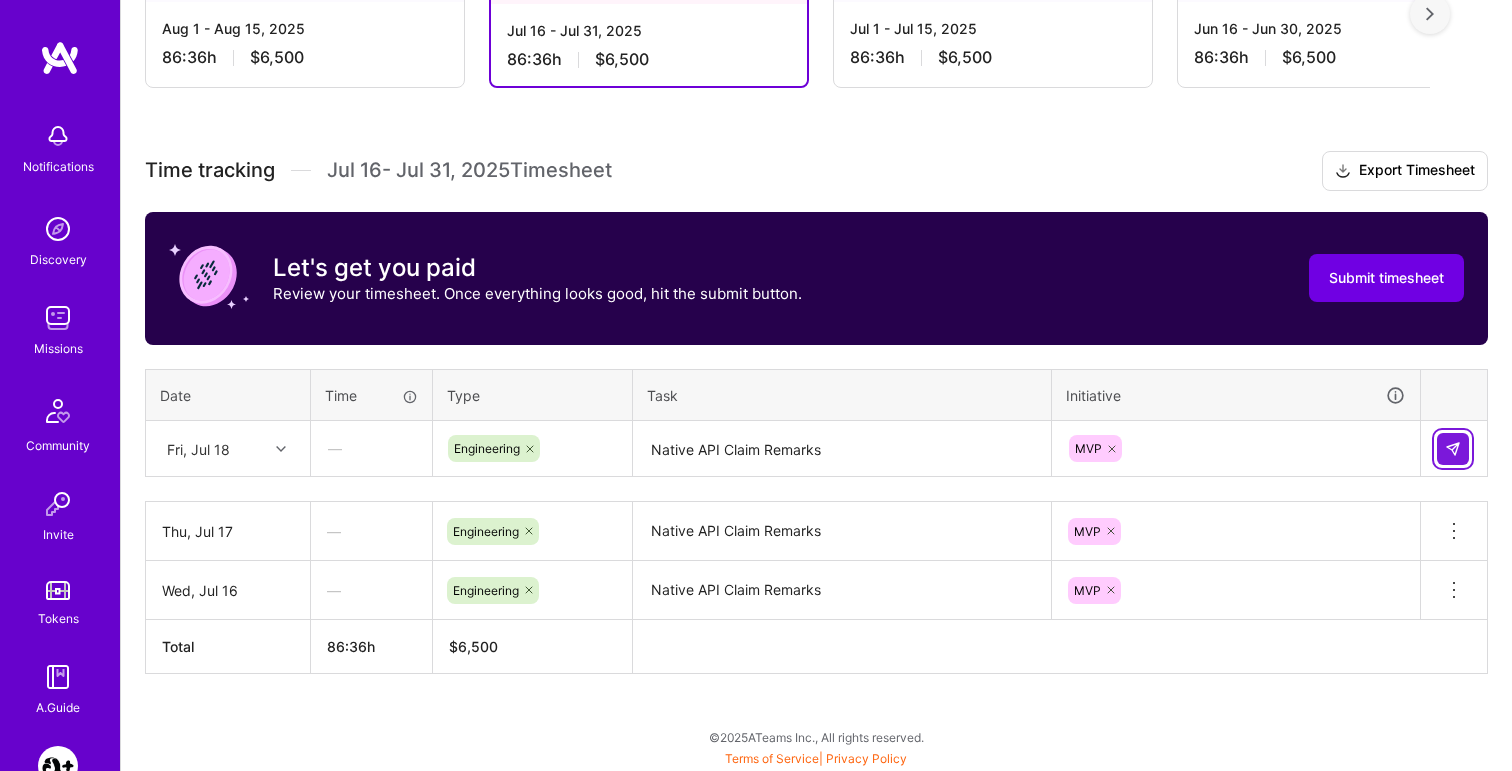 click at bounding box center [1453, 449] 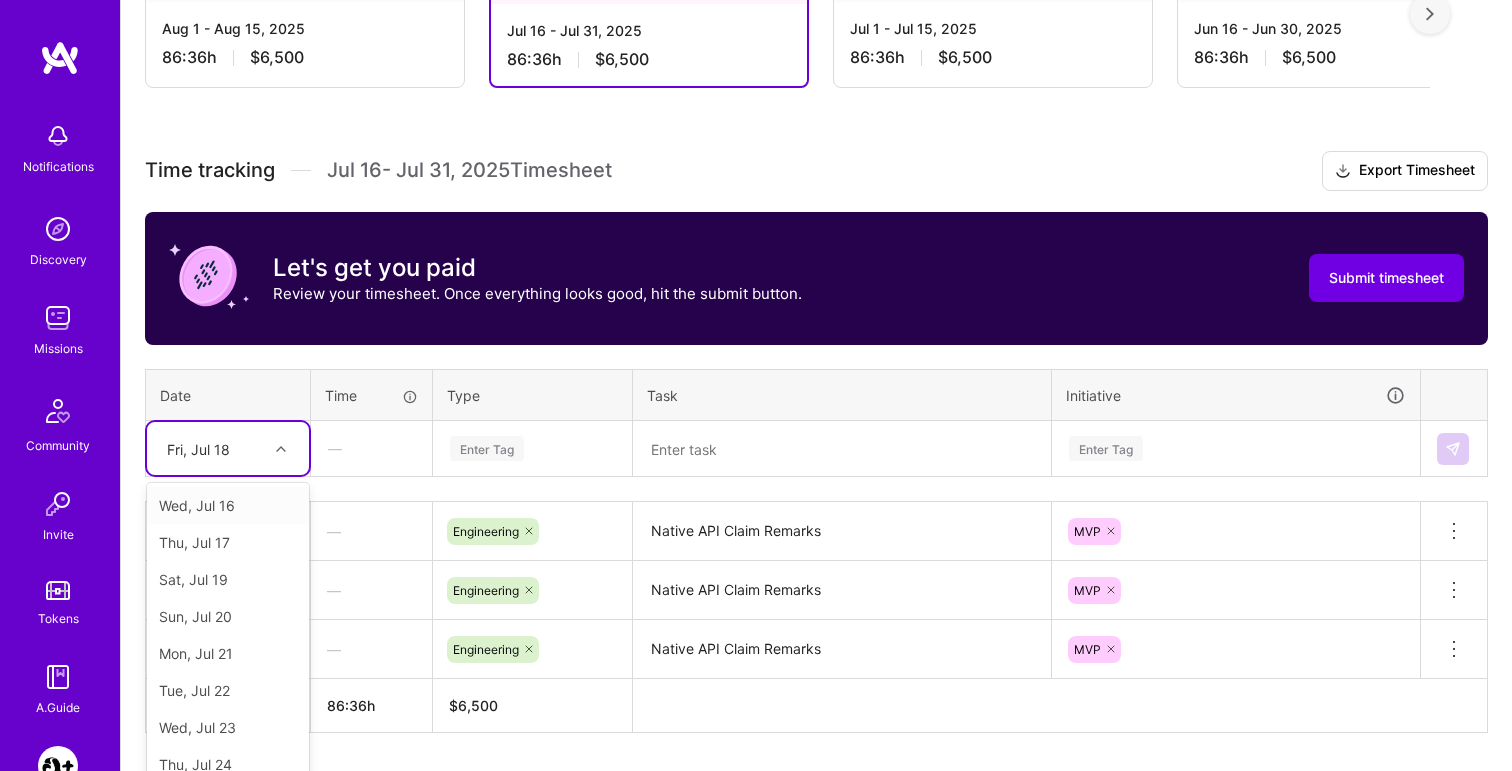 scroll, scrollTop: 495, scrollLeft: 0, axis: vertical 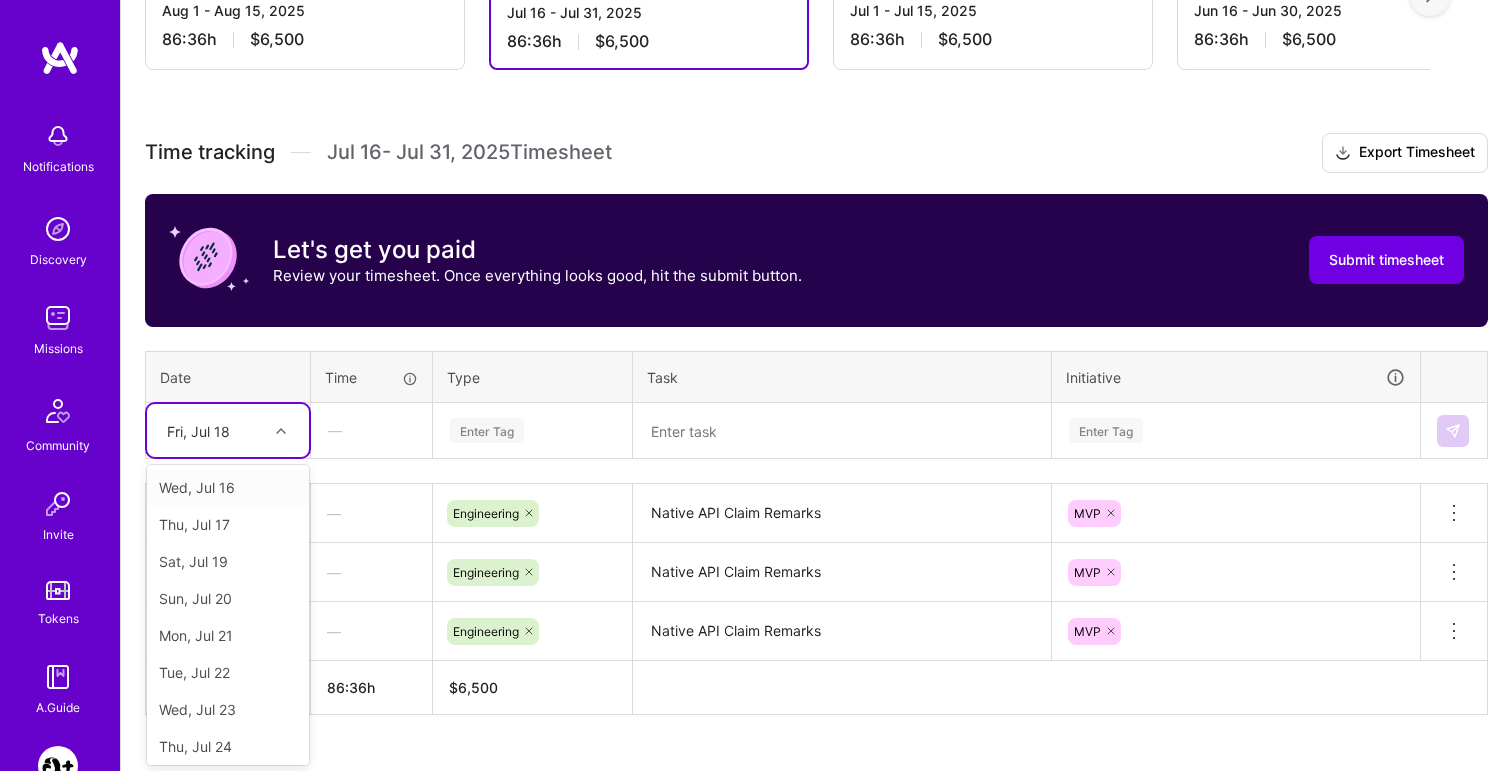click on "Fri, Jul 18" at bounding box center (228, 430) 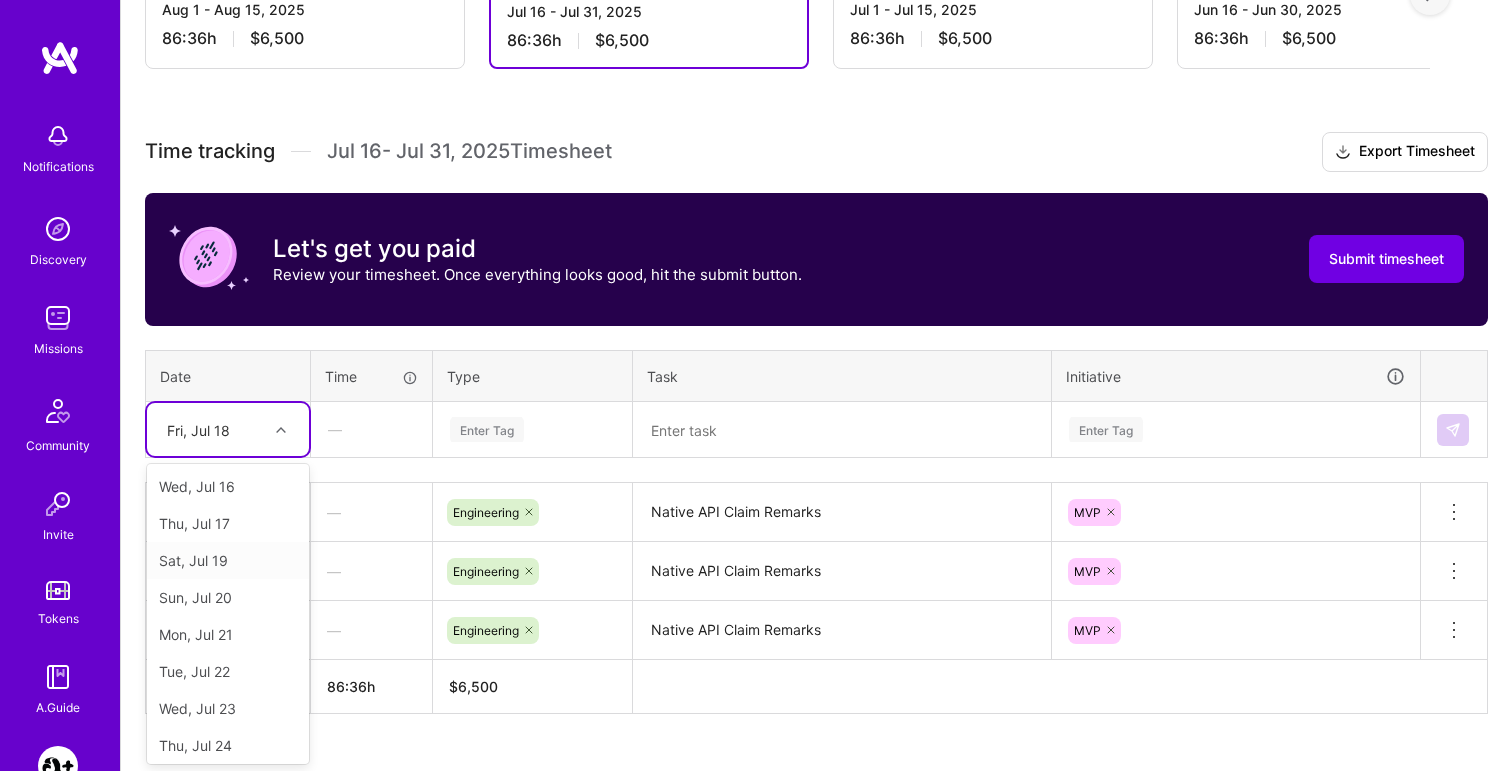 click on "Sat, Jul 19" at bounding box center (228, 560) 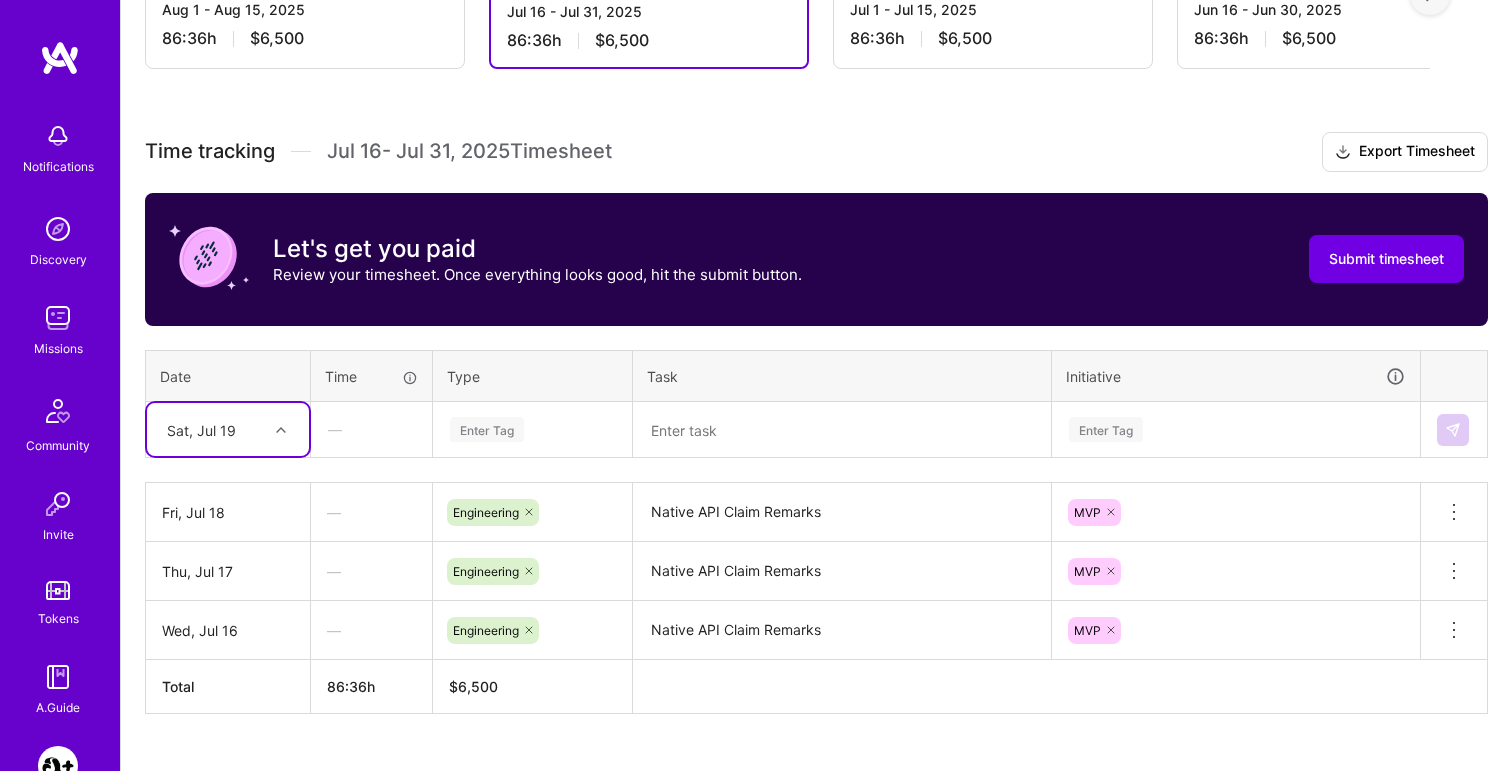 click on "Enter Tag" at bounding box center (487, 429) 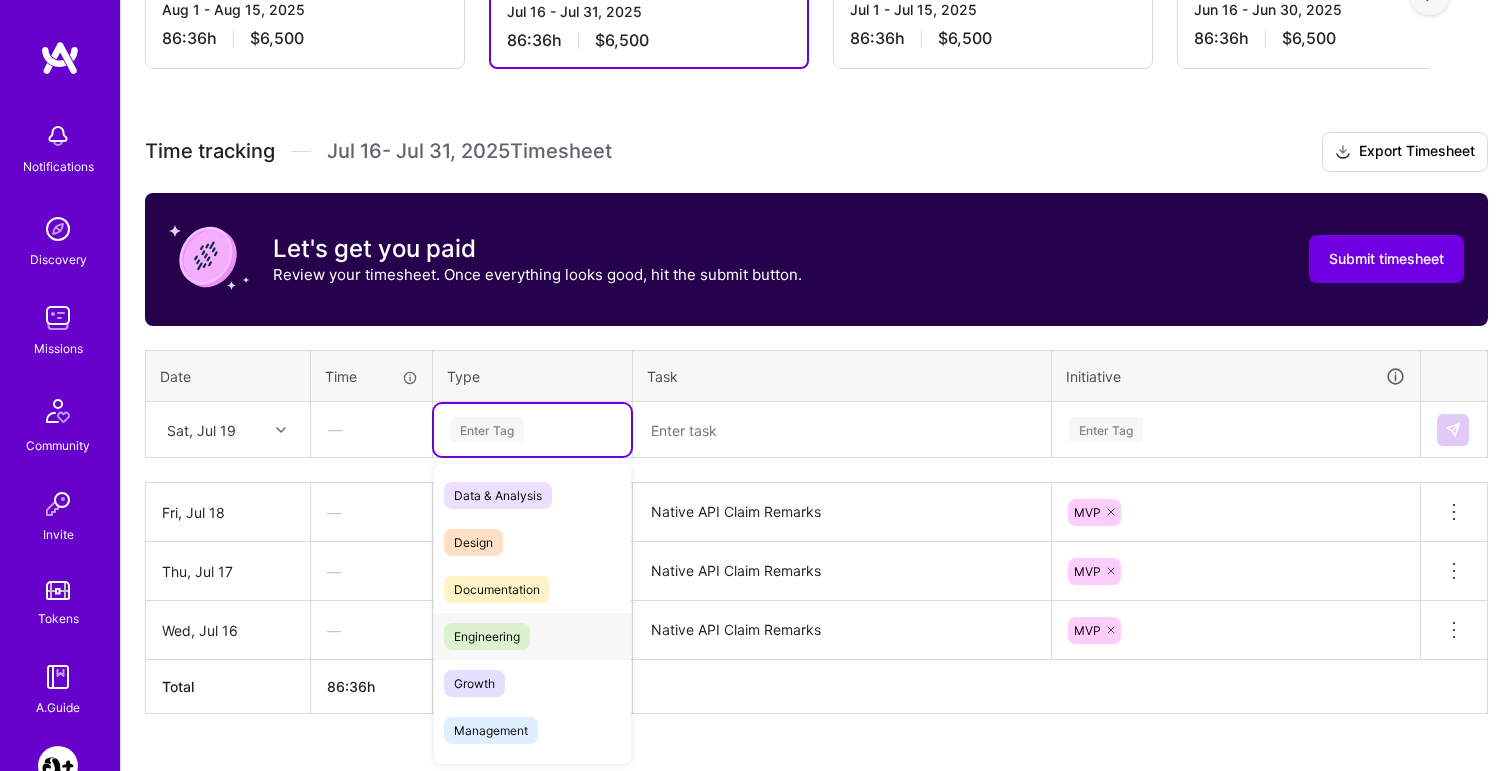 click on "Engineering" at bounding box center [487, 636] 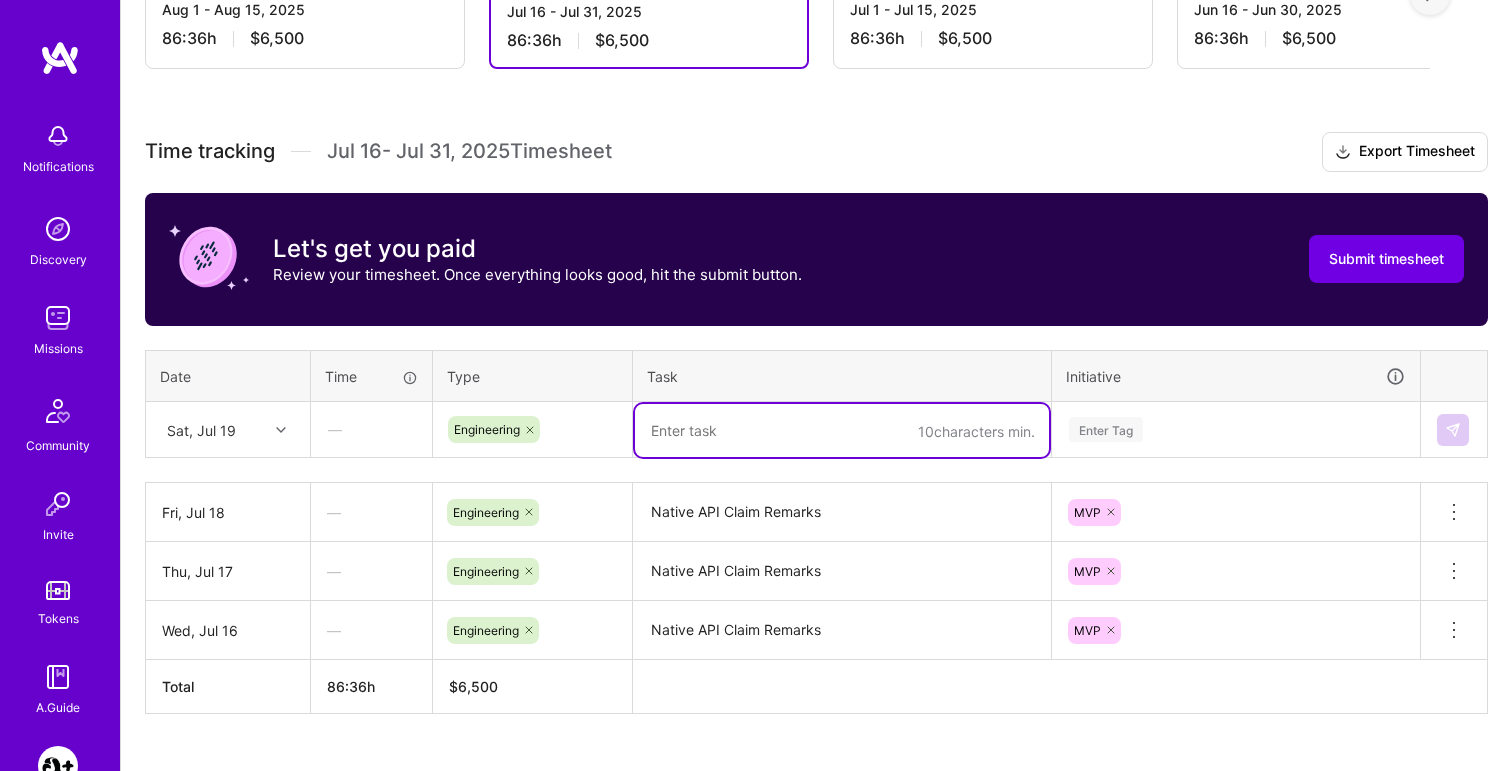 click at bounding box center [842, 430] 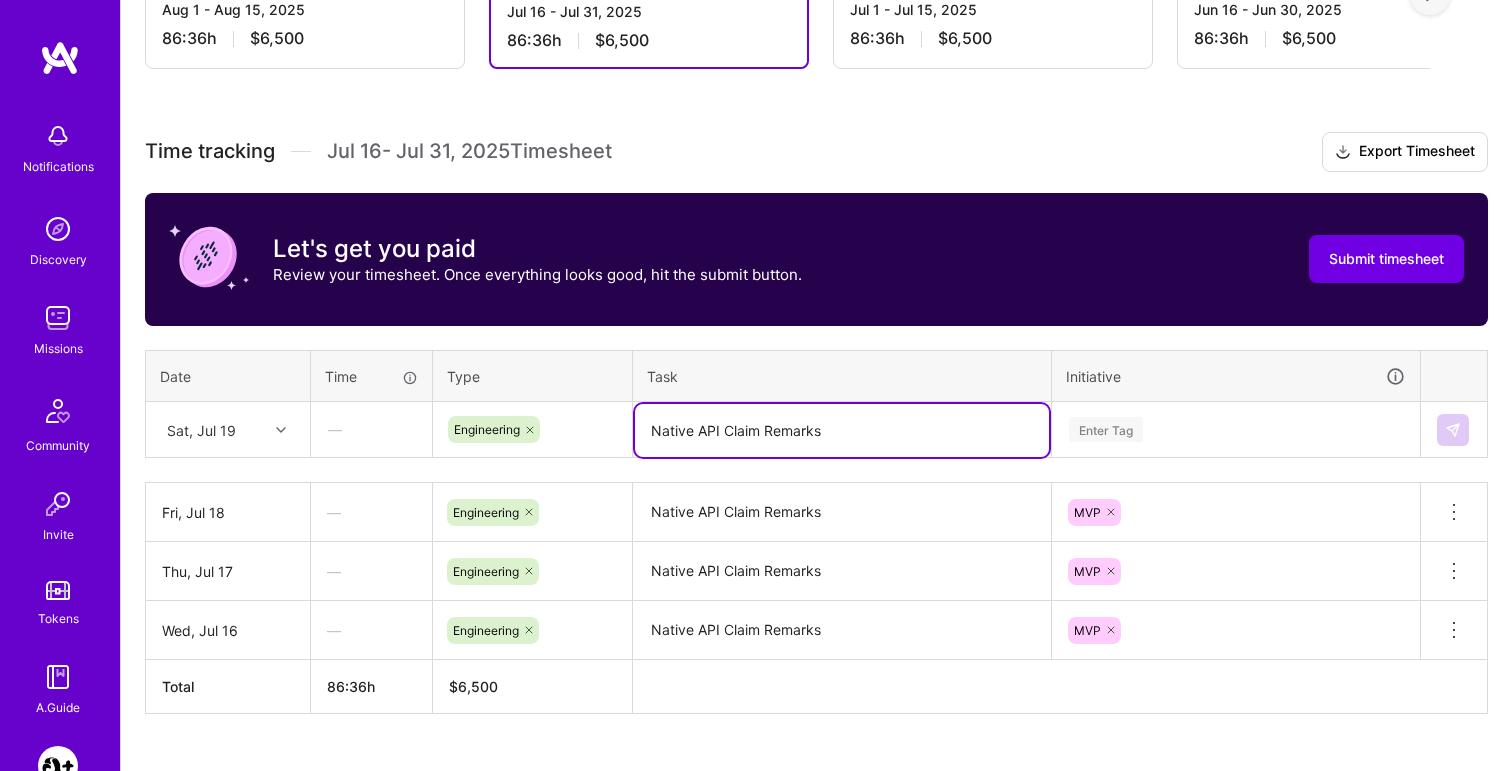 type on "Native API Claim Remarks" 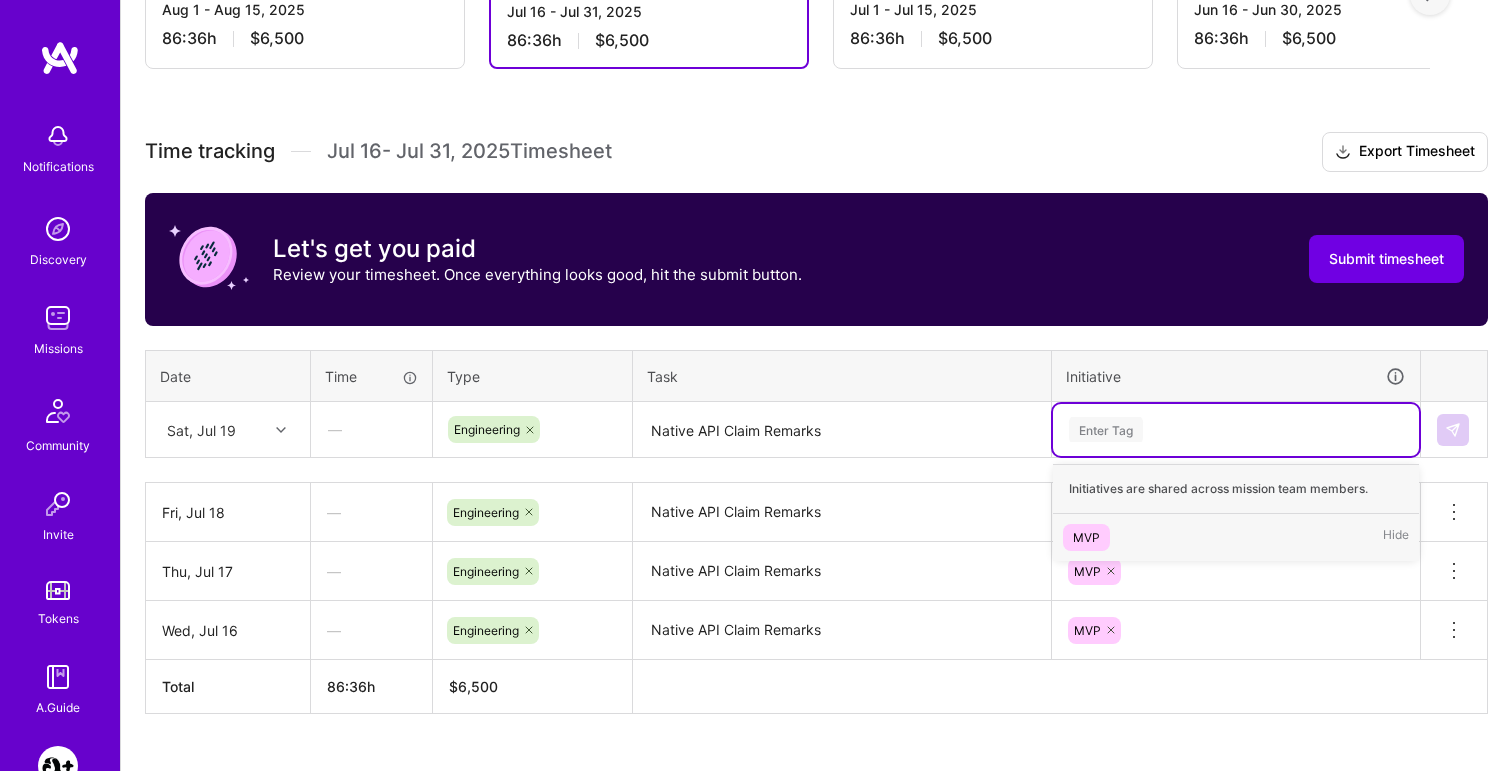 click on "Enter Tag" at bounding box center [1106, 429] 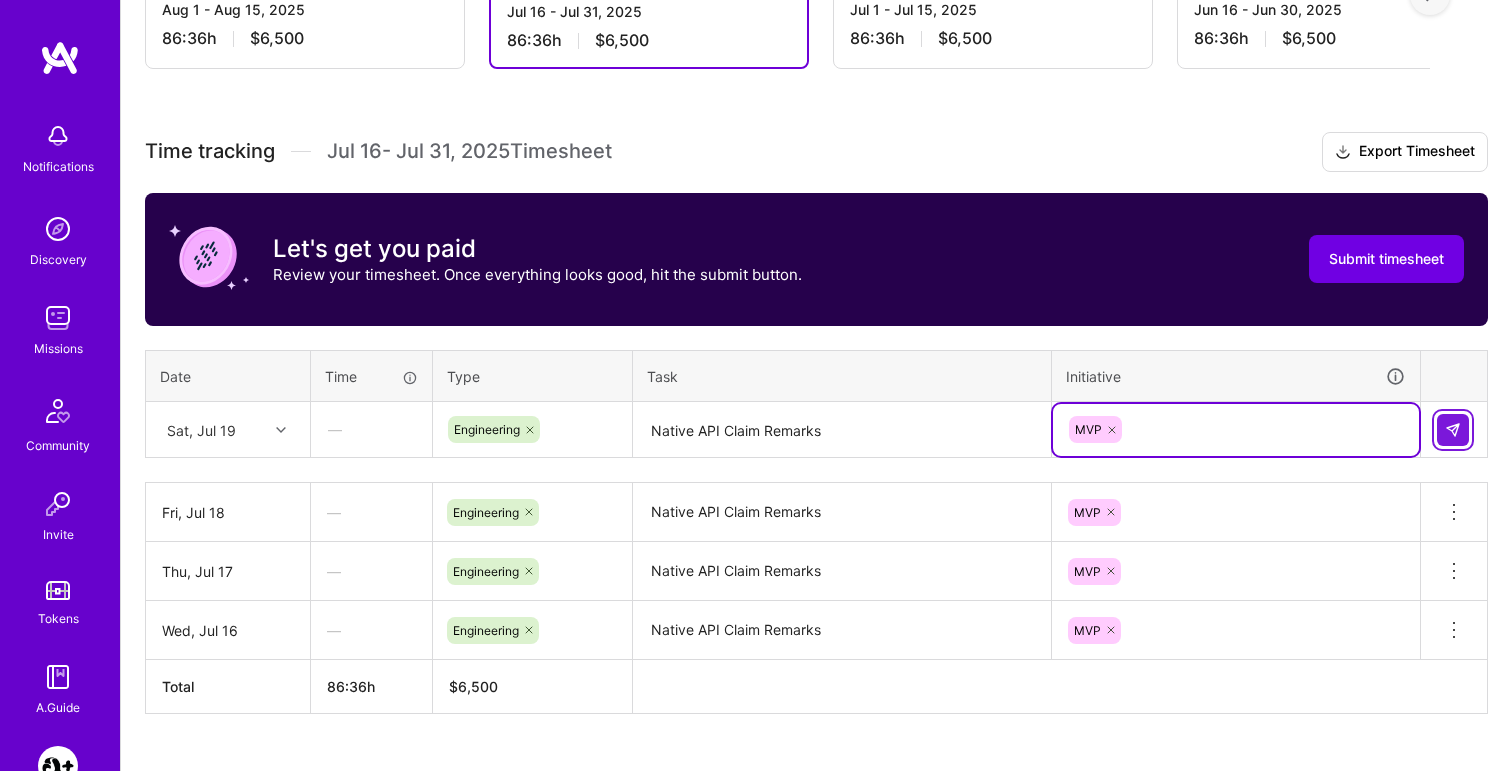 click at bounding box center [1453, 430] 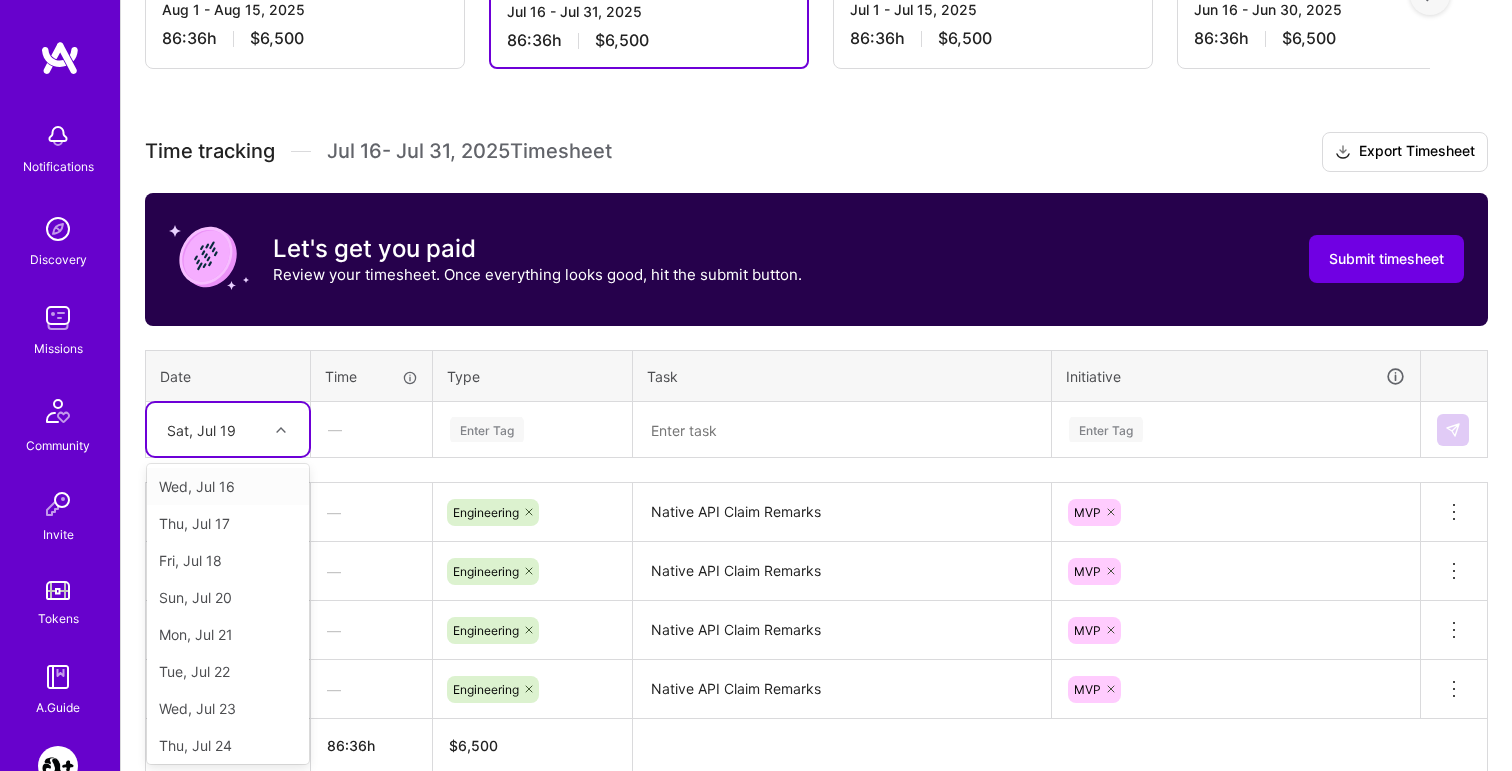 click at bounding box center (281, 430) 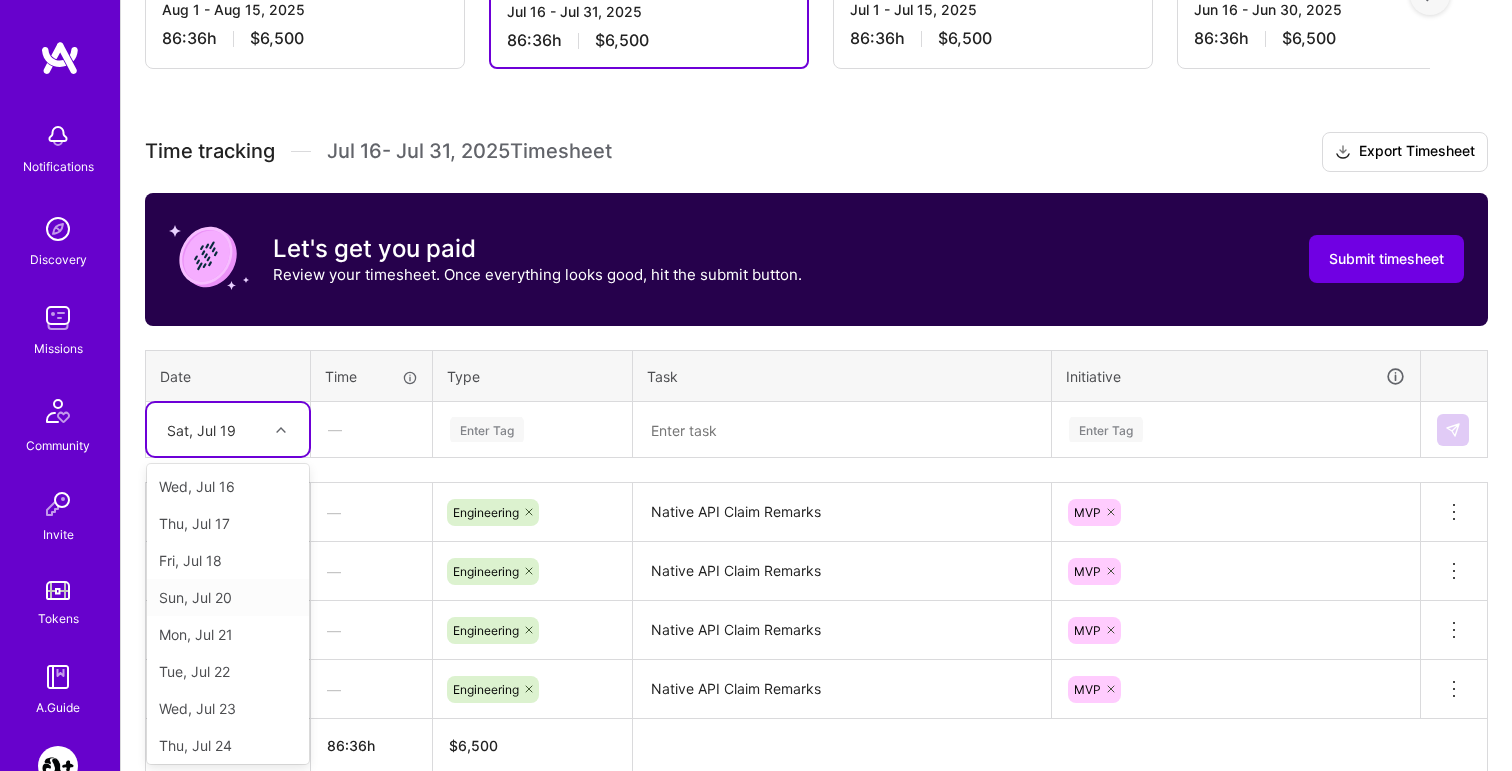 click on "Sun, Jul 20" at bounding box center (228, 597) 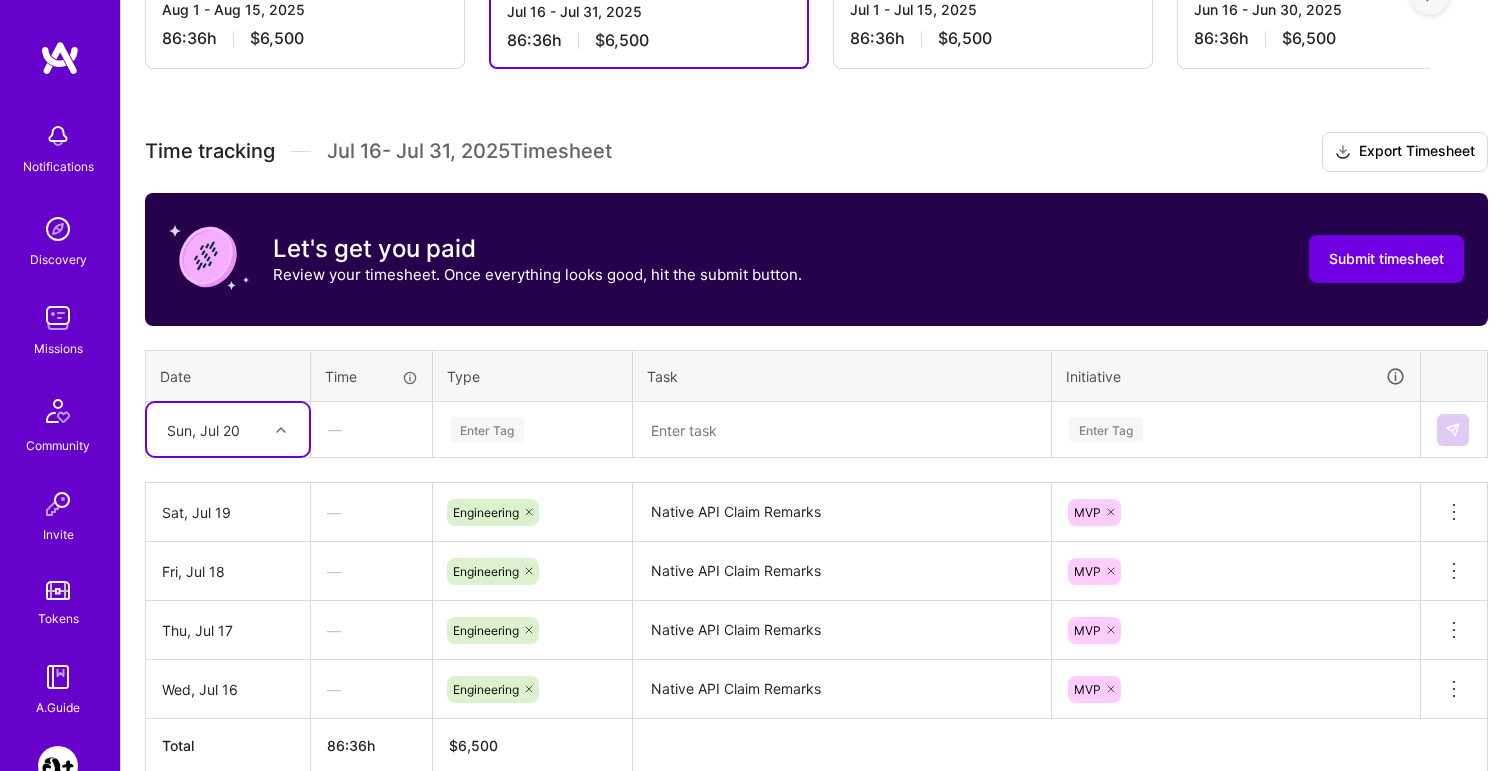 click on "Enter Tag" at bounding box center [487, 429] 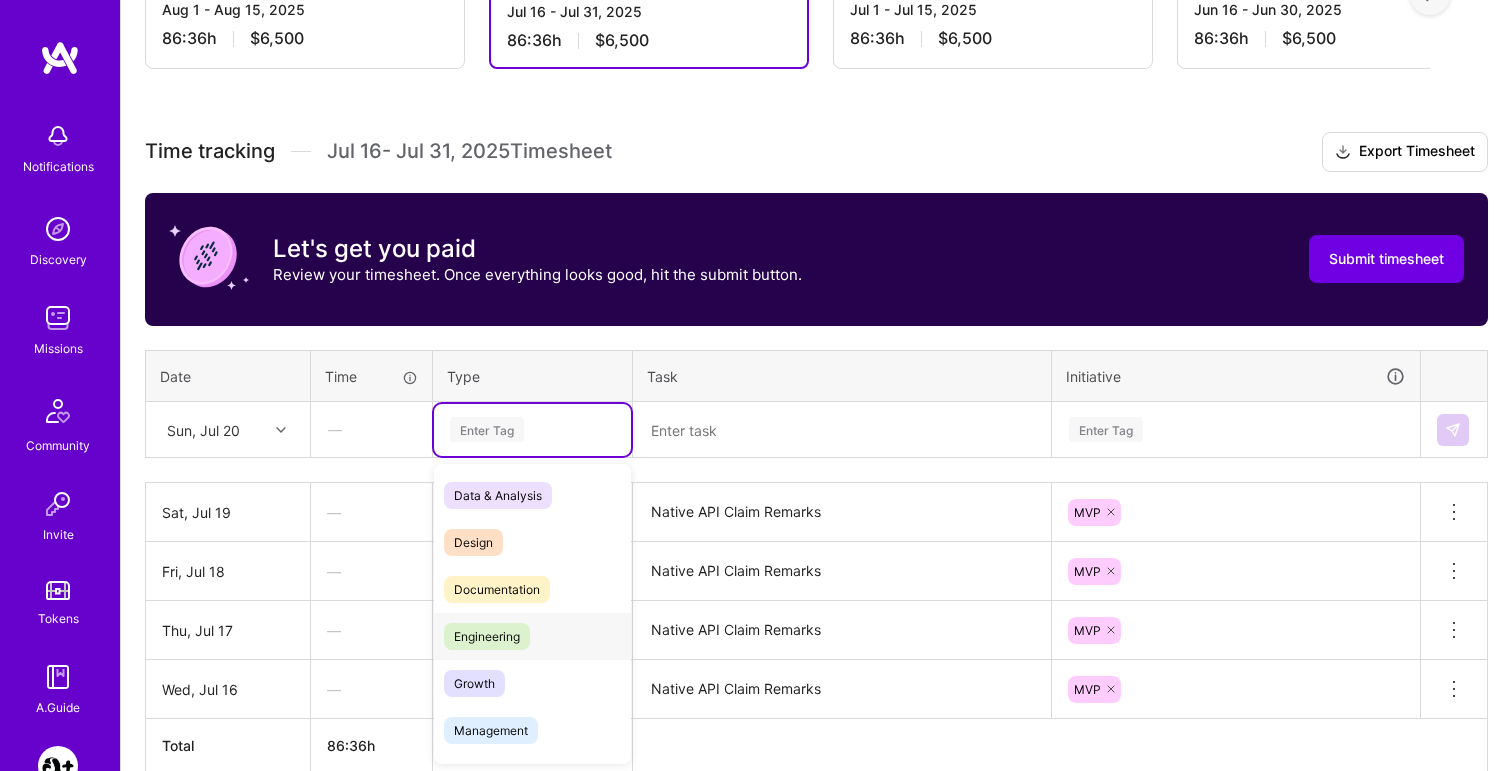 click on "Engineering" at bounding box center [487, 636] 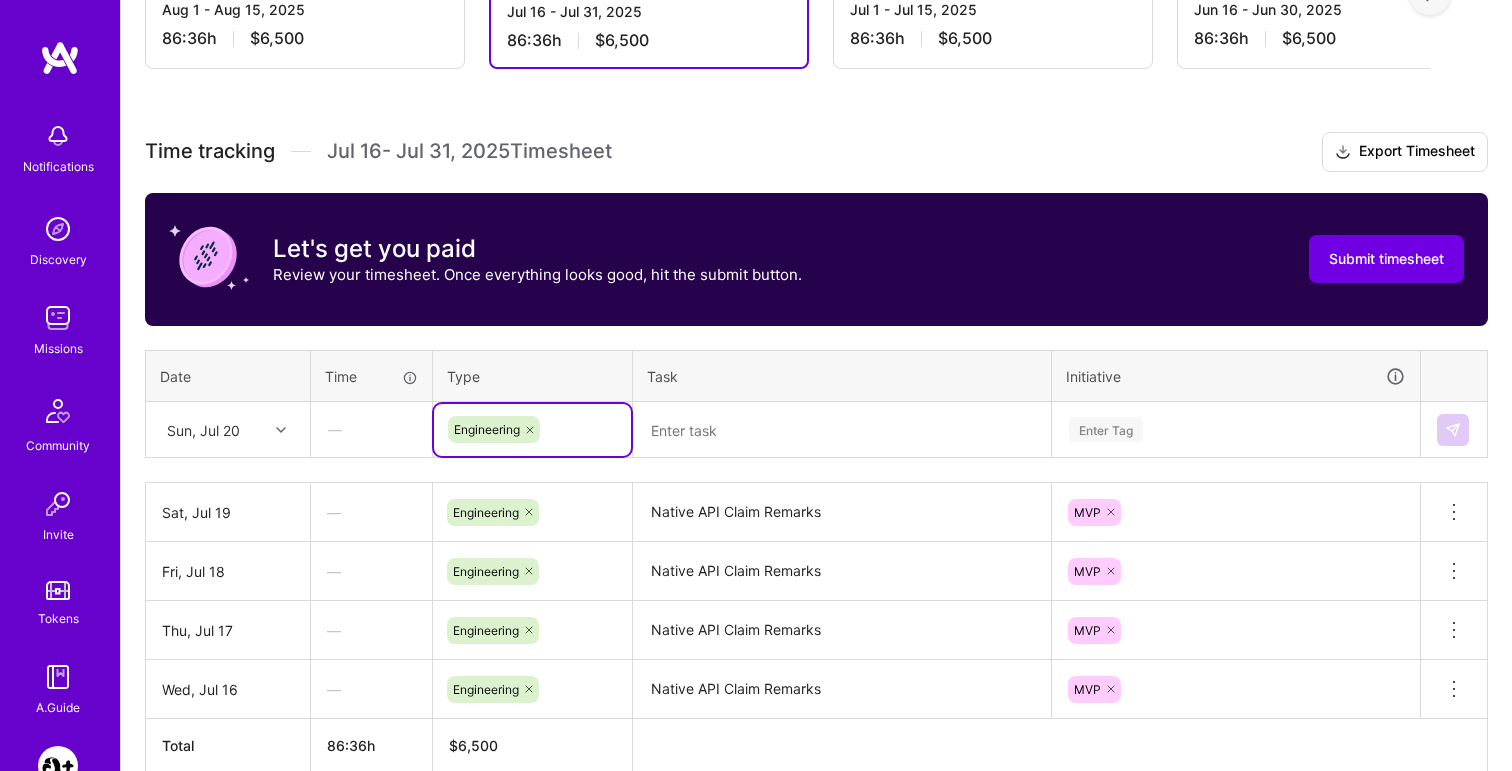 click at bounding box center (842, 430) 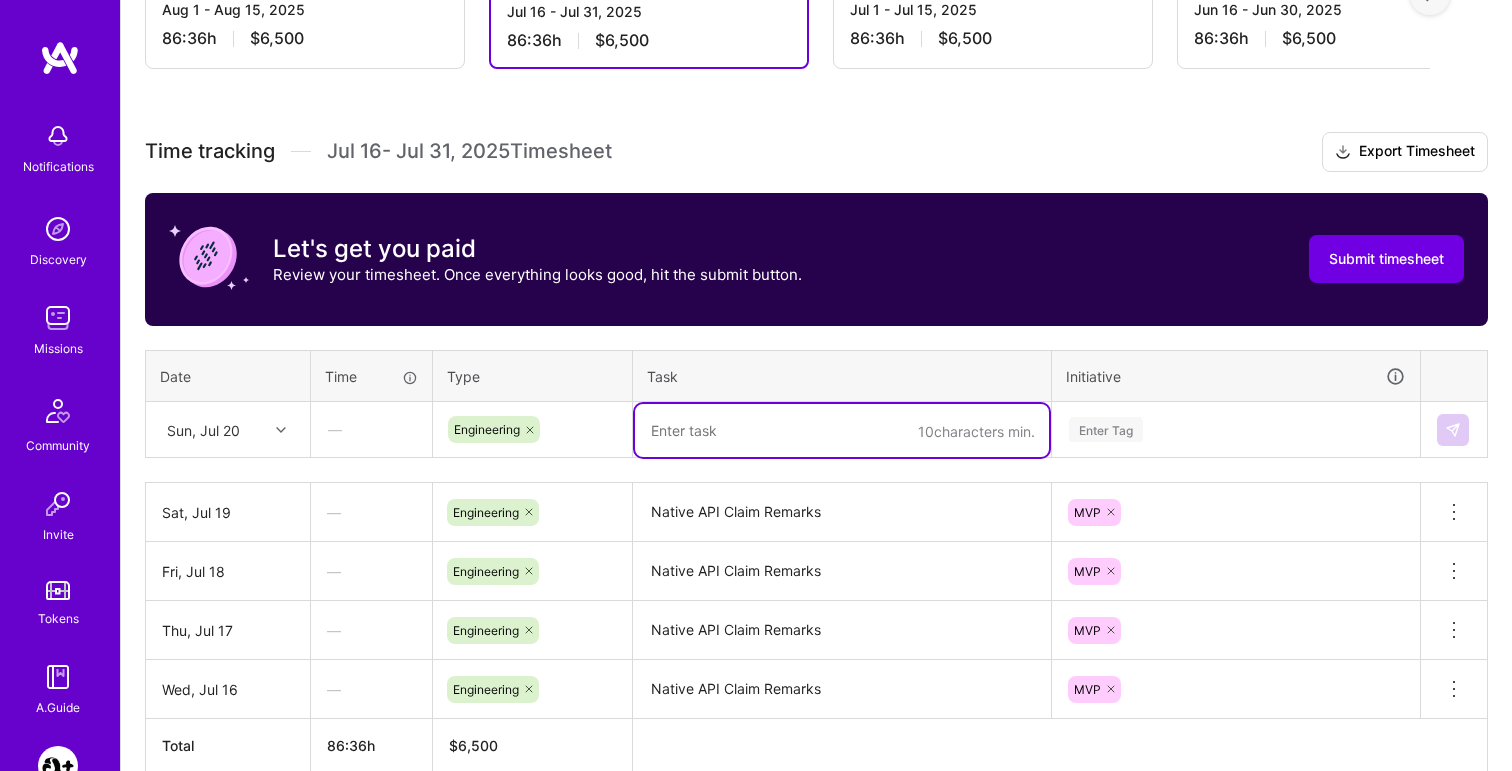 paste on "Native API Claim Remarks" 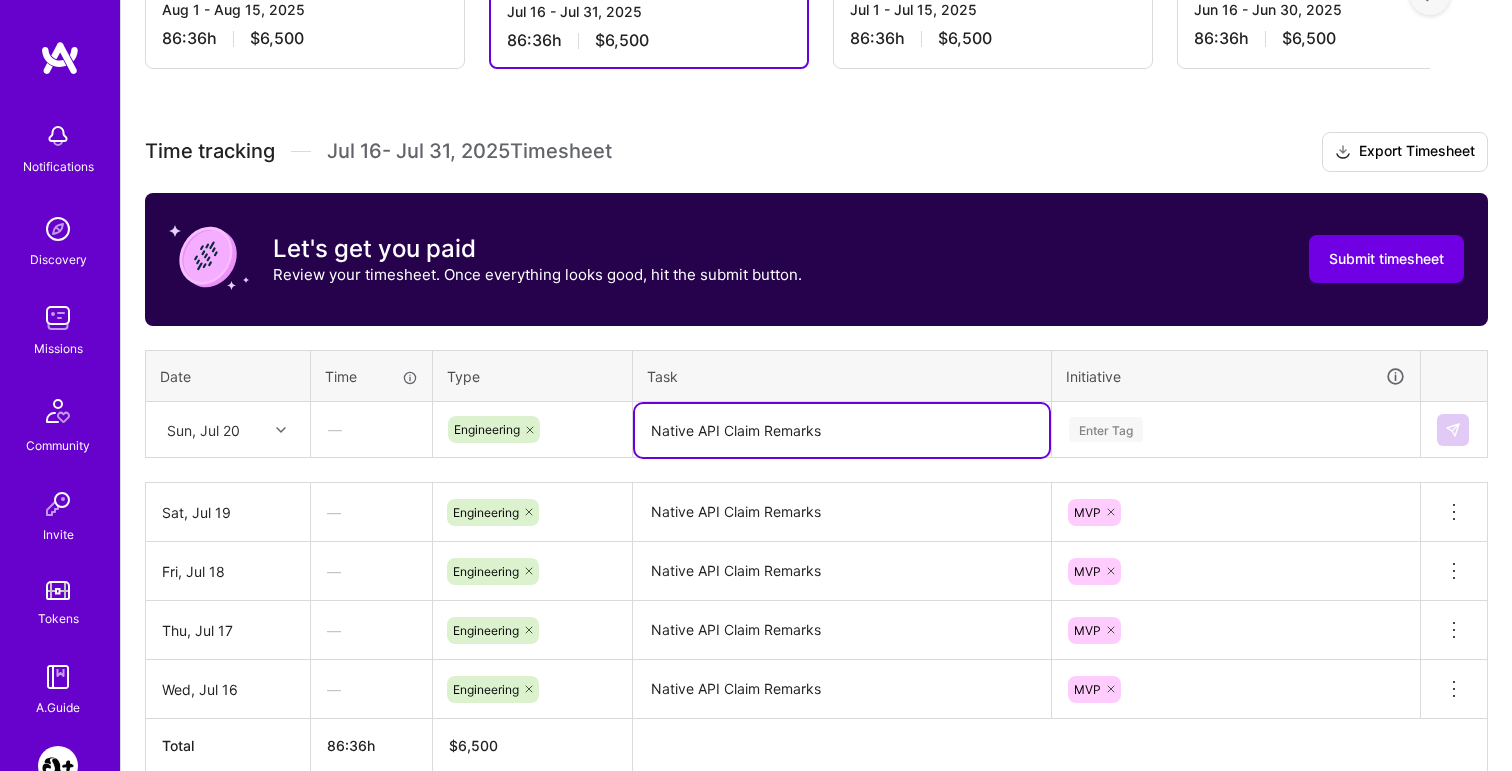 type on "Native API Claim Remarks" 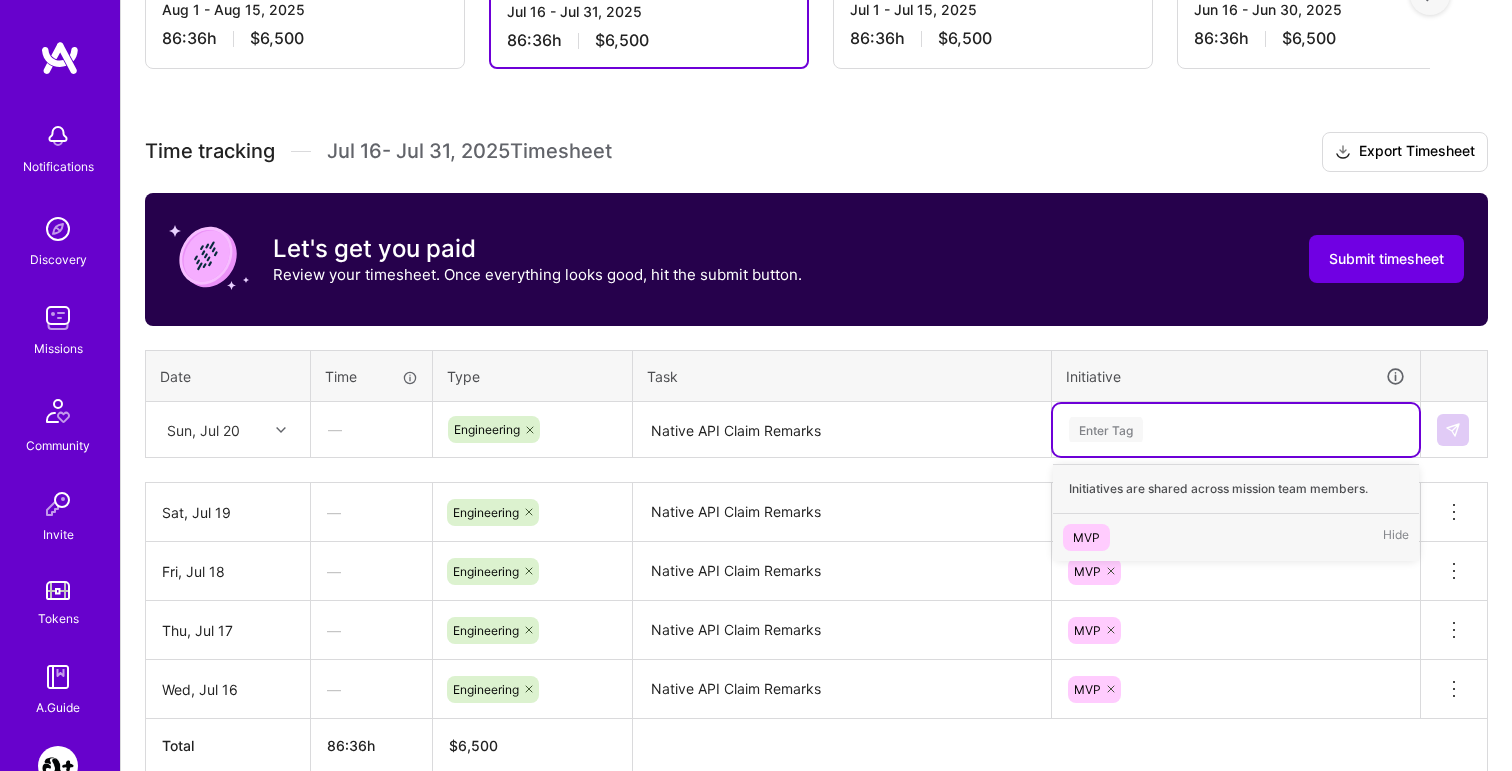 click on "Enter Tag" at bounding box center (1106, 429) 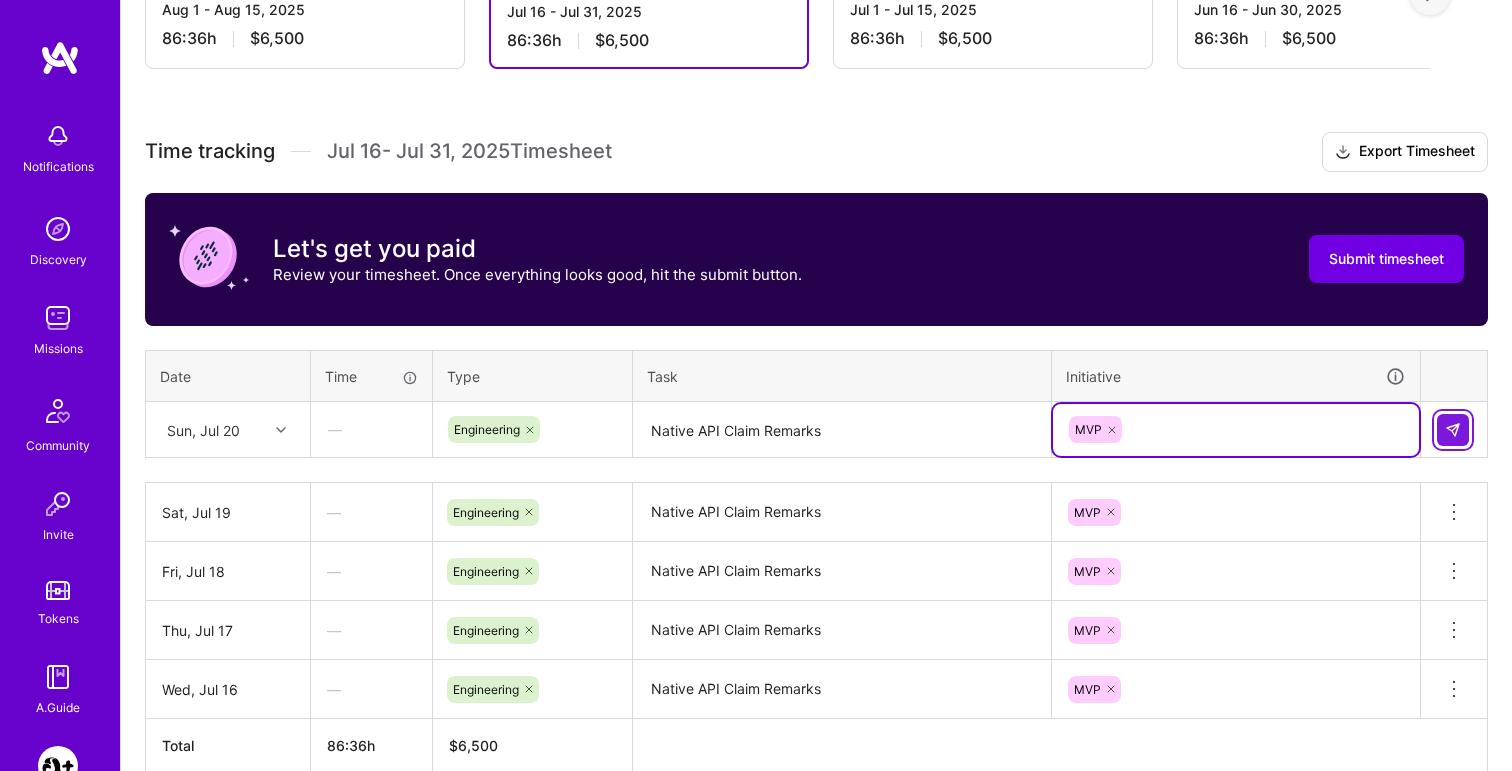 click at bounding box center (1453, 430) 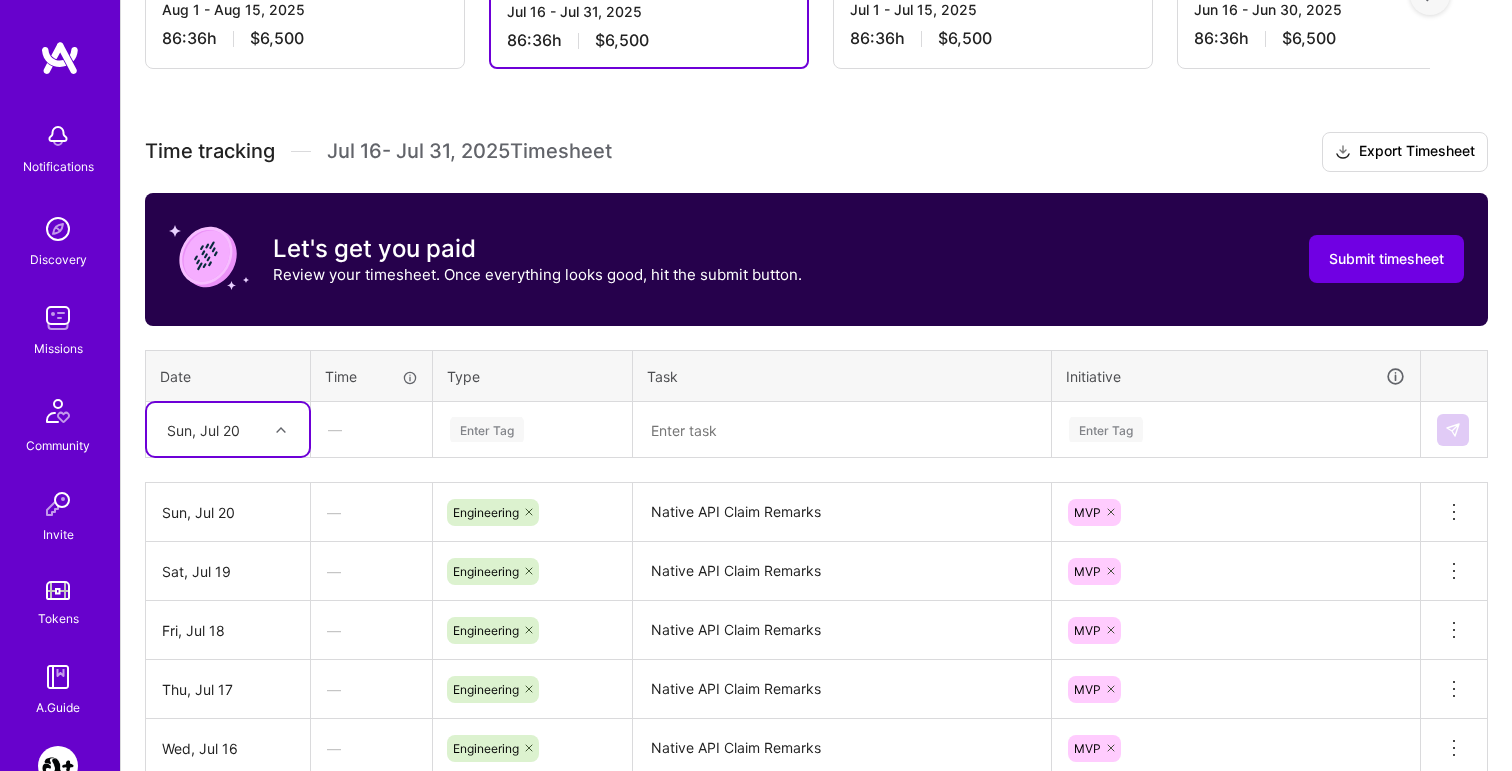 click at bounding box center [283, 430] 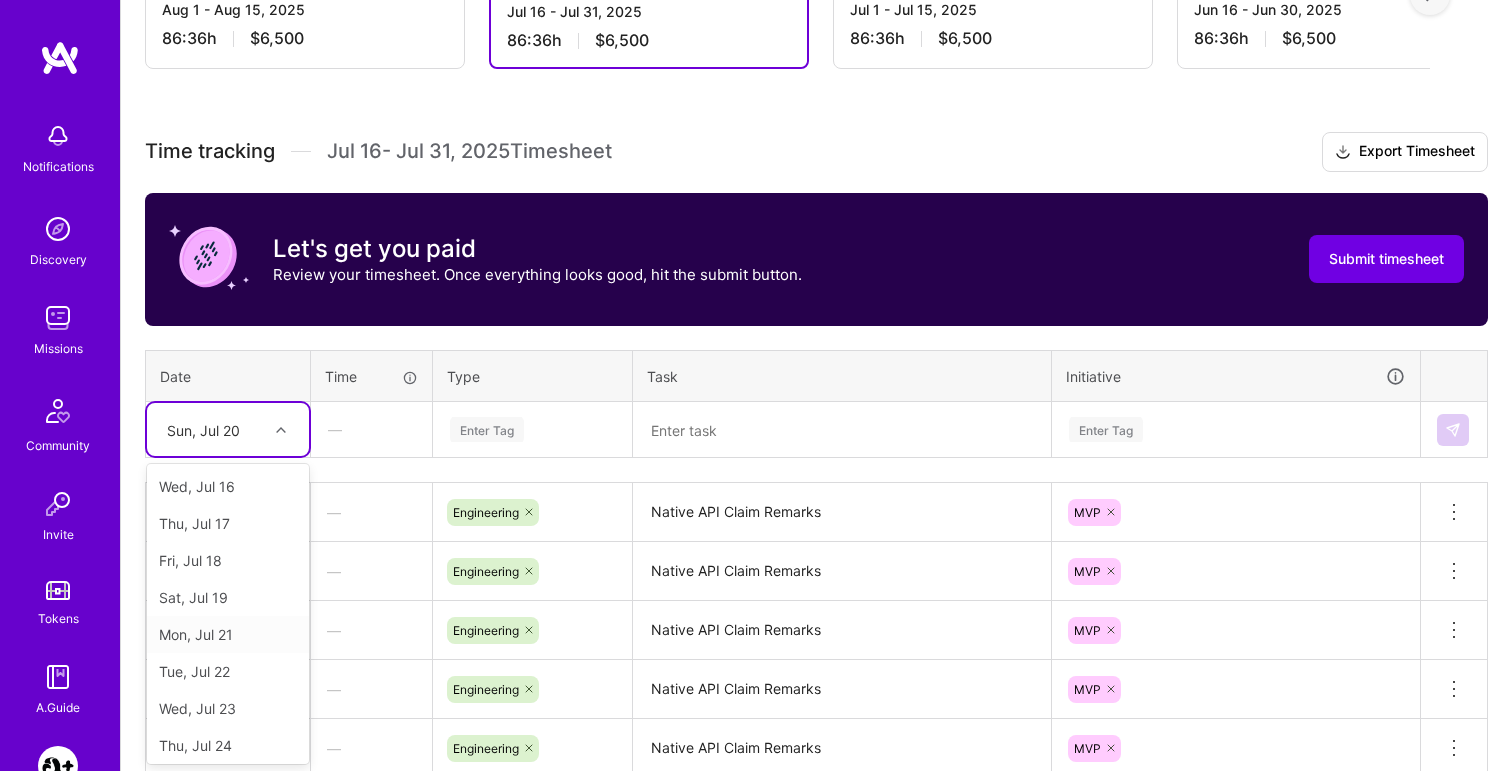 click on "Mon, Jul 21" at bounding box center [228, 634] 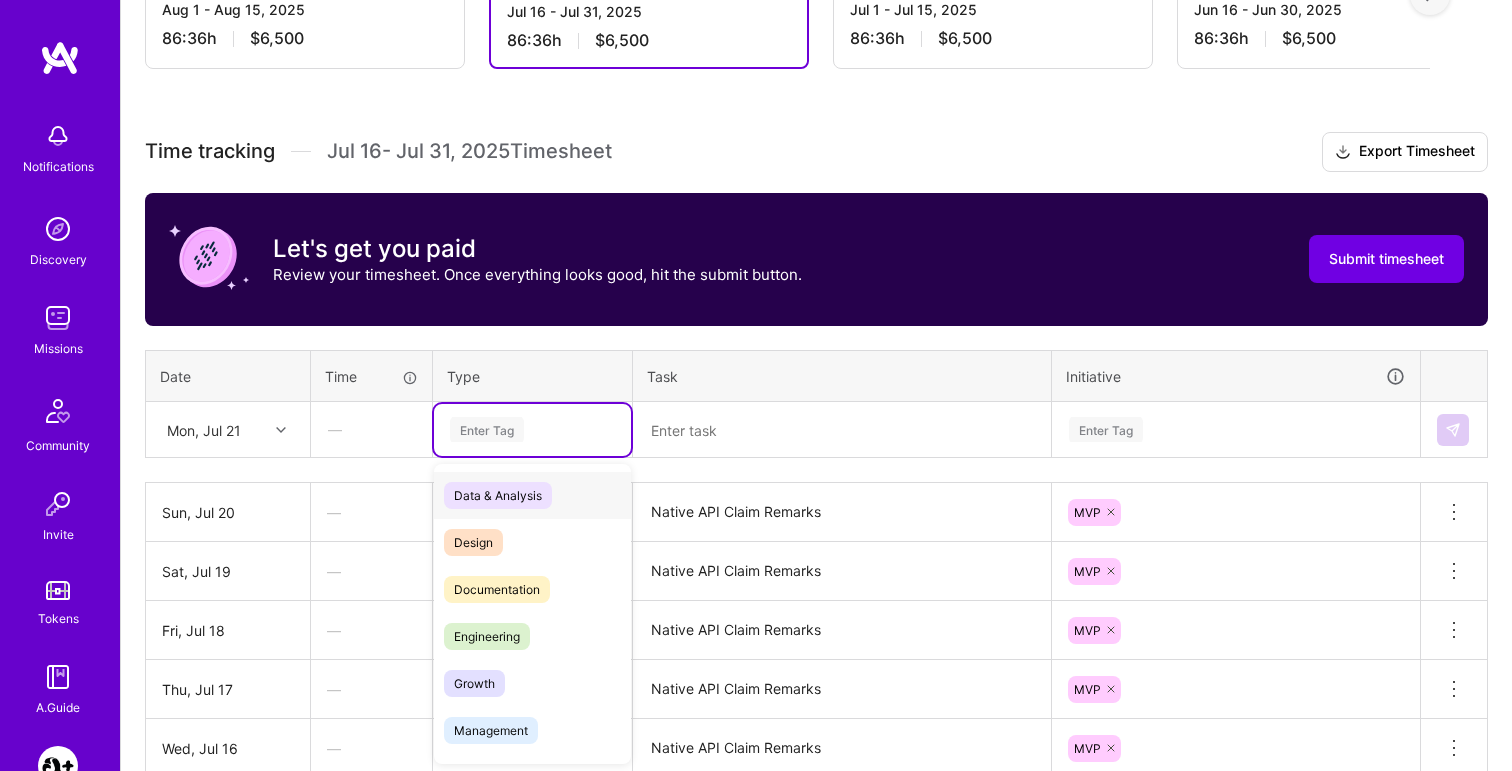 click on "Enter Tag" at bounding box center [487, 429] 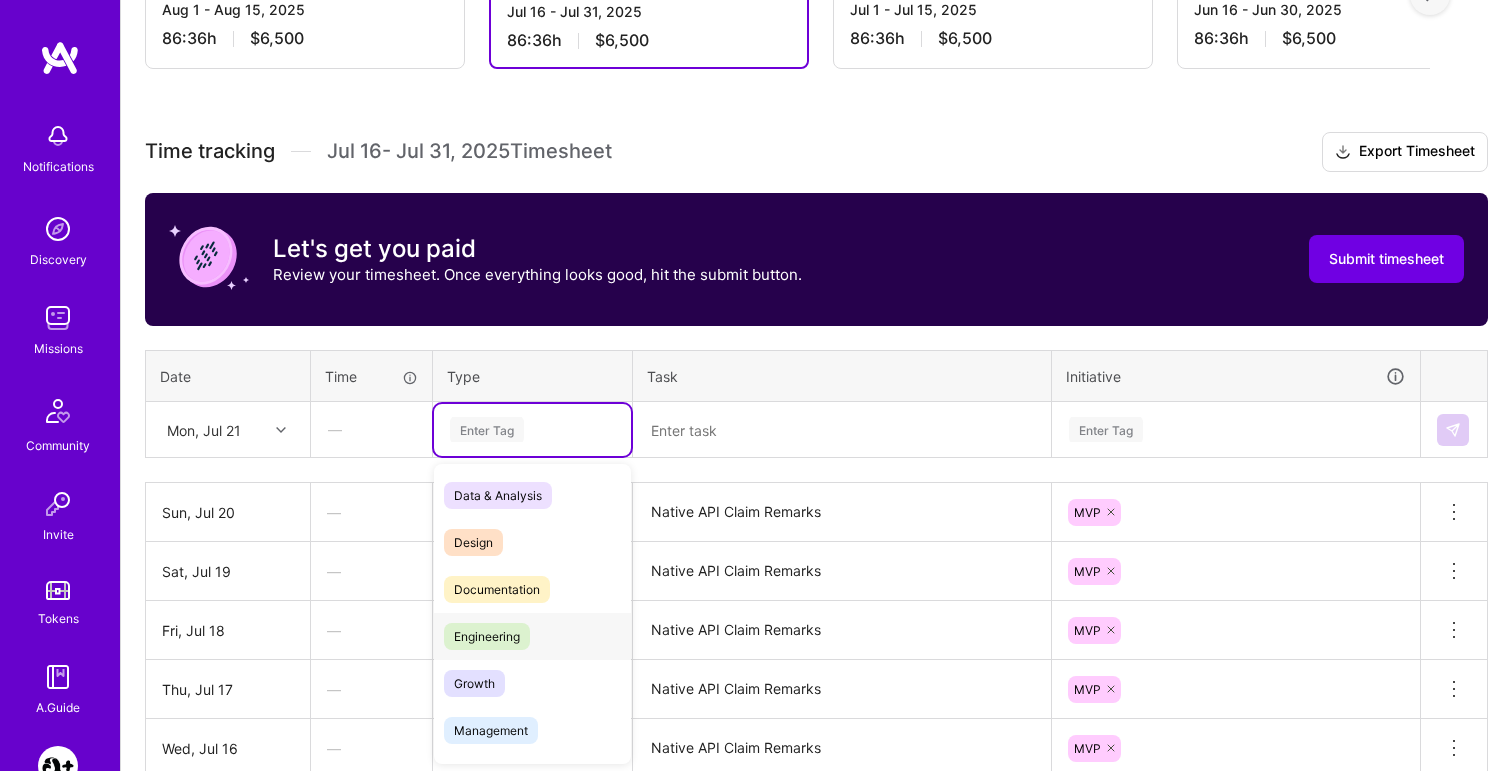 click on "Engineering" at bounding box center (487, 636) 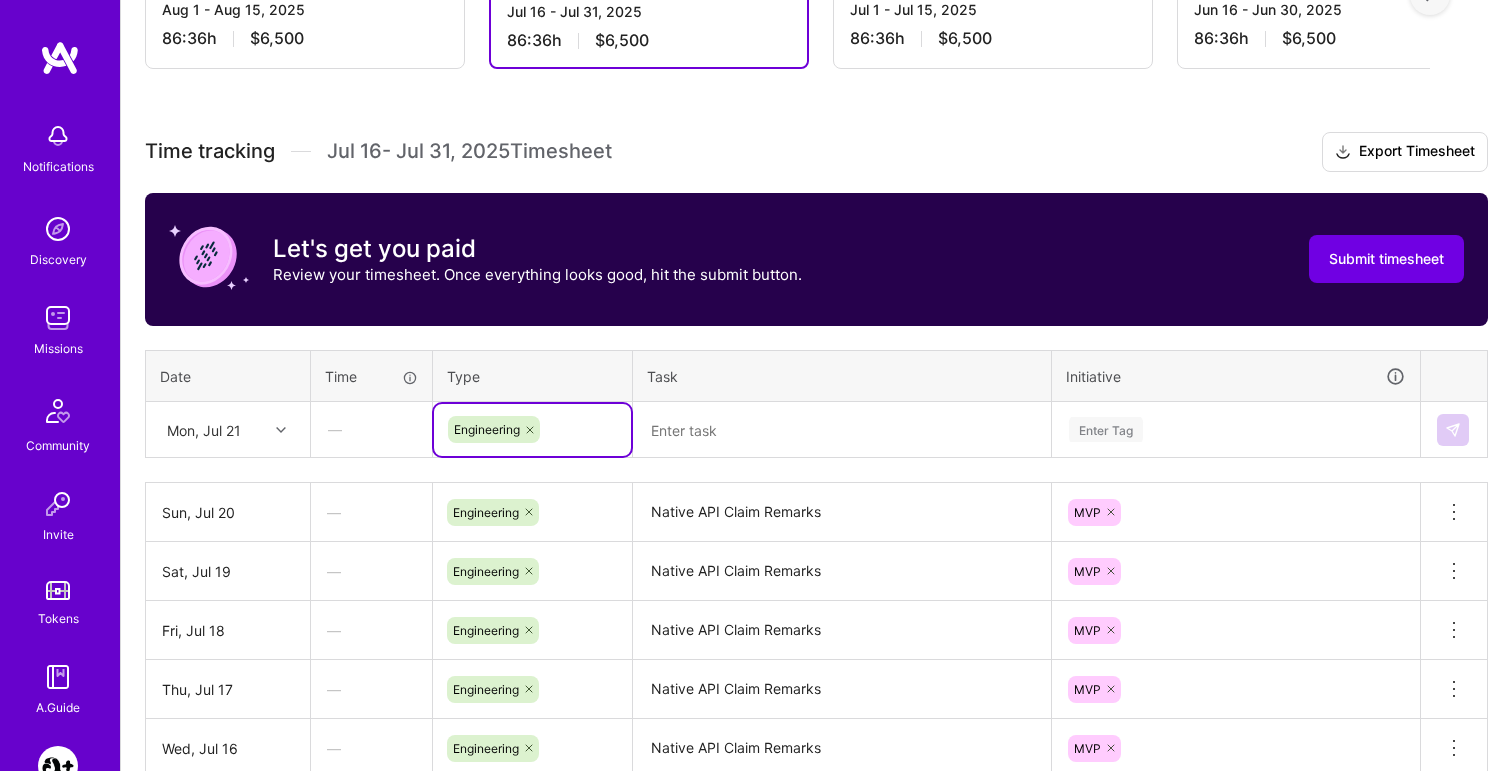 click at bounding box center (842, 430) 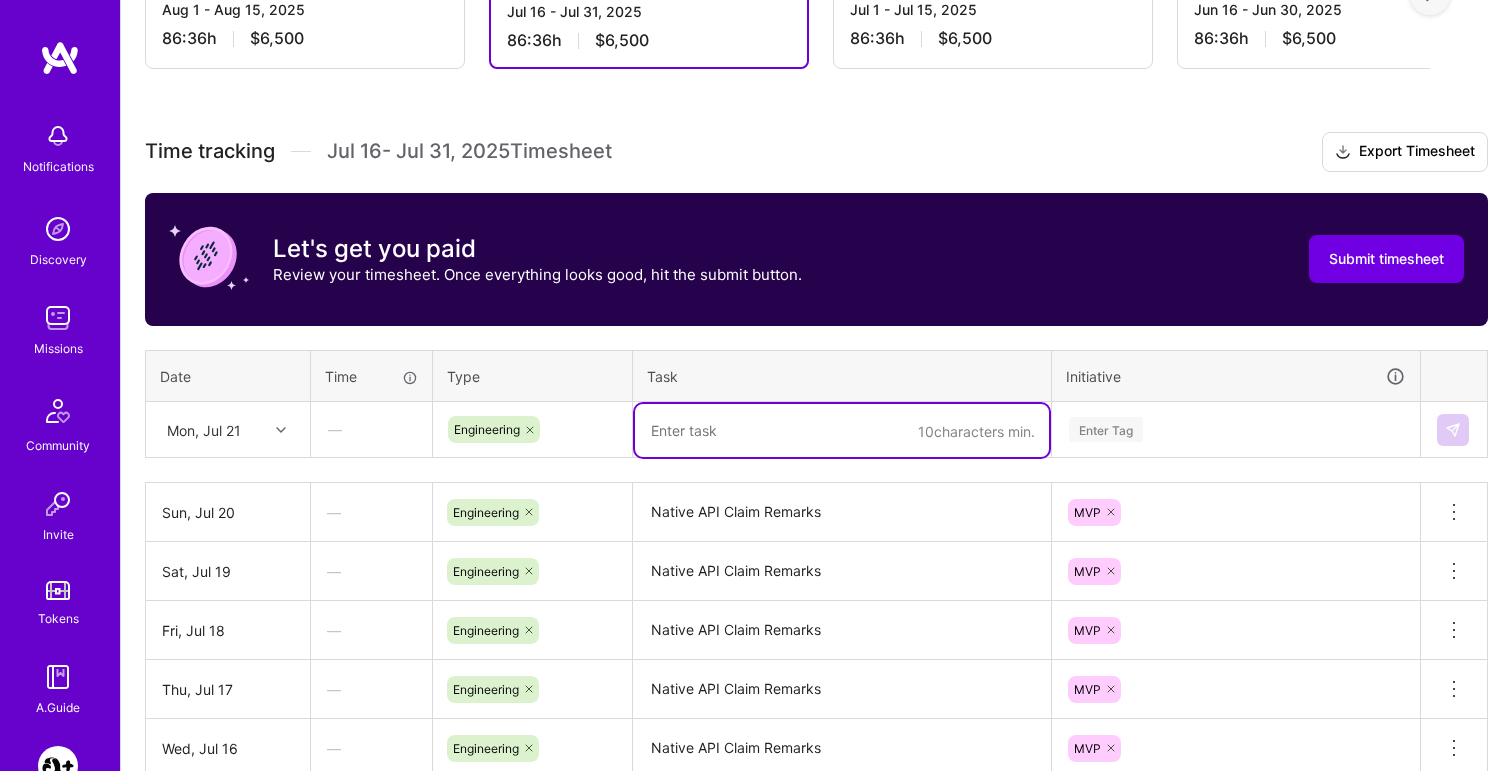 paste on "Native API Claim Remarks" 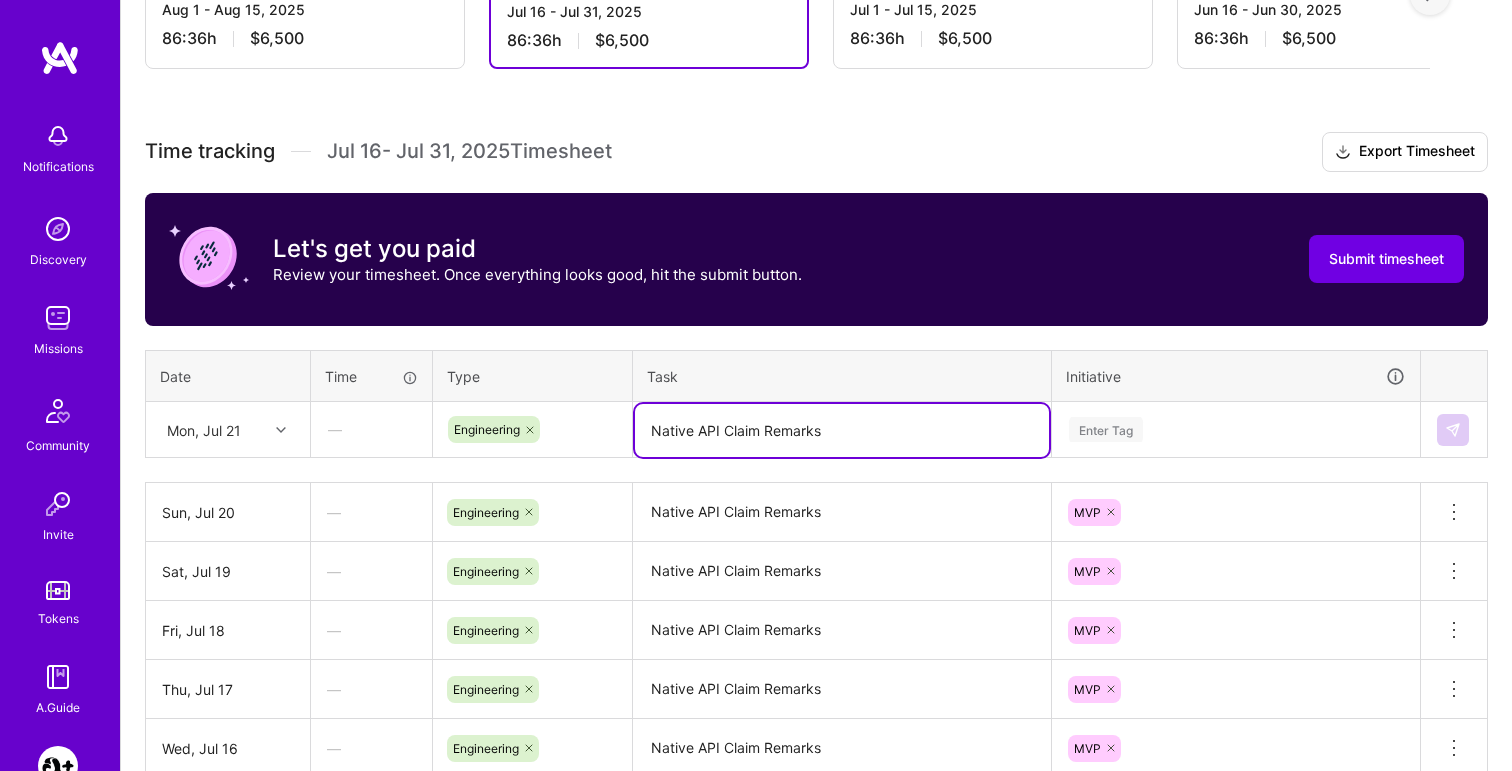 type on "Native API Claim Remarks" 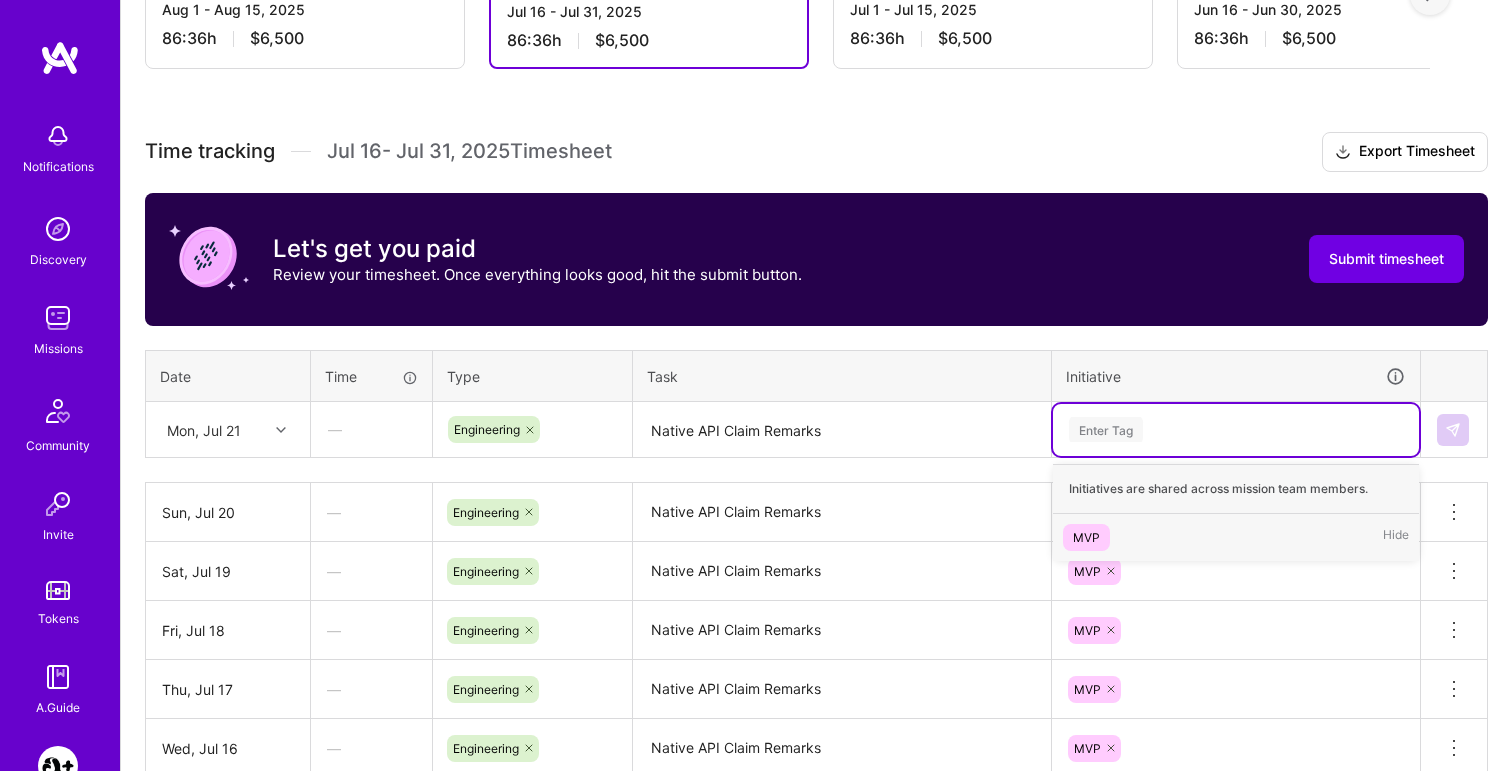 click on "MVP" at bounding box center [1086, 537] 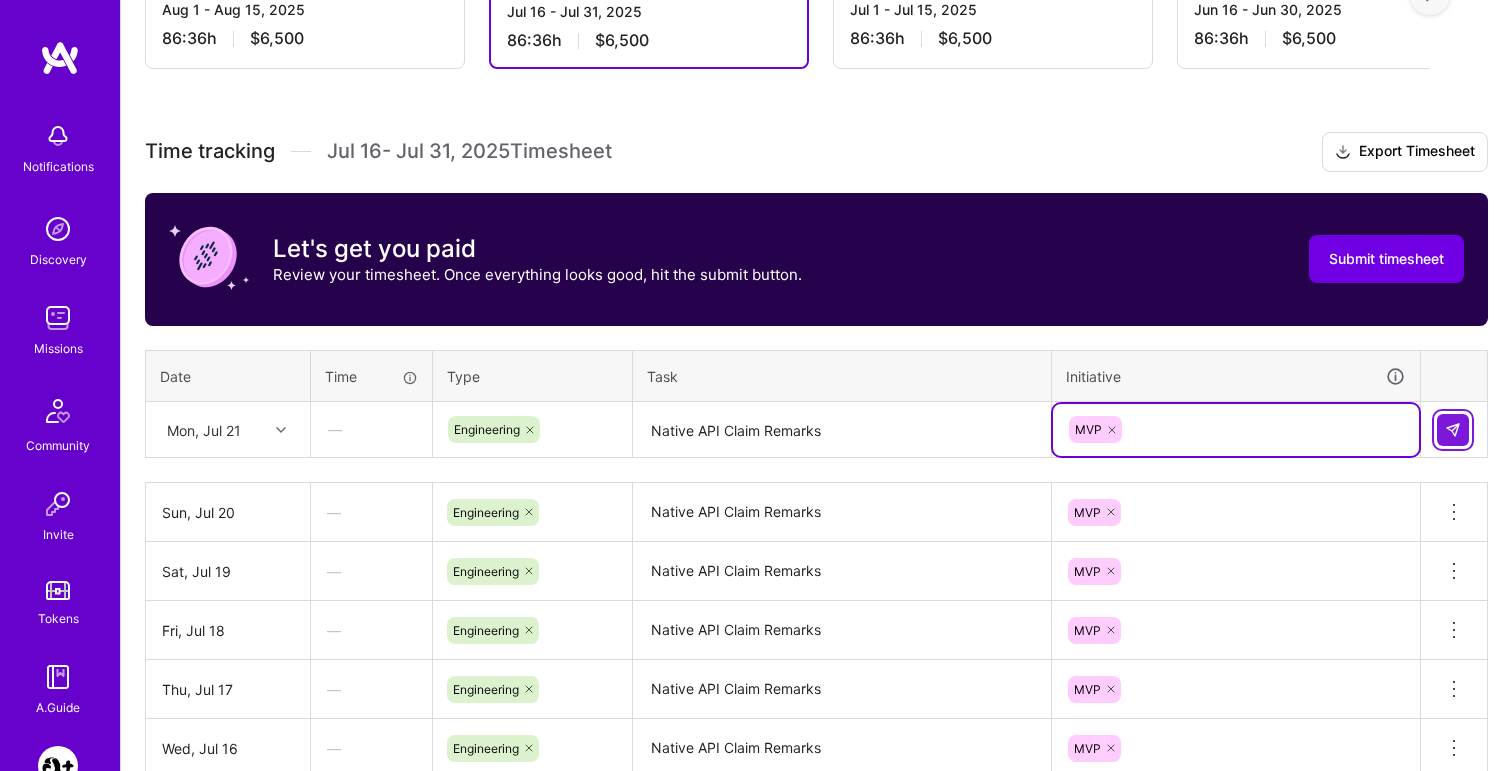 click at bounding box center [1453, 430] 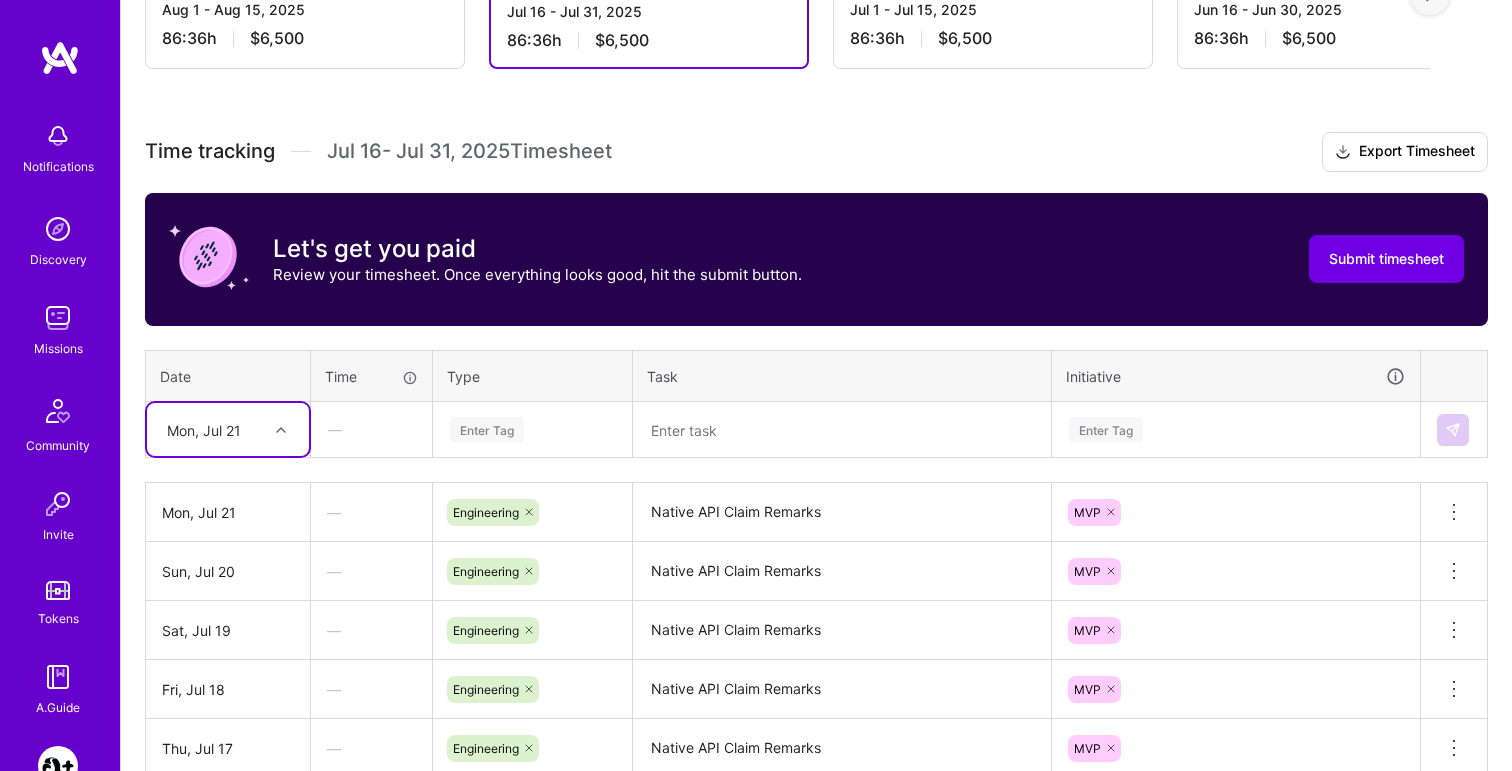 click at bounding box center (281, 430) 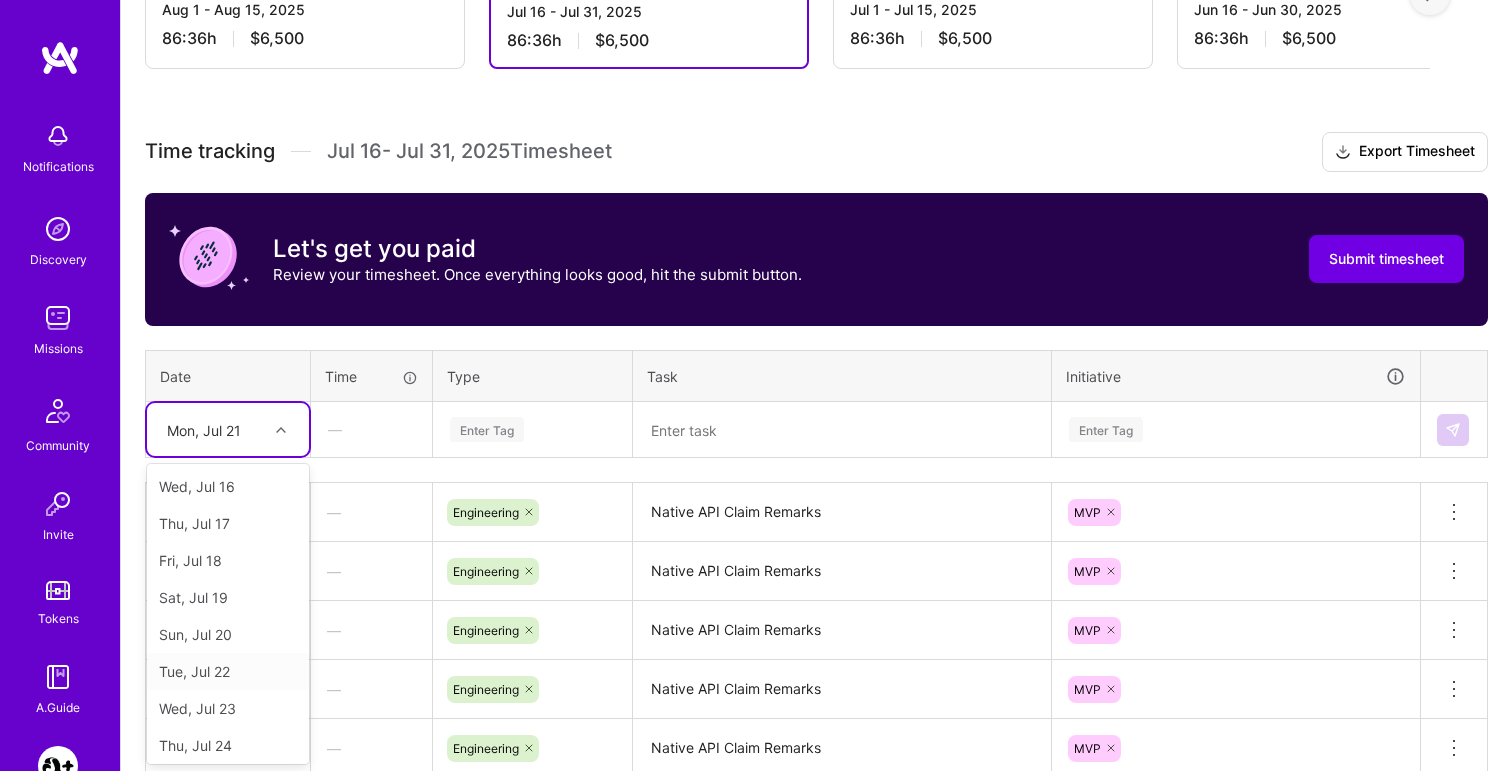 click on "Tue, Jul 22" at bounding box center (228, 671) 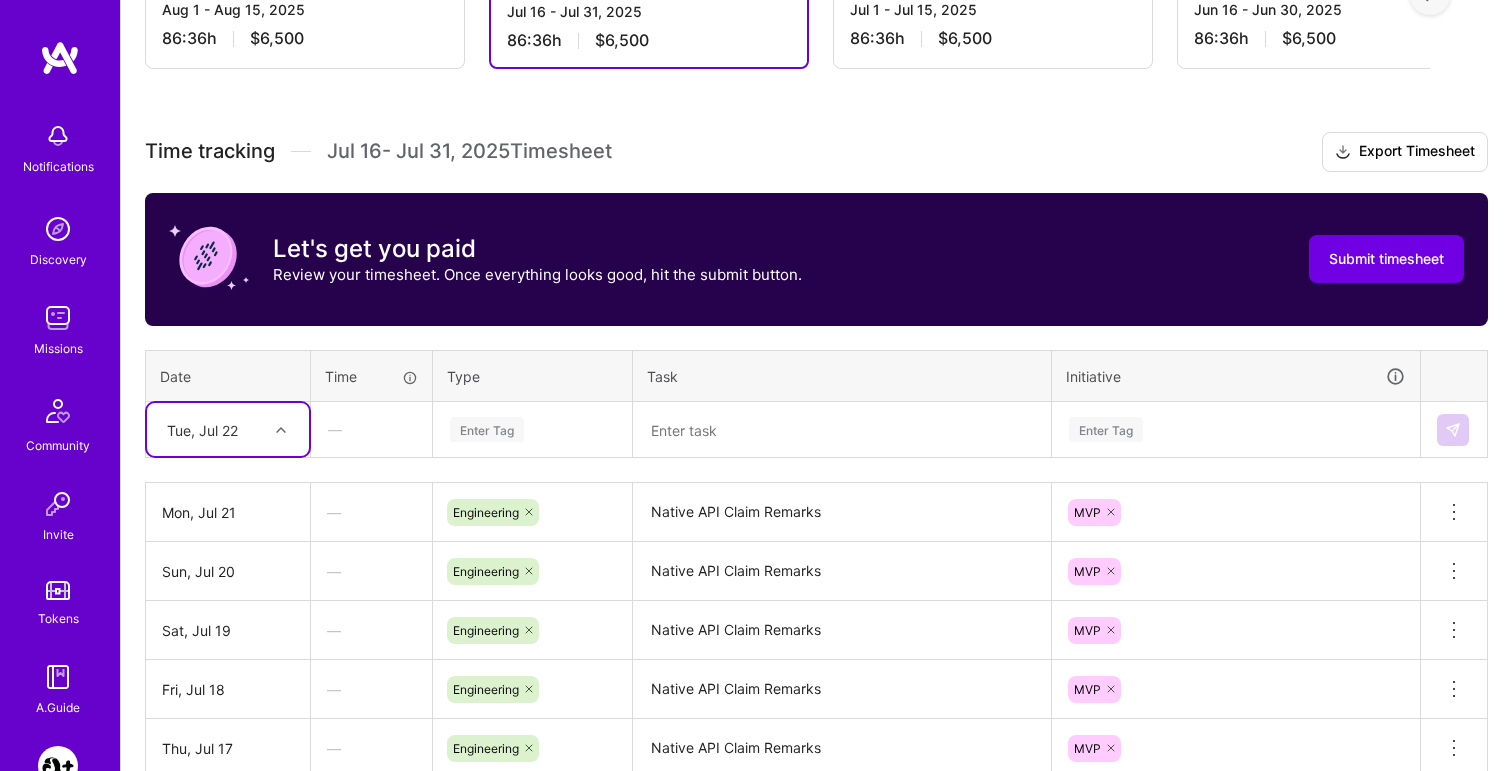 click on "Enter Tag" at bounding box center (487, 429) 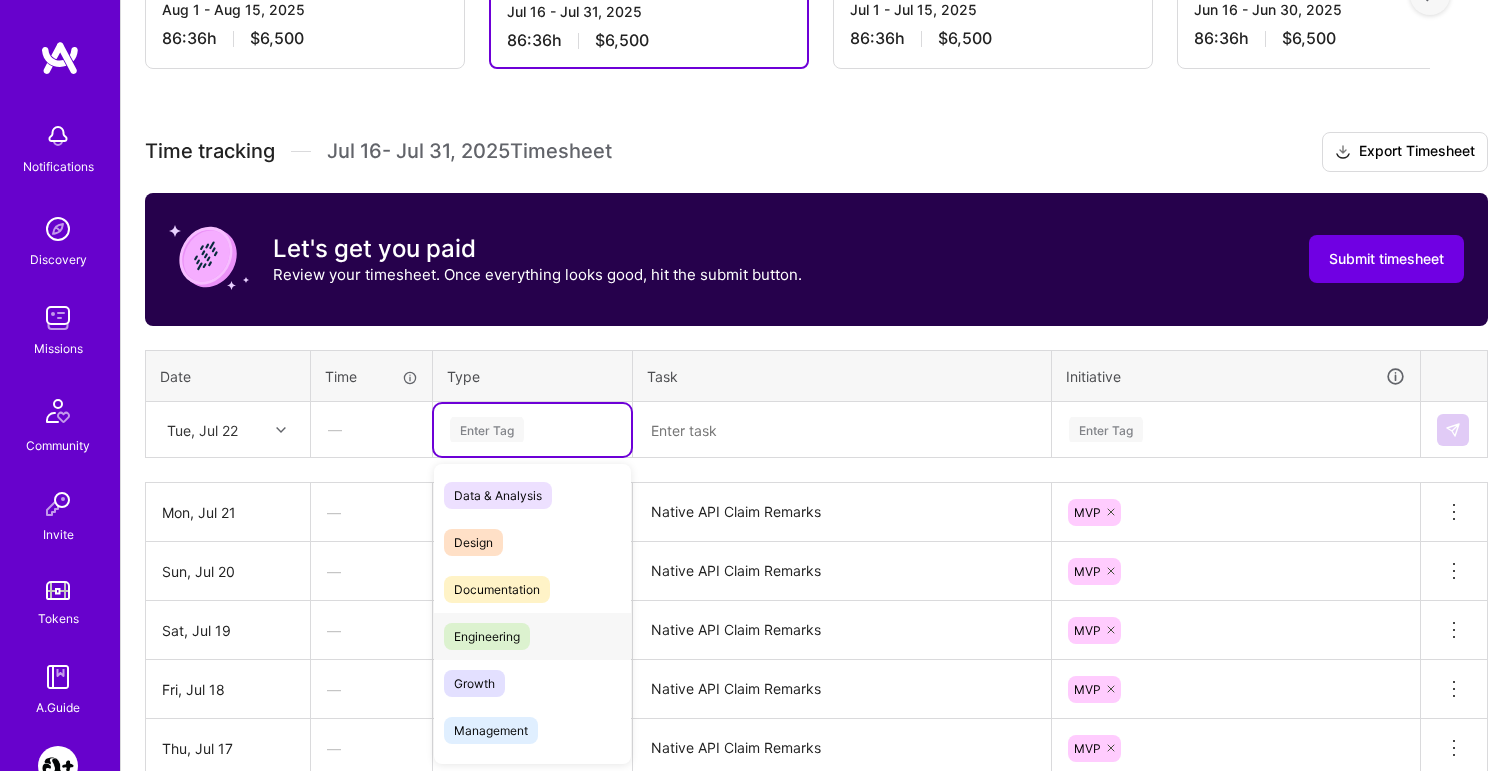 click on "Engineering" at bounding box center [532, 636] 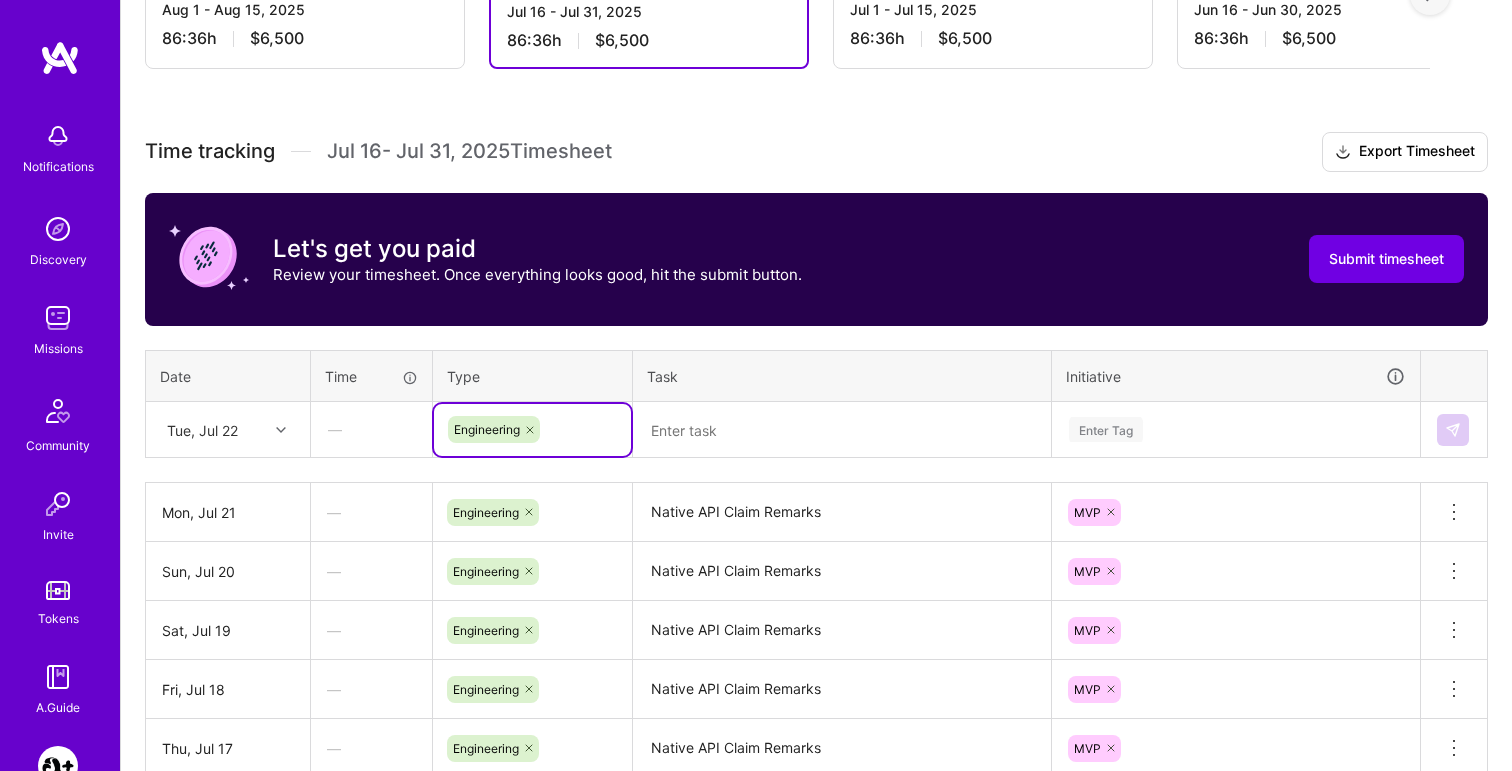 click at bounding box center [842, 430] 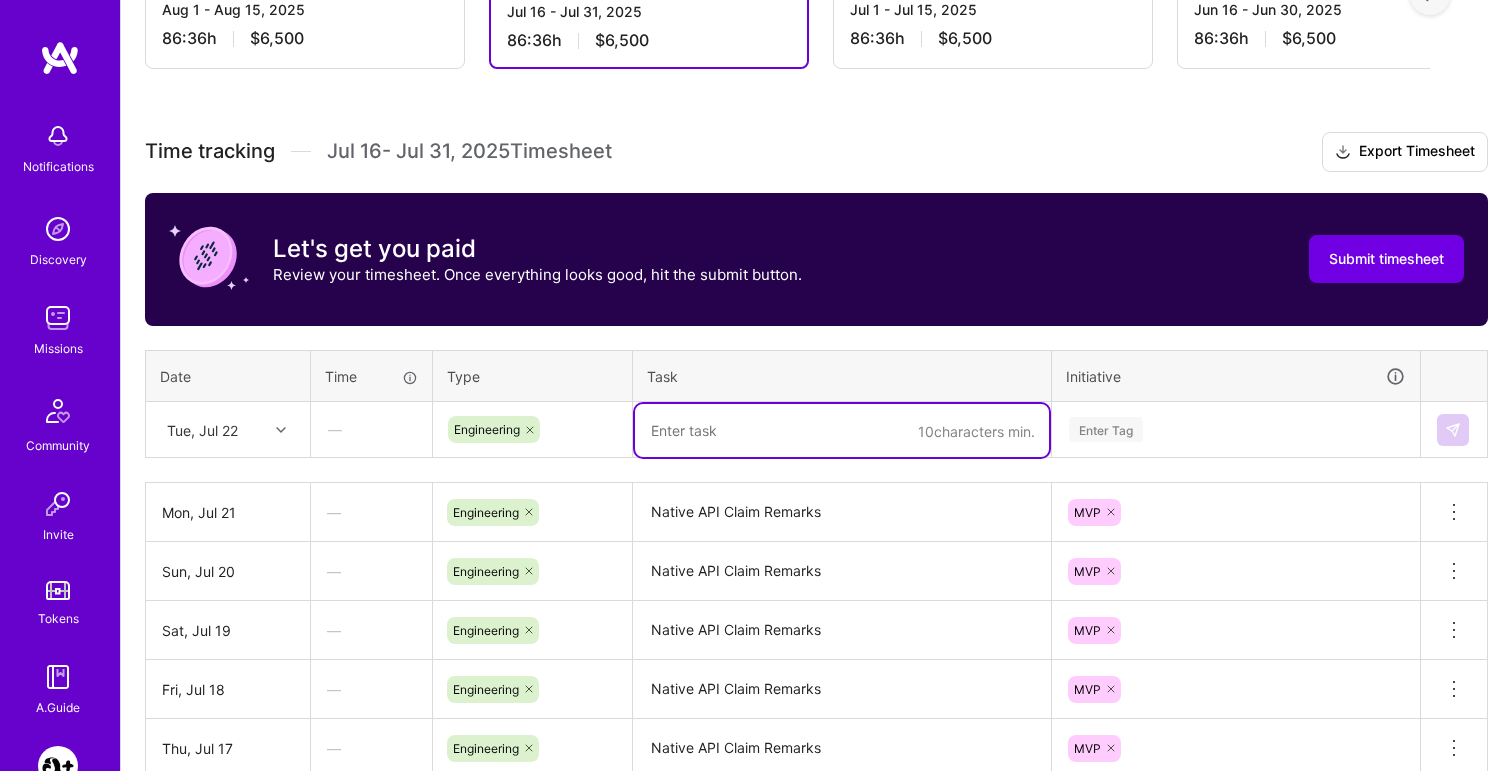 paste on "Native API Claim Remarks" 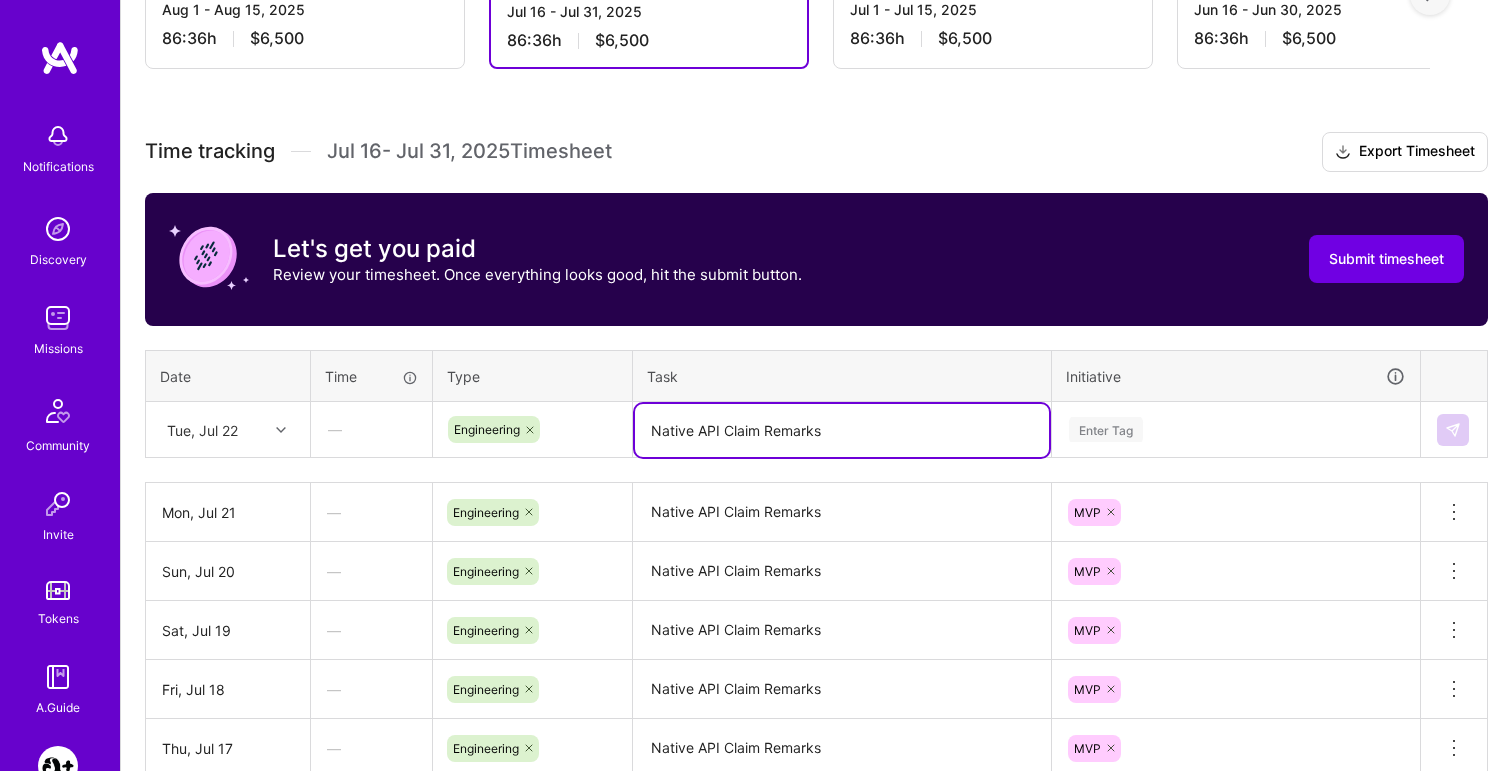 type on "Native API Claim Remarks" 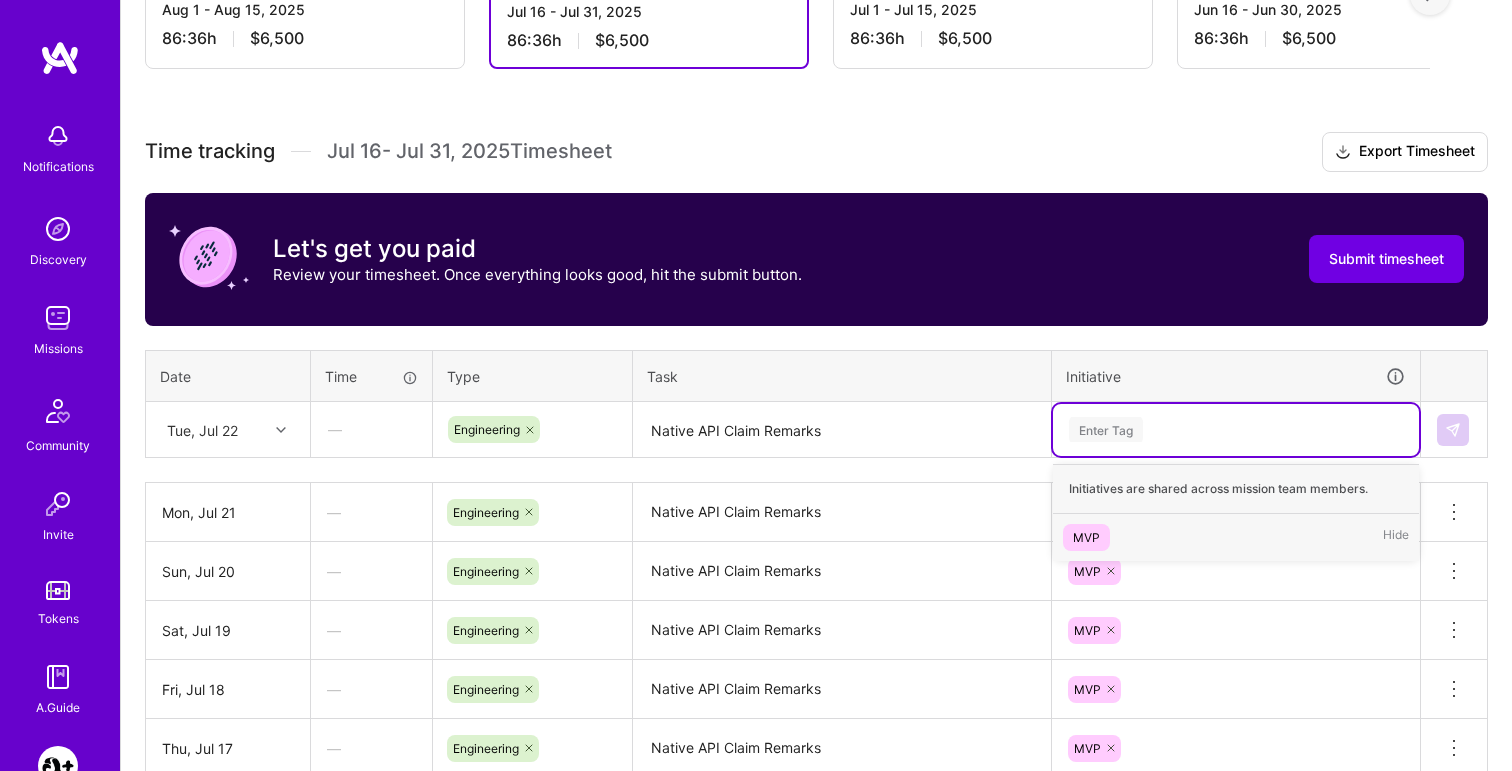 click on "MVP" at bounding box center (1086, 537) 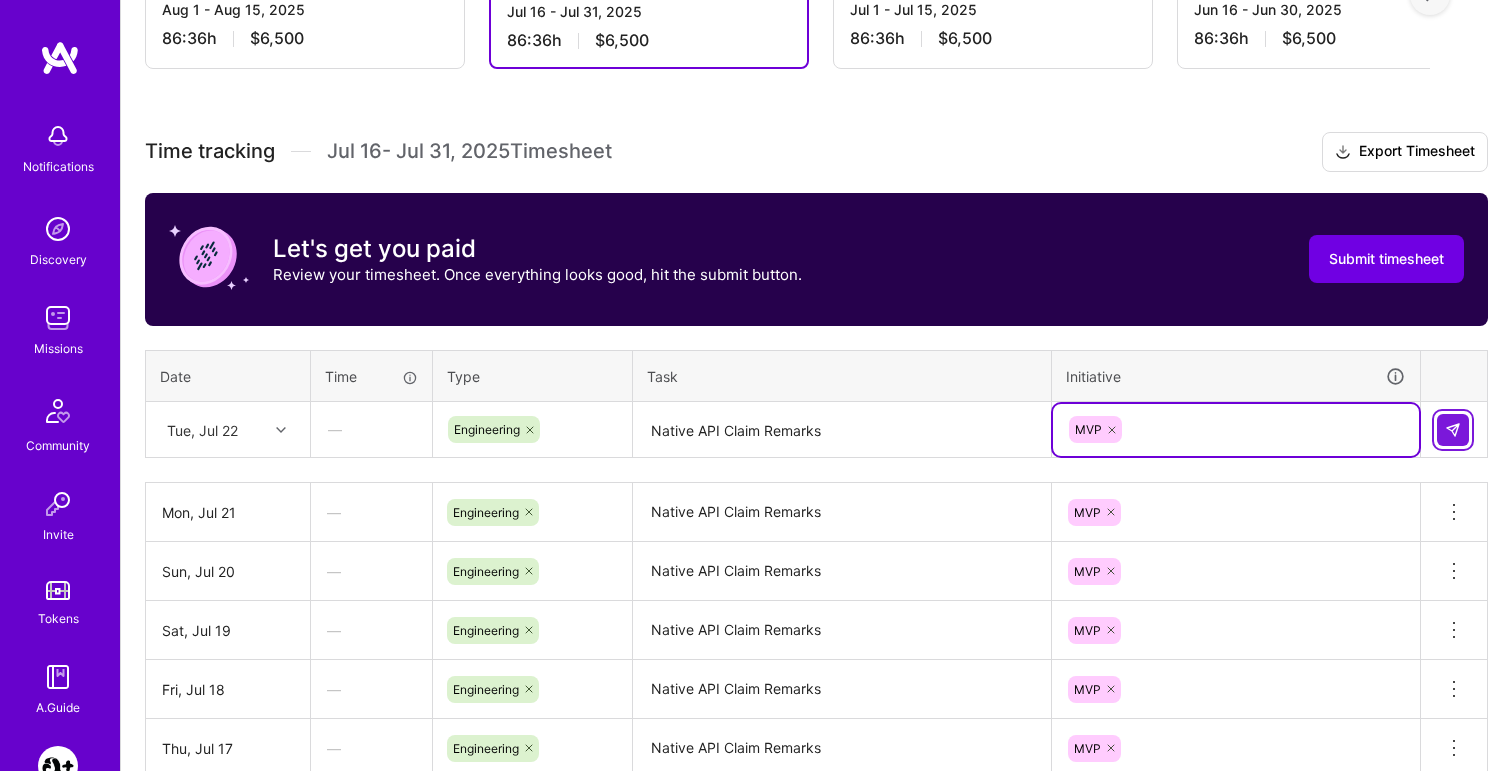 click at bounding box center (1453, 430) 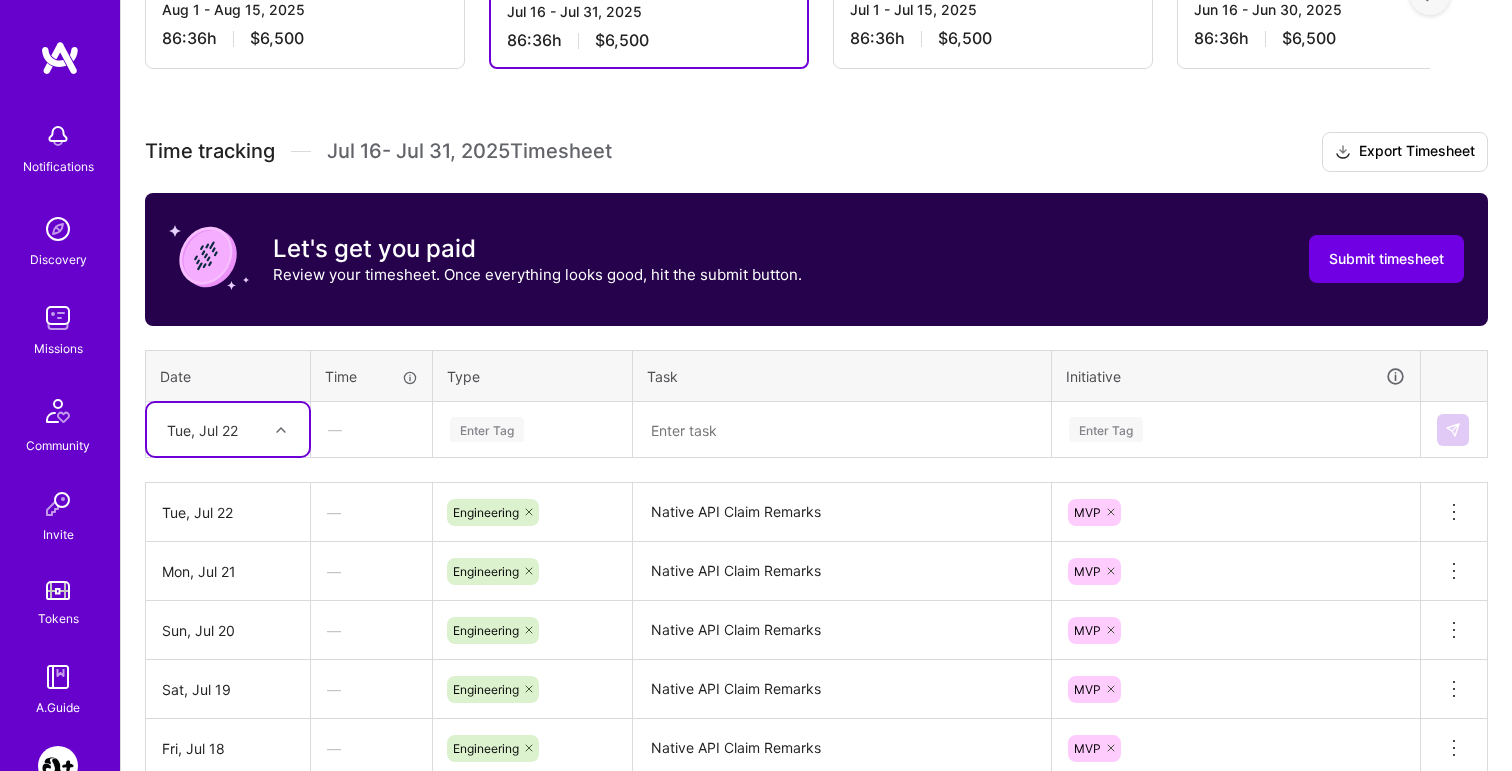 click at bounding box center [281, 430] 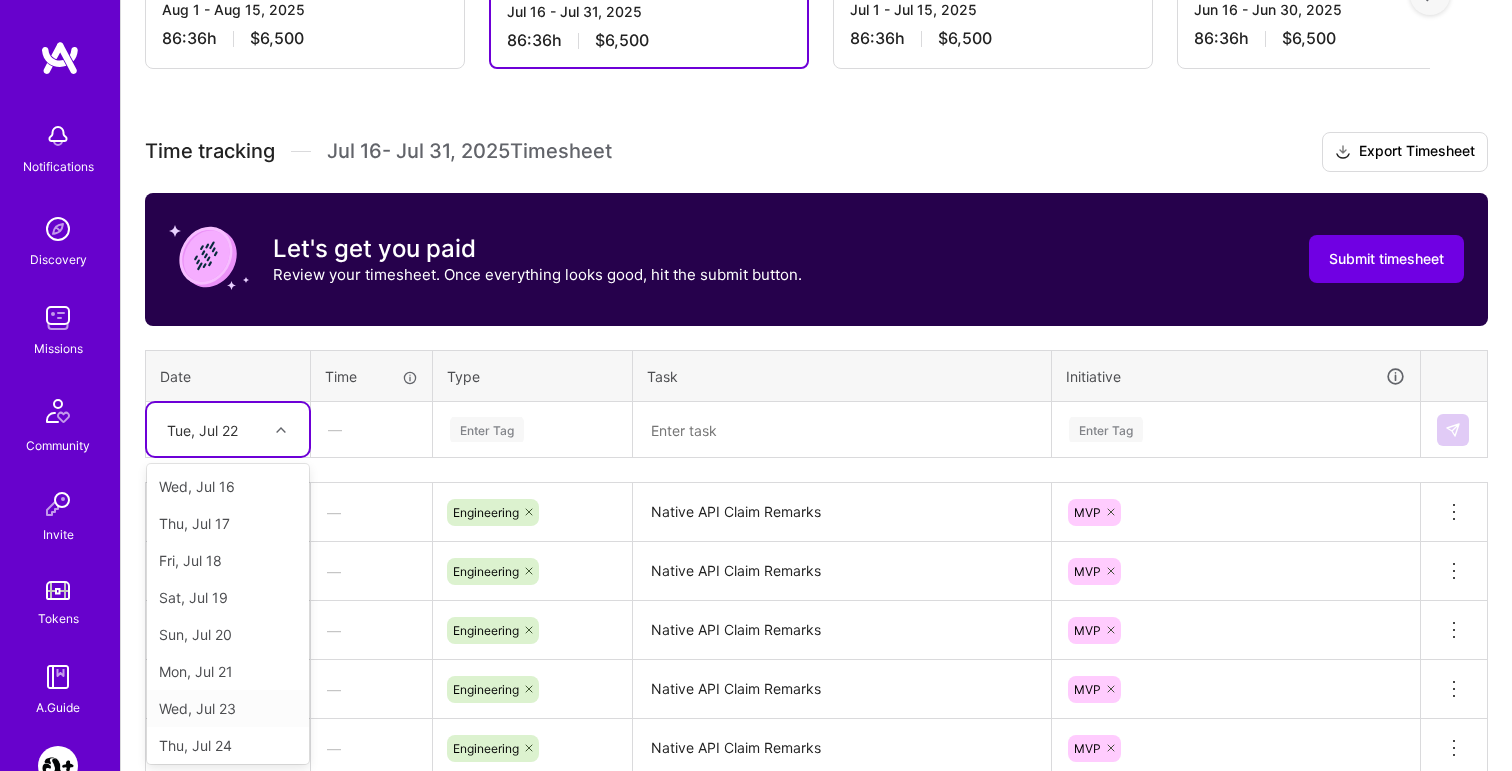 click on "Wed, Jul 23" at bounding box center (228, 708) 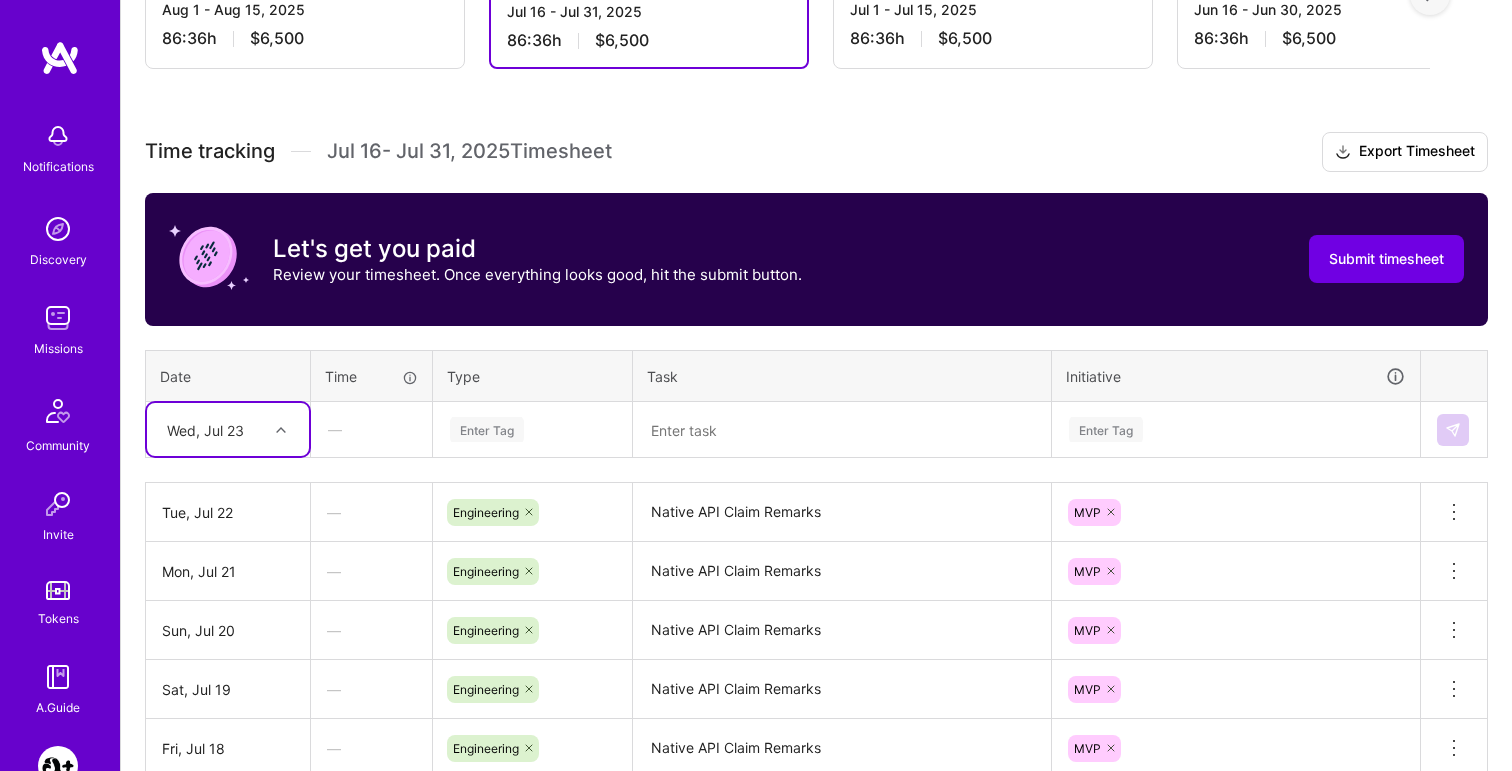 click on "Enter Tag" at bounding box center [487, 429] 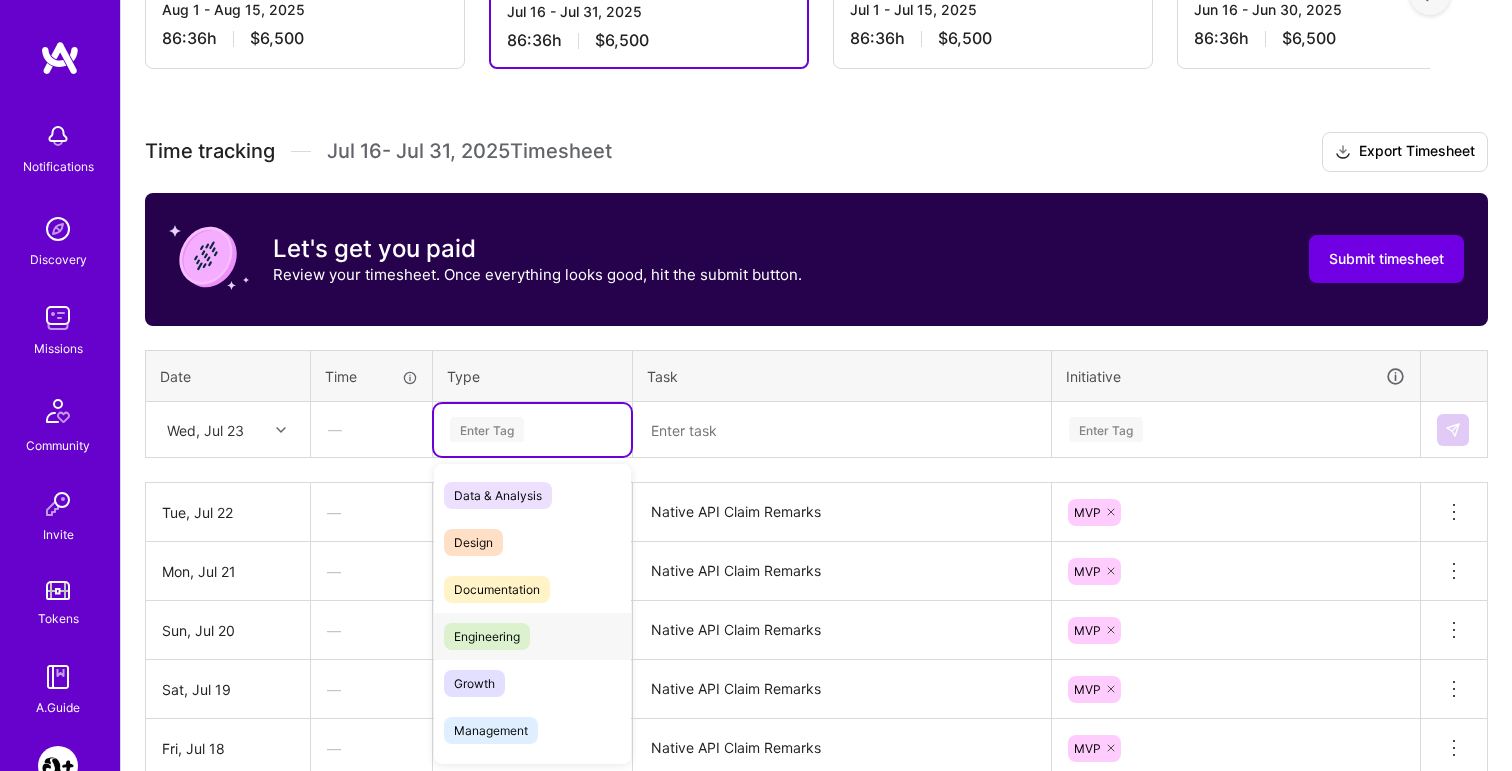 click on "Engineering" at bounding box center (487, 636) 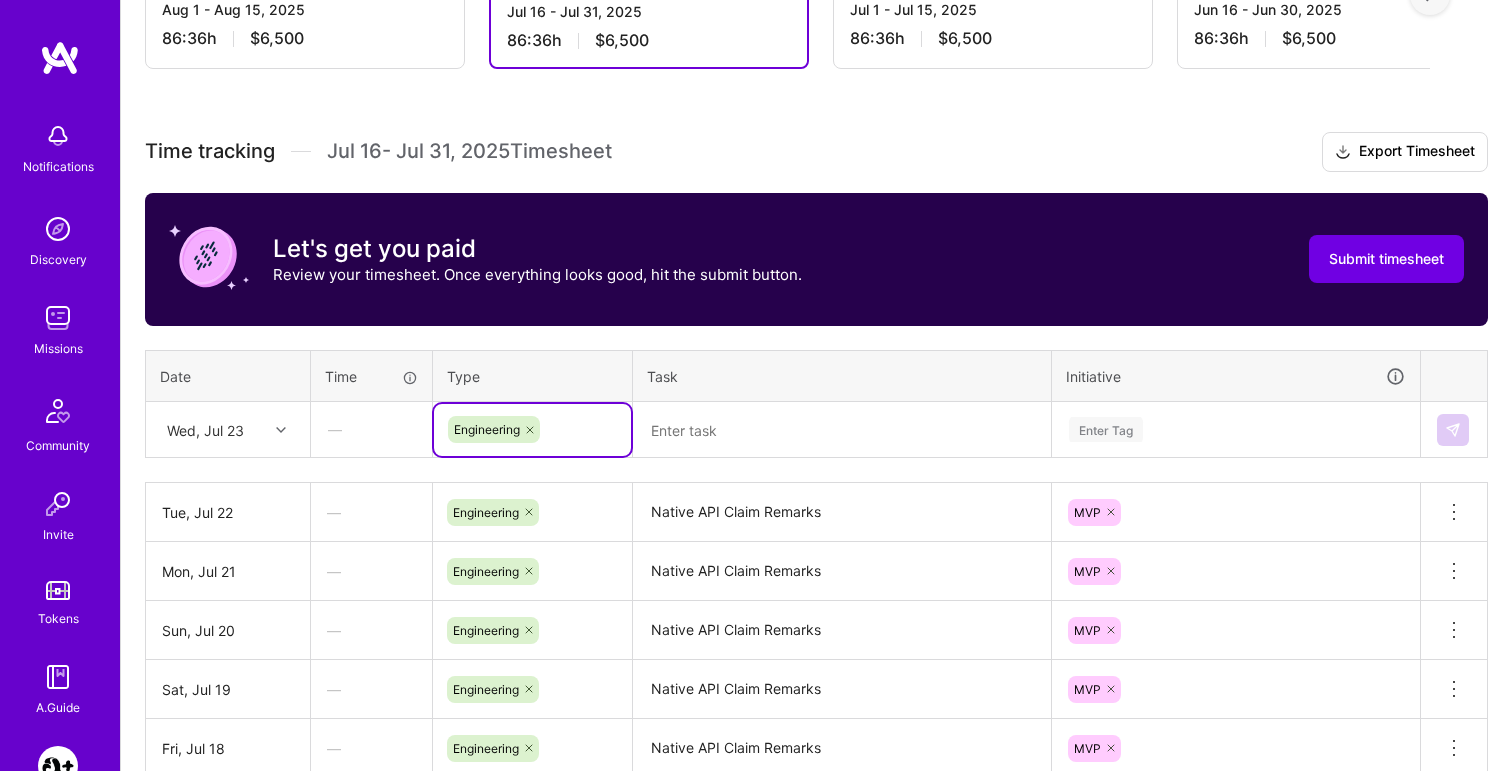 click at bounding box center [842, 430] 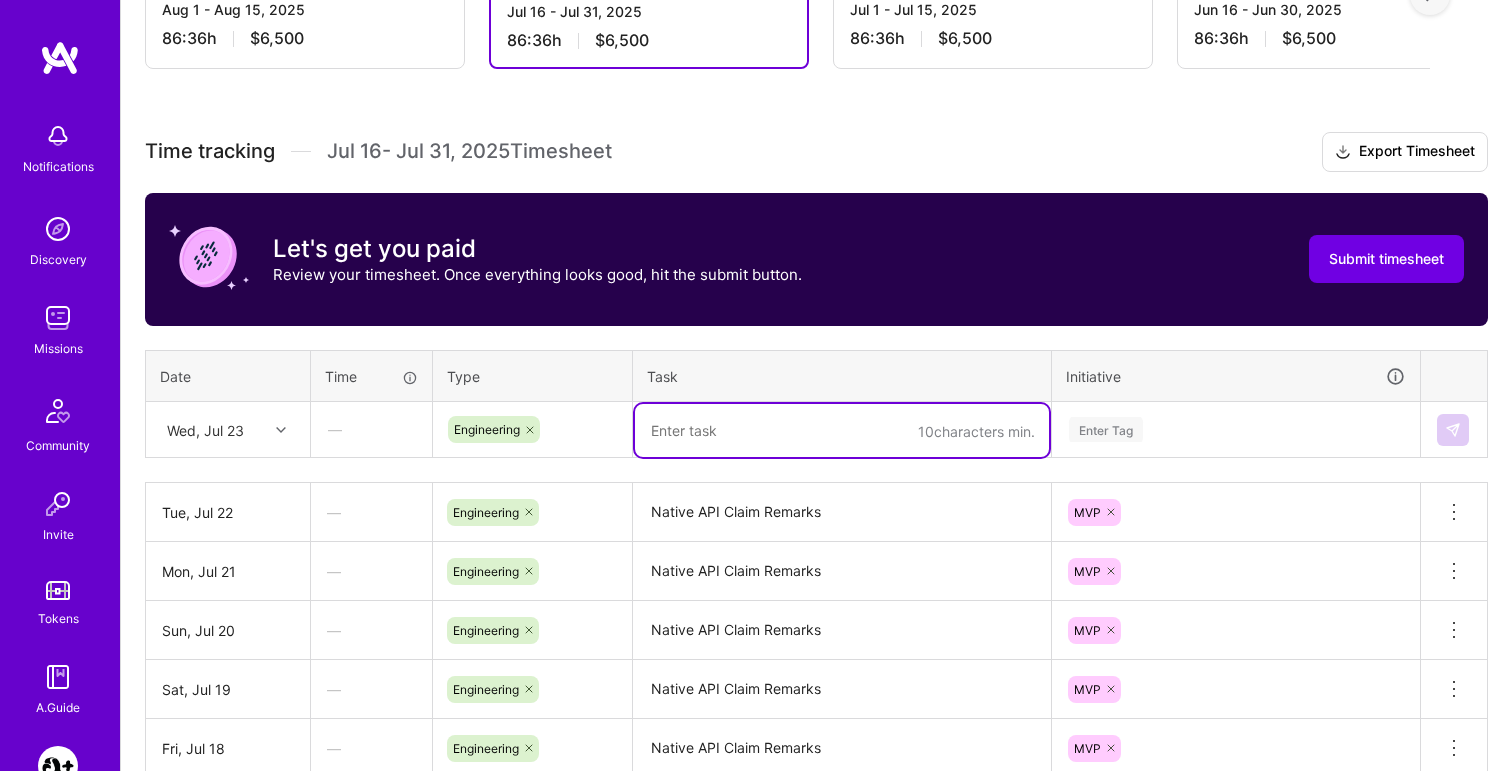 paste on "Native API Claim Remarks" 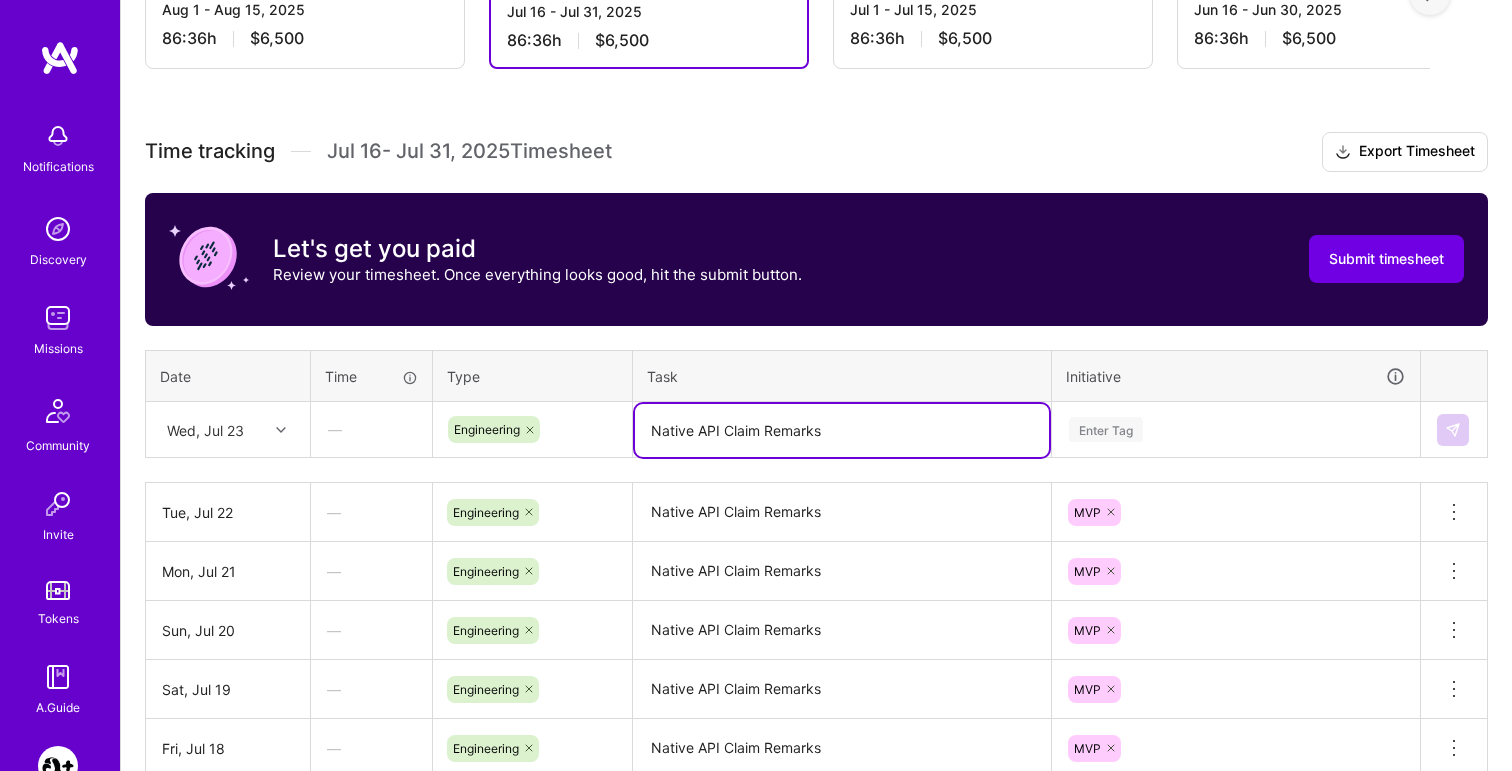 type on "Native API Claim Remarks" 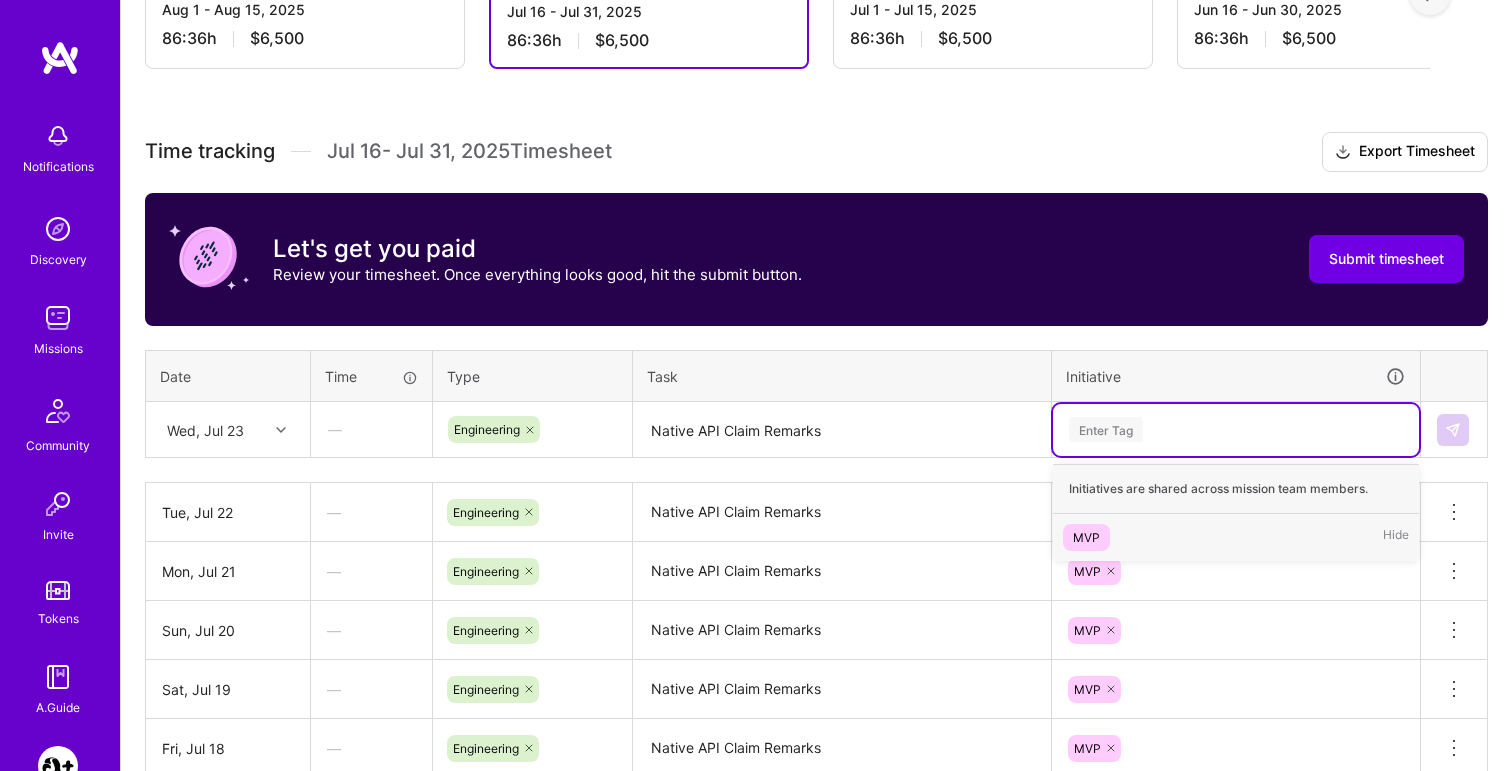 click on "Enter Tag" at bounding box center (1106, 429) 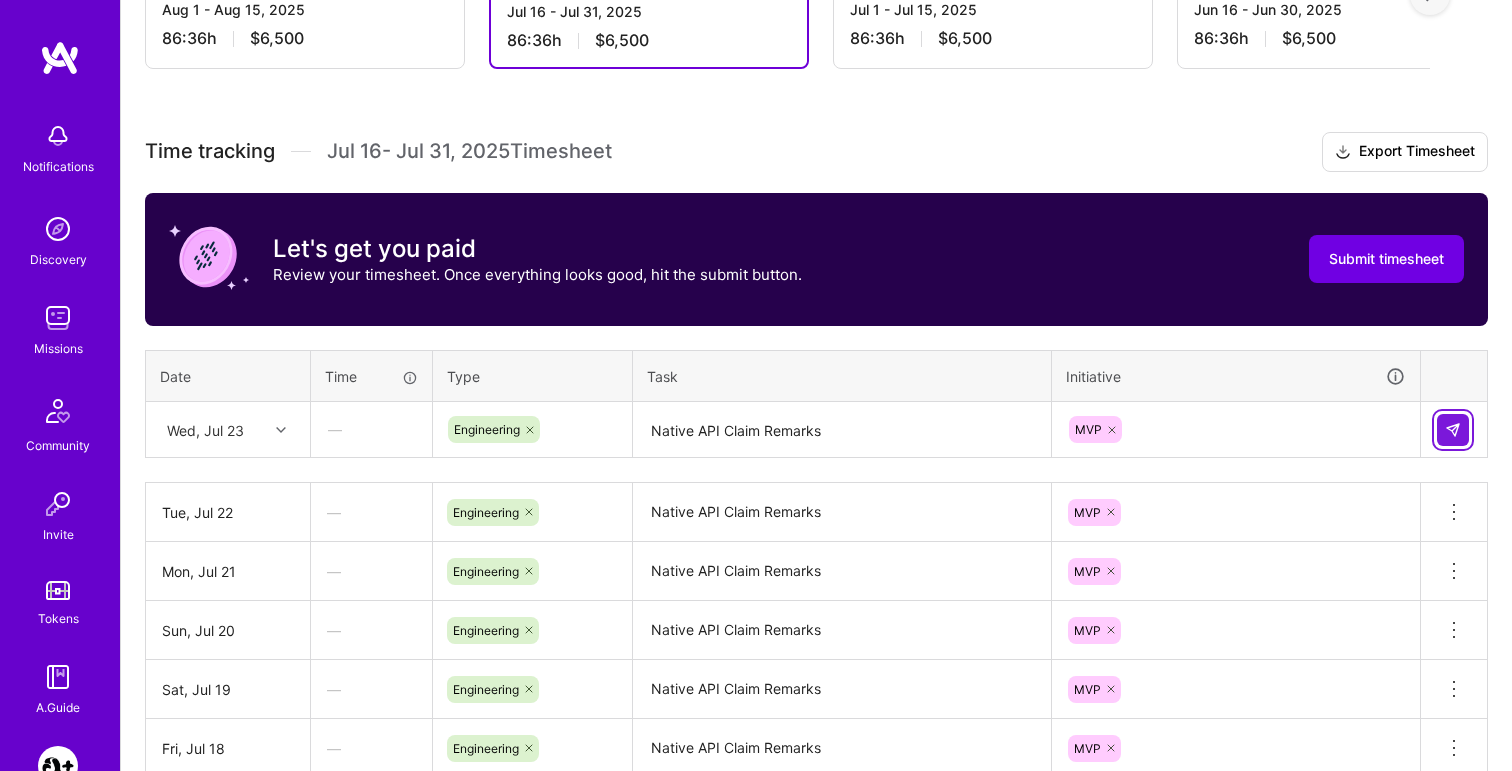 click at bounding box center (1453, 430) 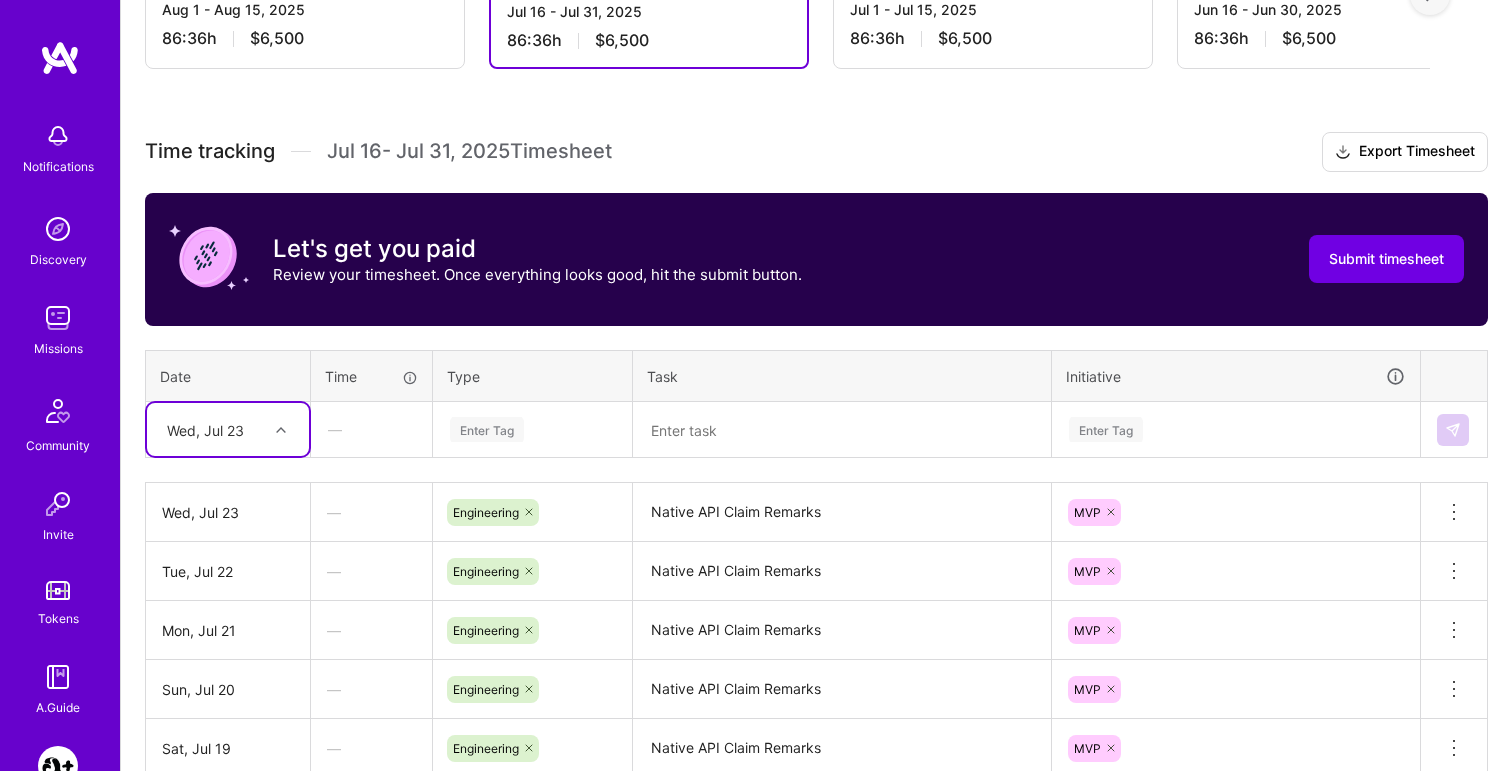 click at bounding box center (281, 430) 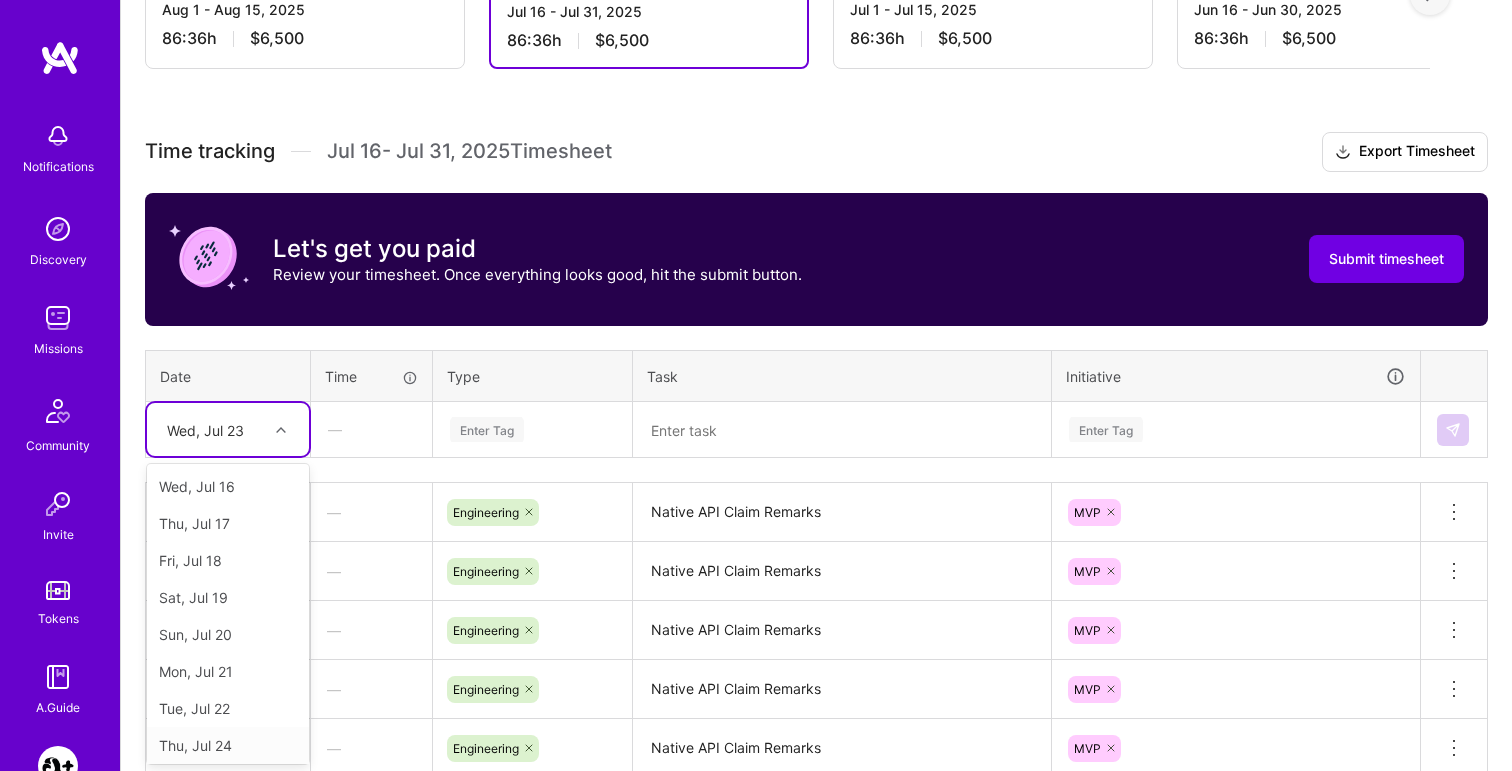 click on "Thu, Jul 24" at bounding box center [228, 745] 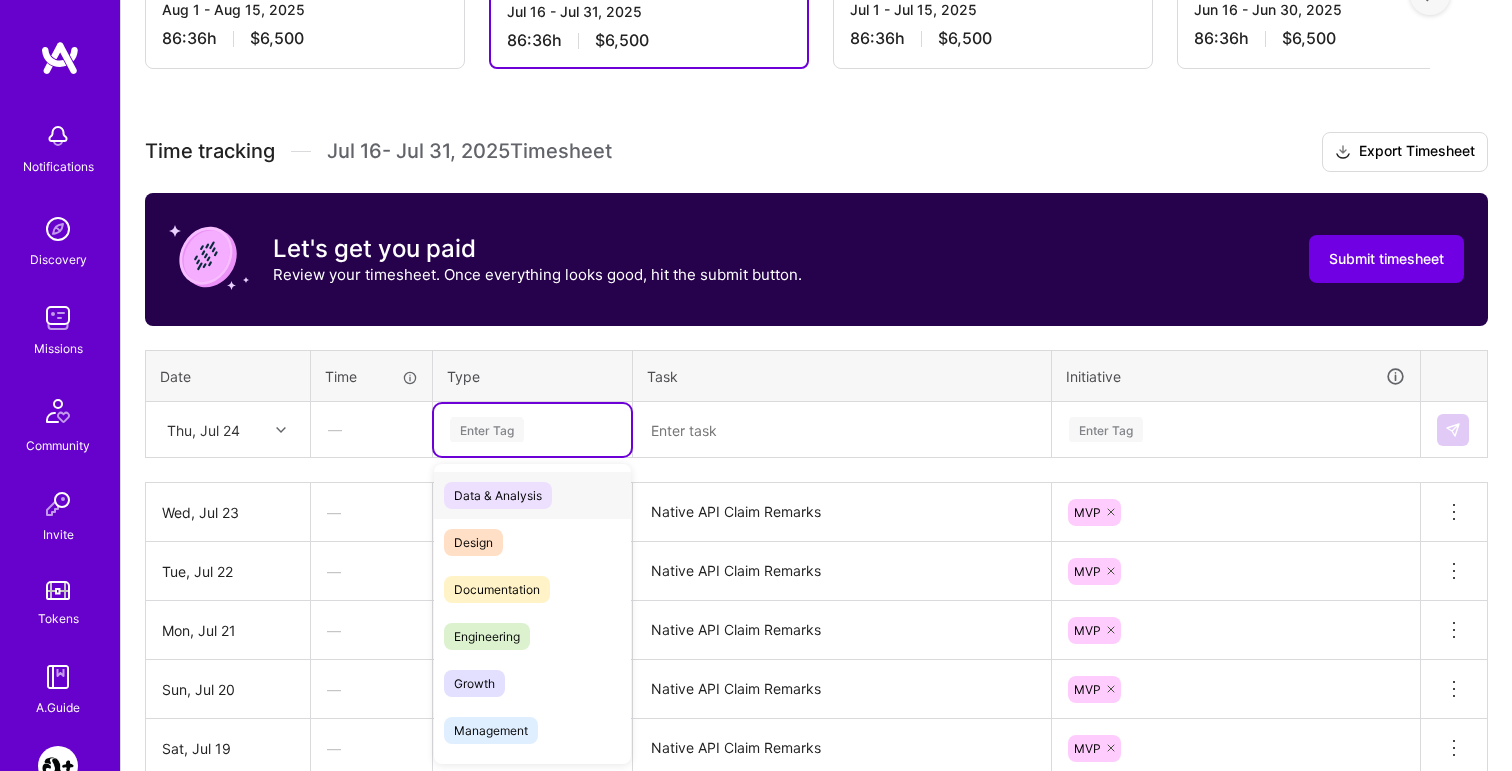 click on "Enter Tag" at bounding box center (487, 429) 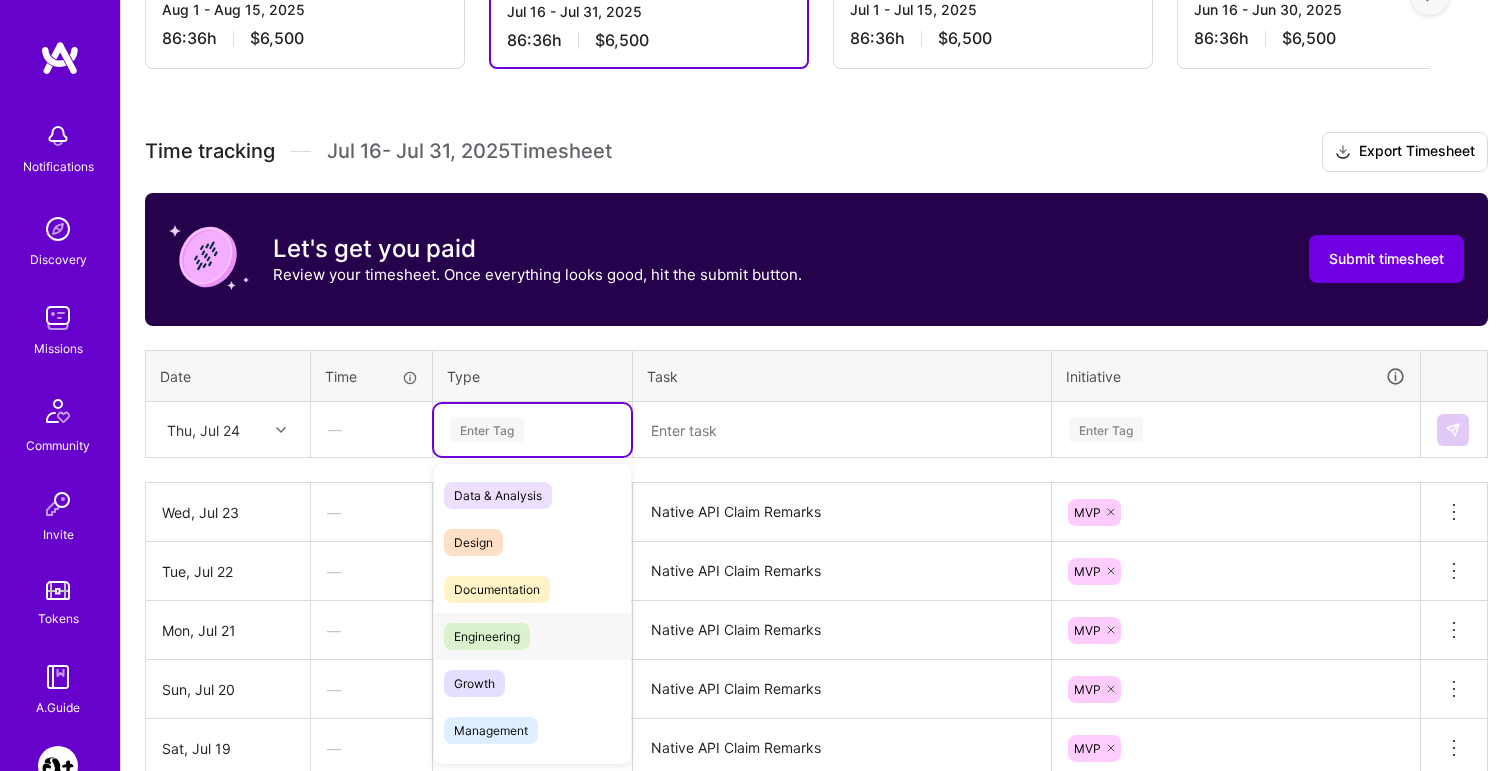 click on "Engineering" at bounding box center [487, 636] 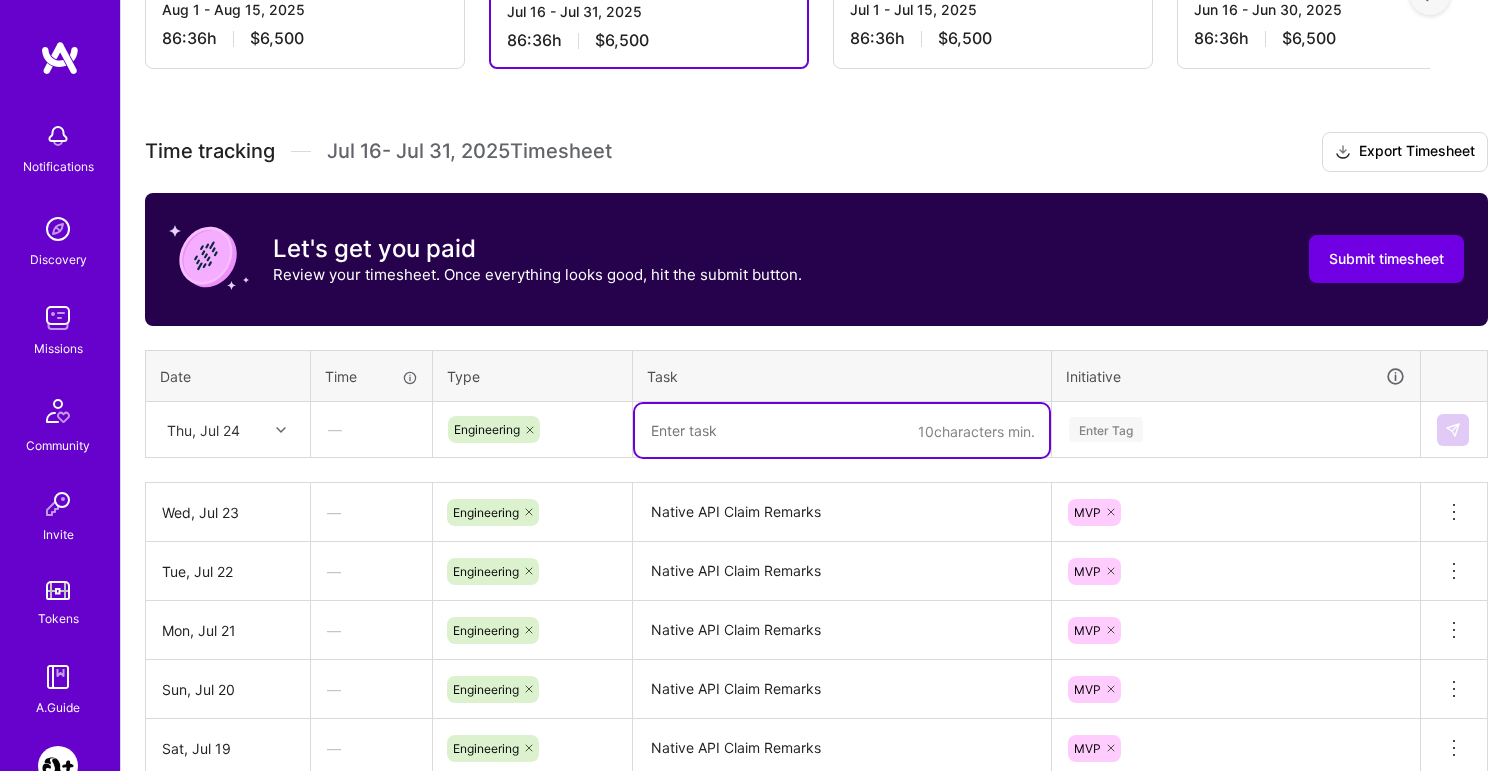 click at bounding box center (842, 430) 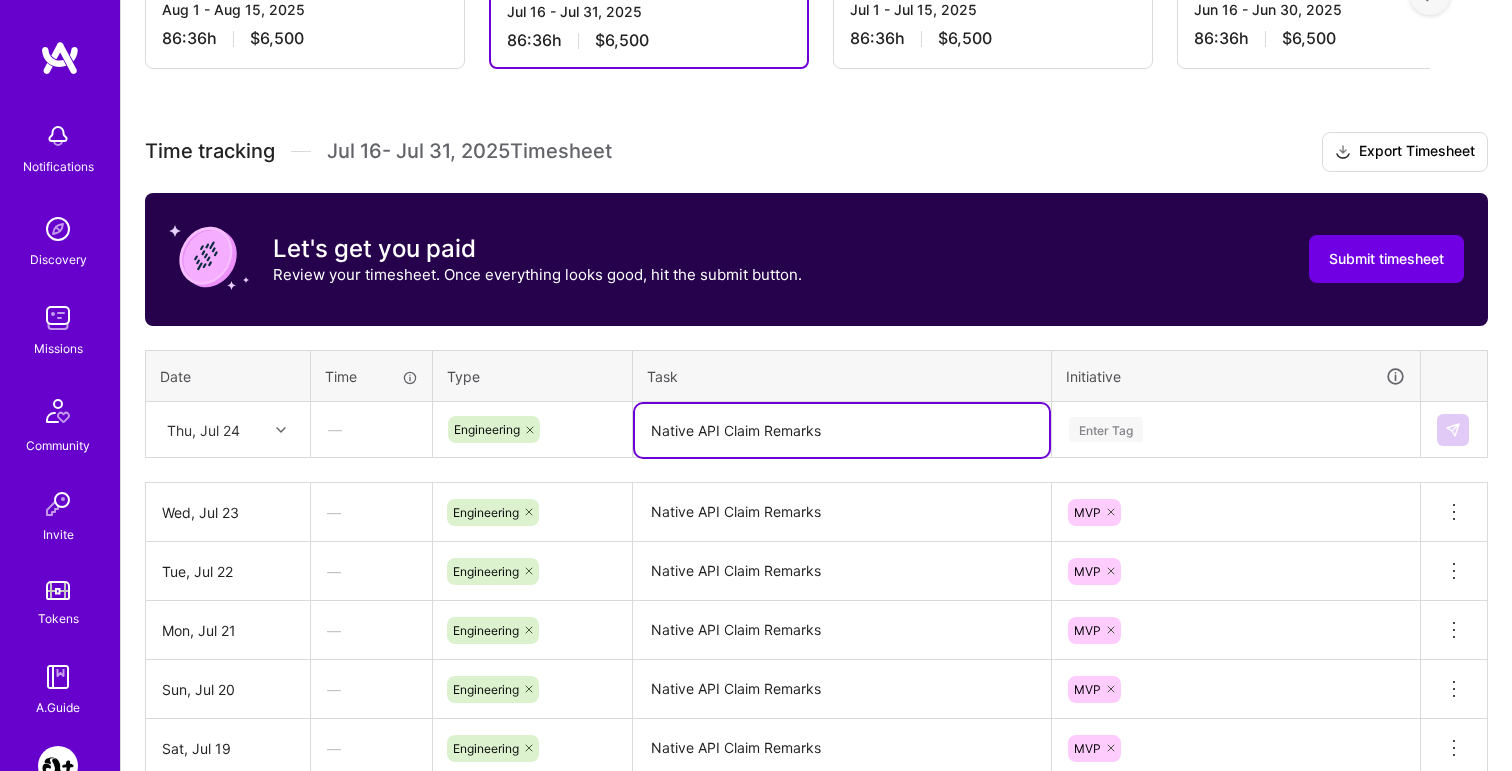 type on "Native API Claim Remarks" 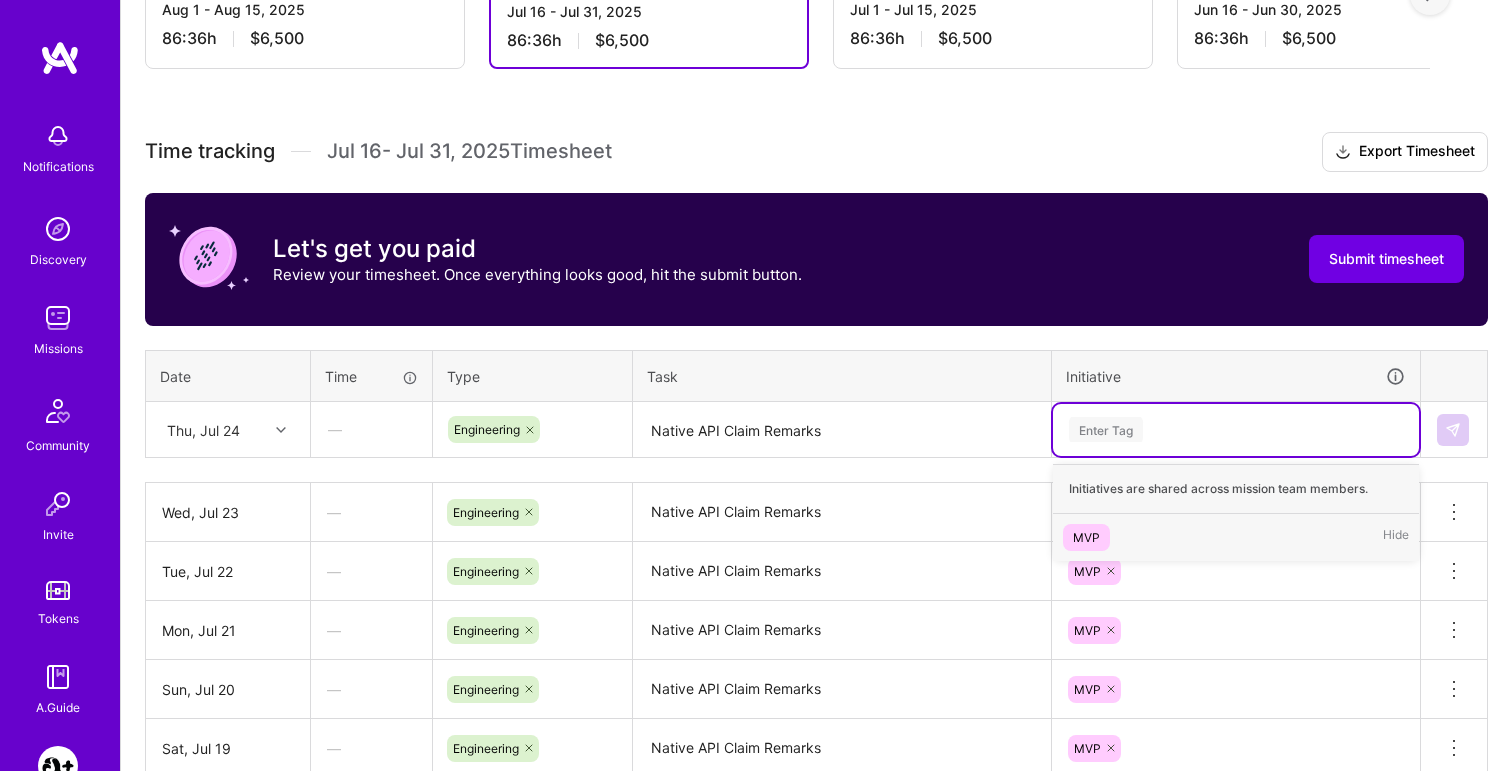 click on "MVP" at bounding box center [1086, 537] 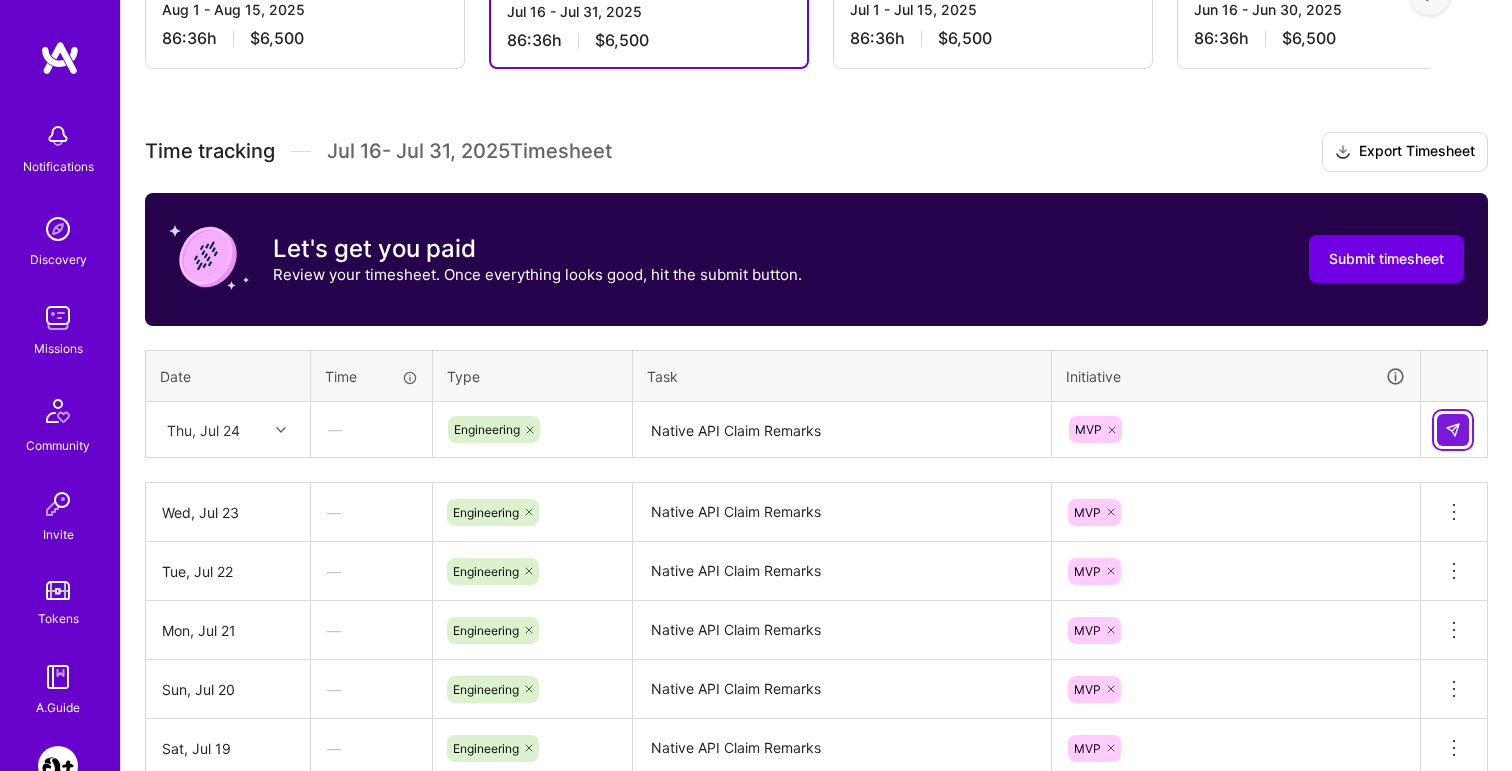 click at bounding box center [1453, 430] 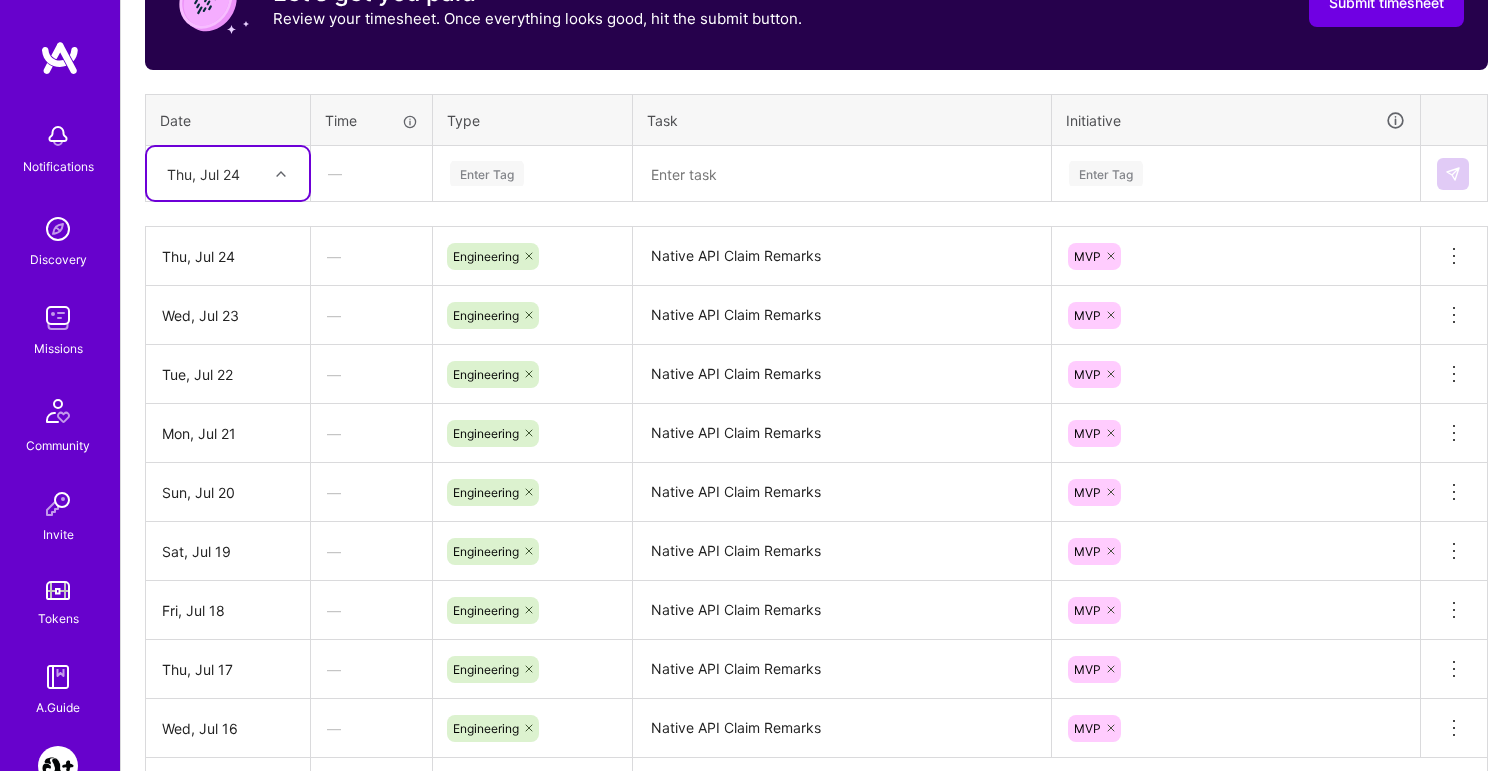 scroll, scrollTop: 693, scrollLeft: 0, axis: vertical 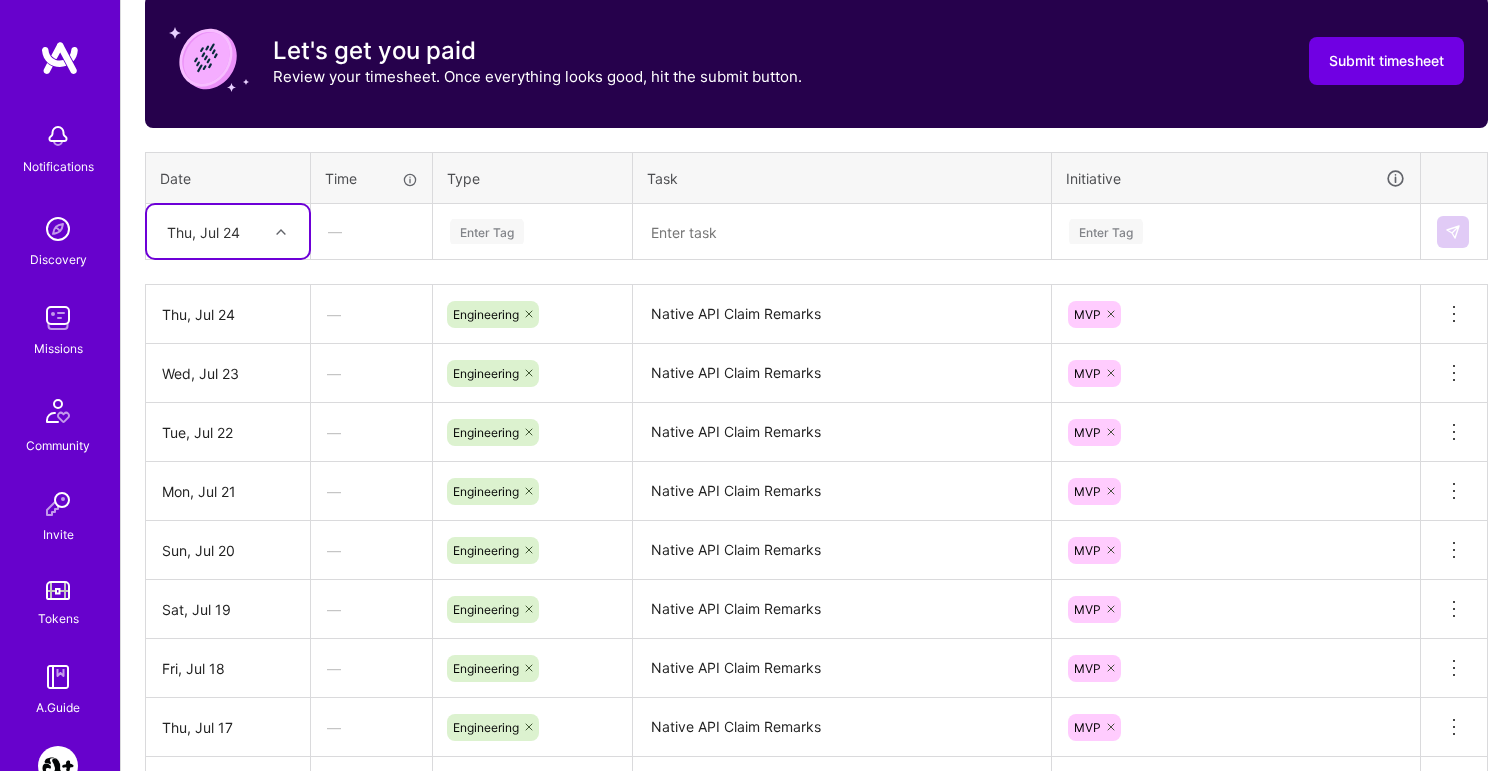 click at bounding box center [283, 232] 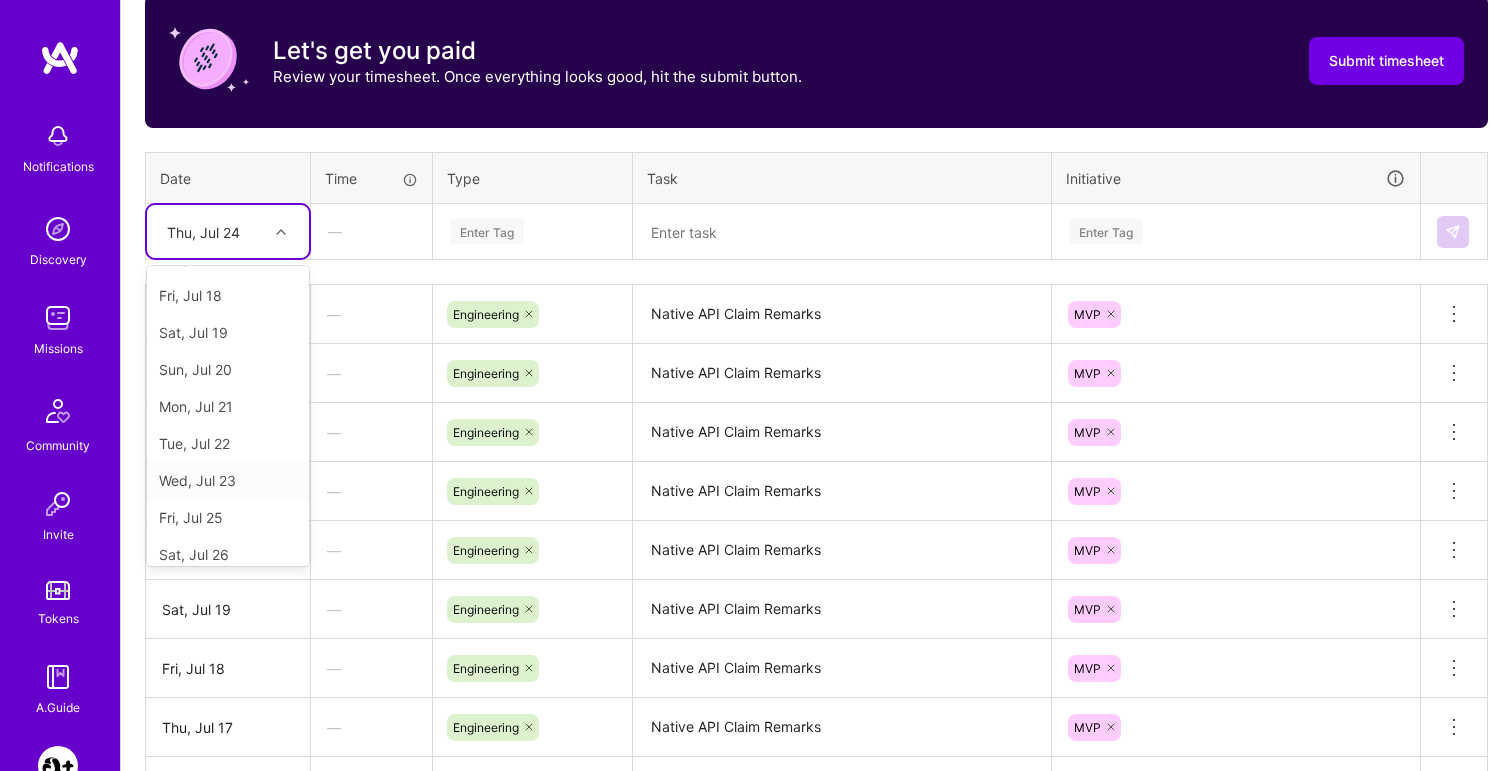 scroll, scrollTop: 82, scrollLeft: 0, axis: vertical 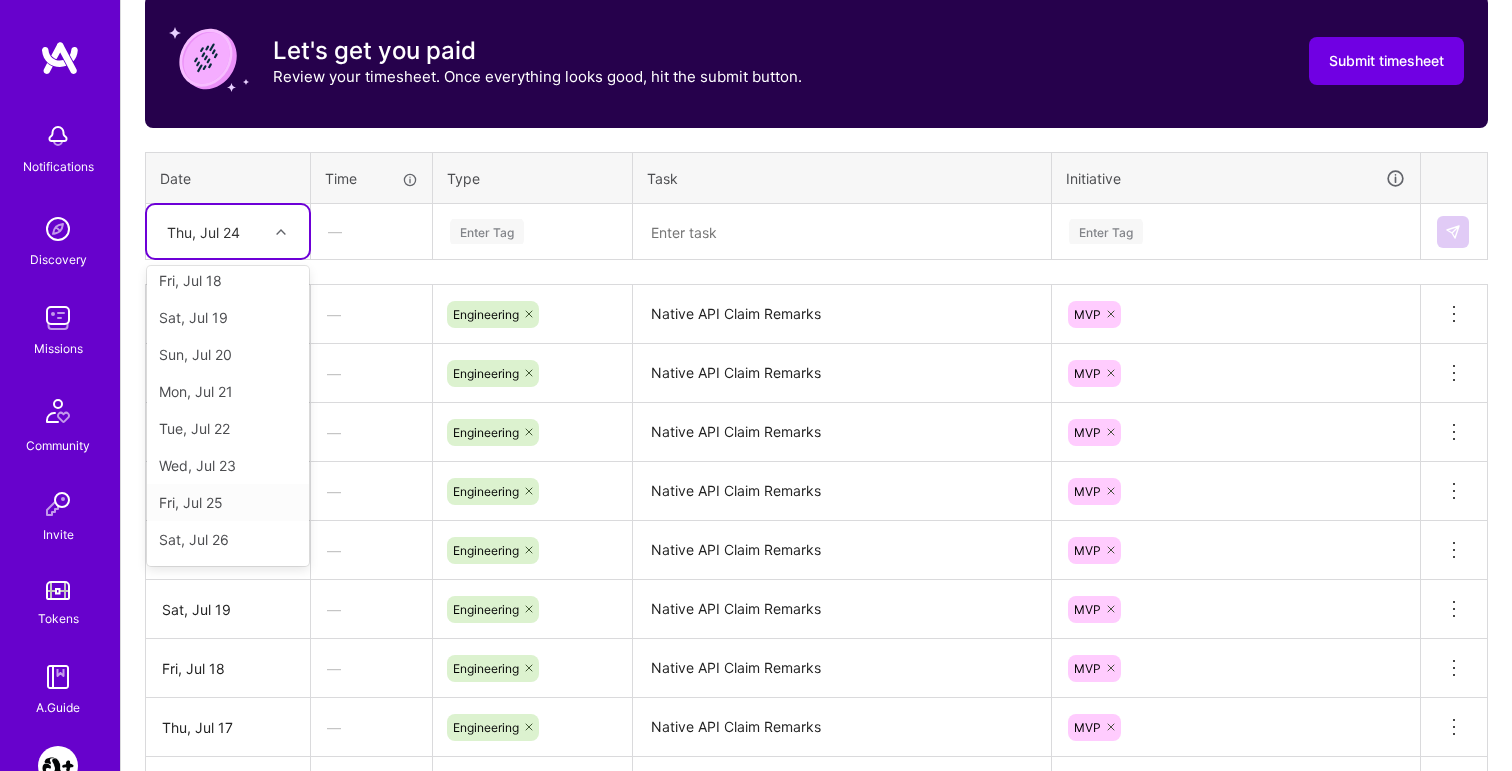 click on "Fri, Jul 25" at bounding box center (228, 502) 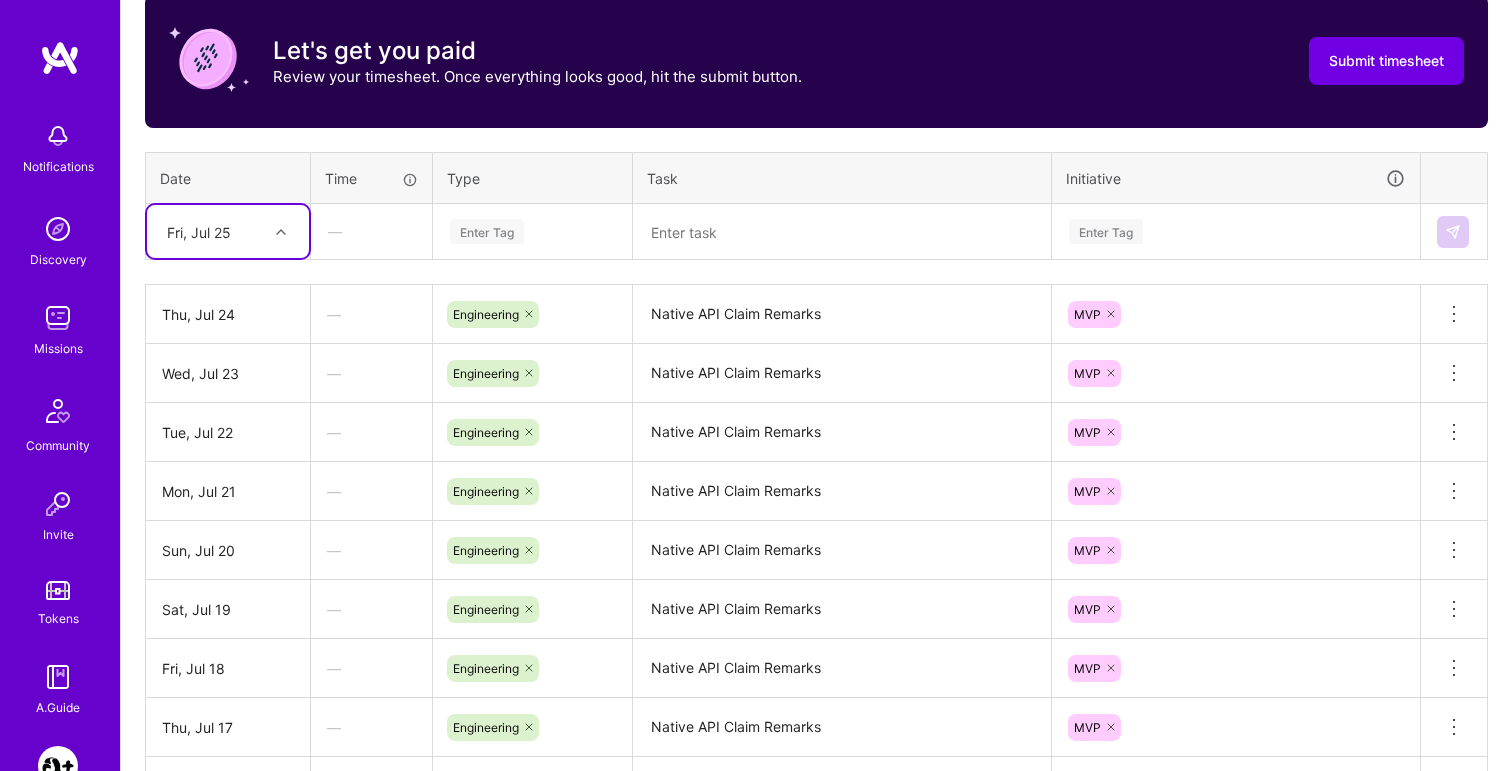 click on "Enter Tag" at bounding box center [487, 231] 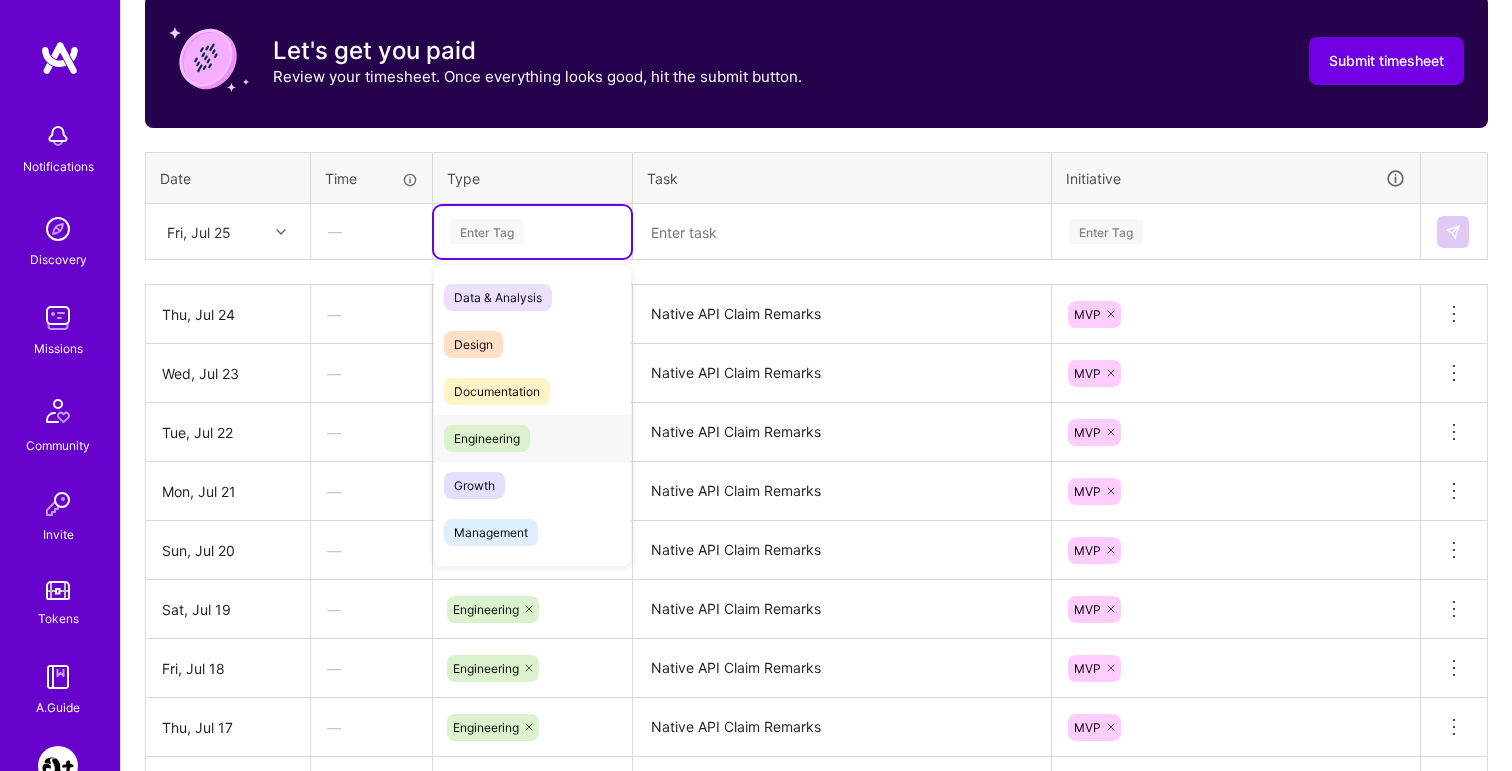click on "Engineering" at bounding box center (487, 438) 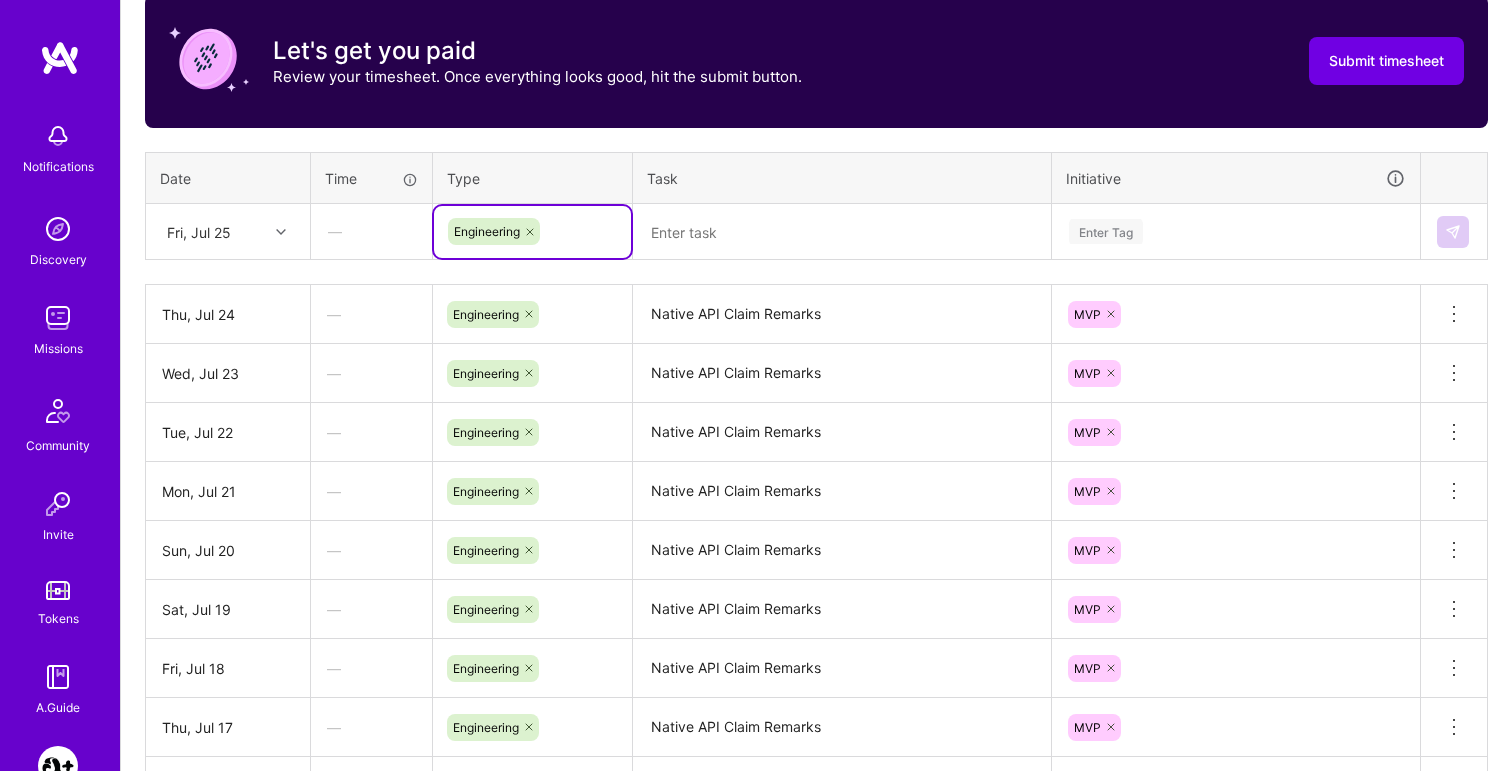 click at bounding box center [842, 232] 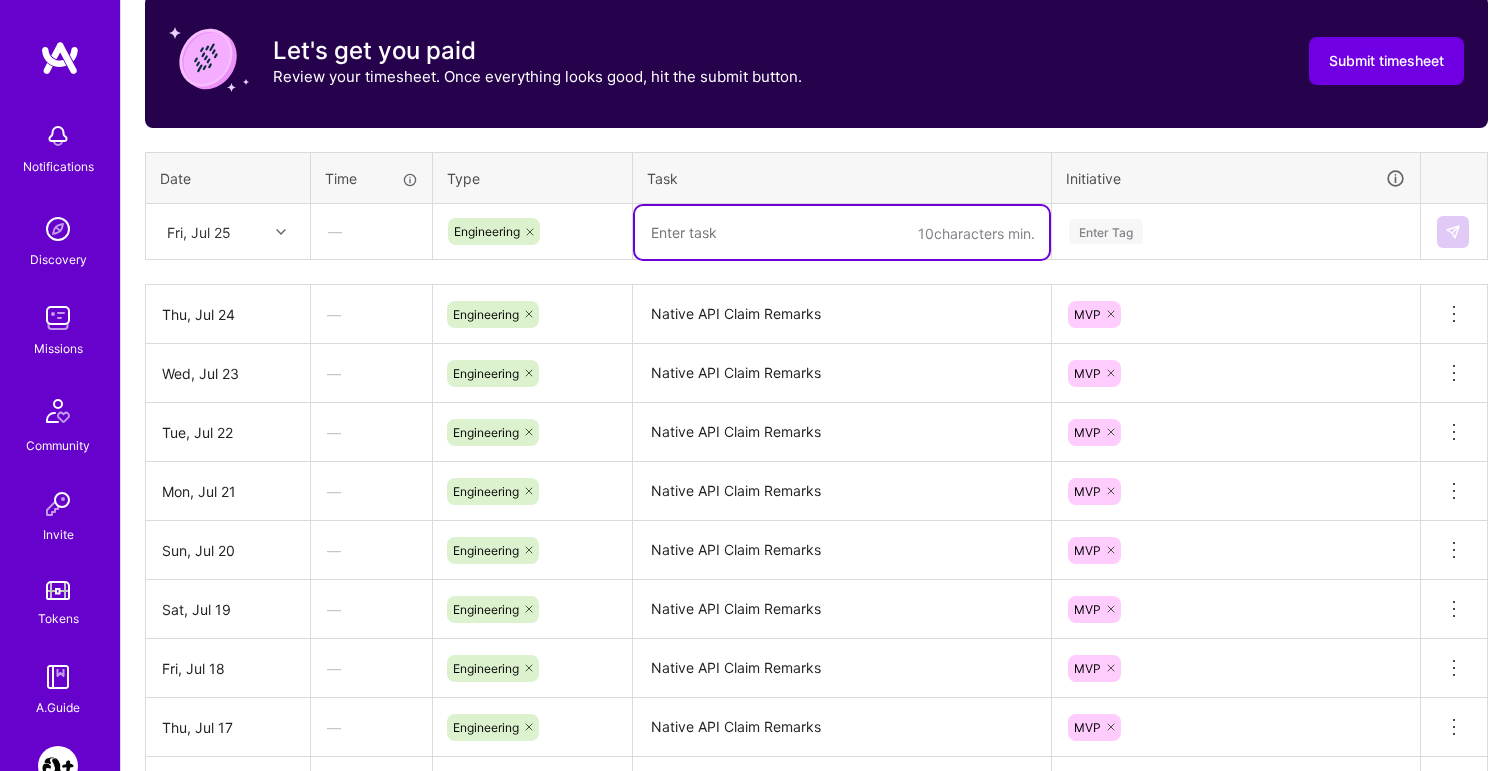 paste on "Native API Claim Remarks" 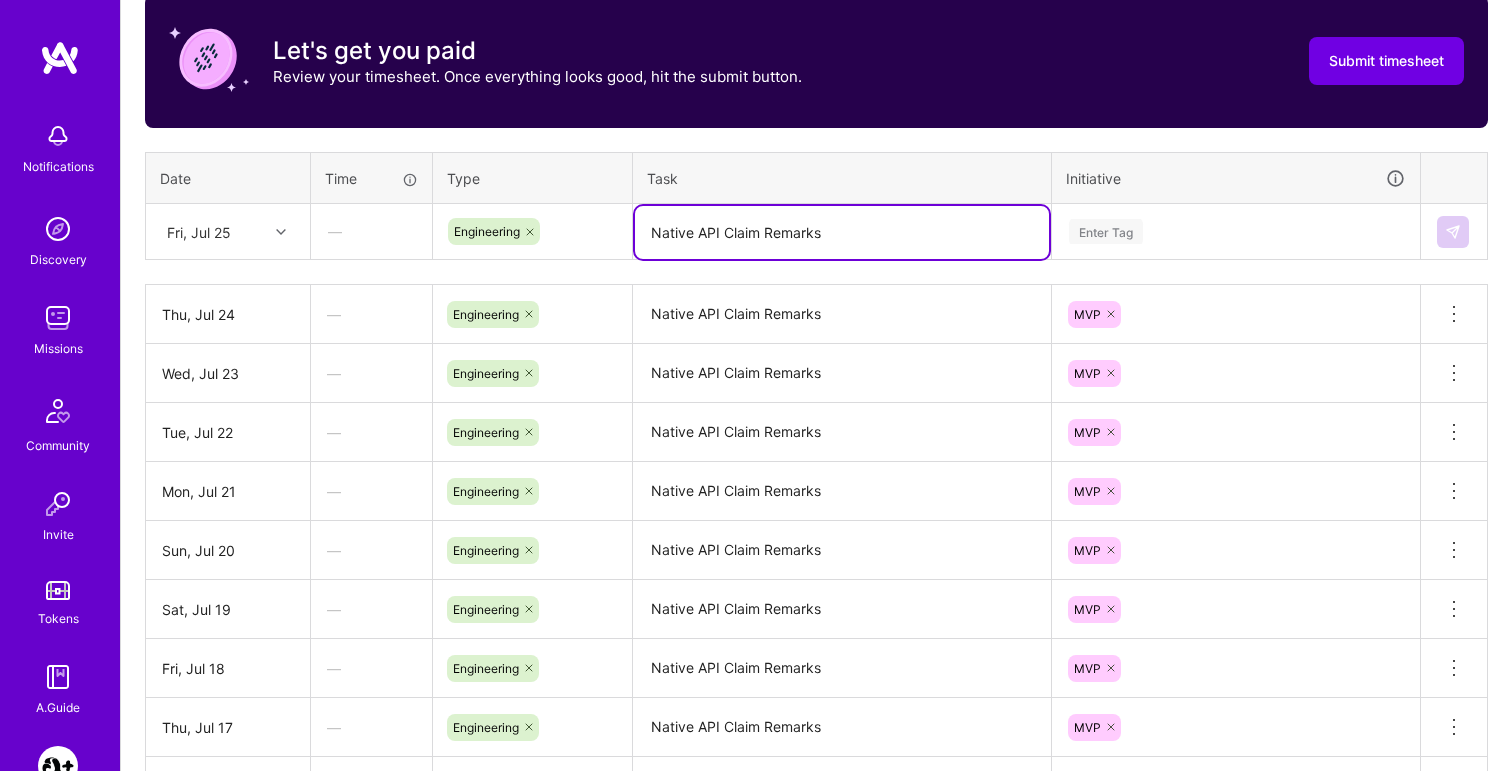 type on "Native API Claim Remarks" 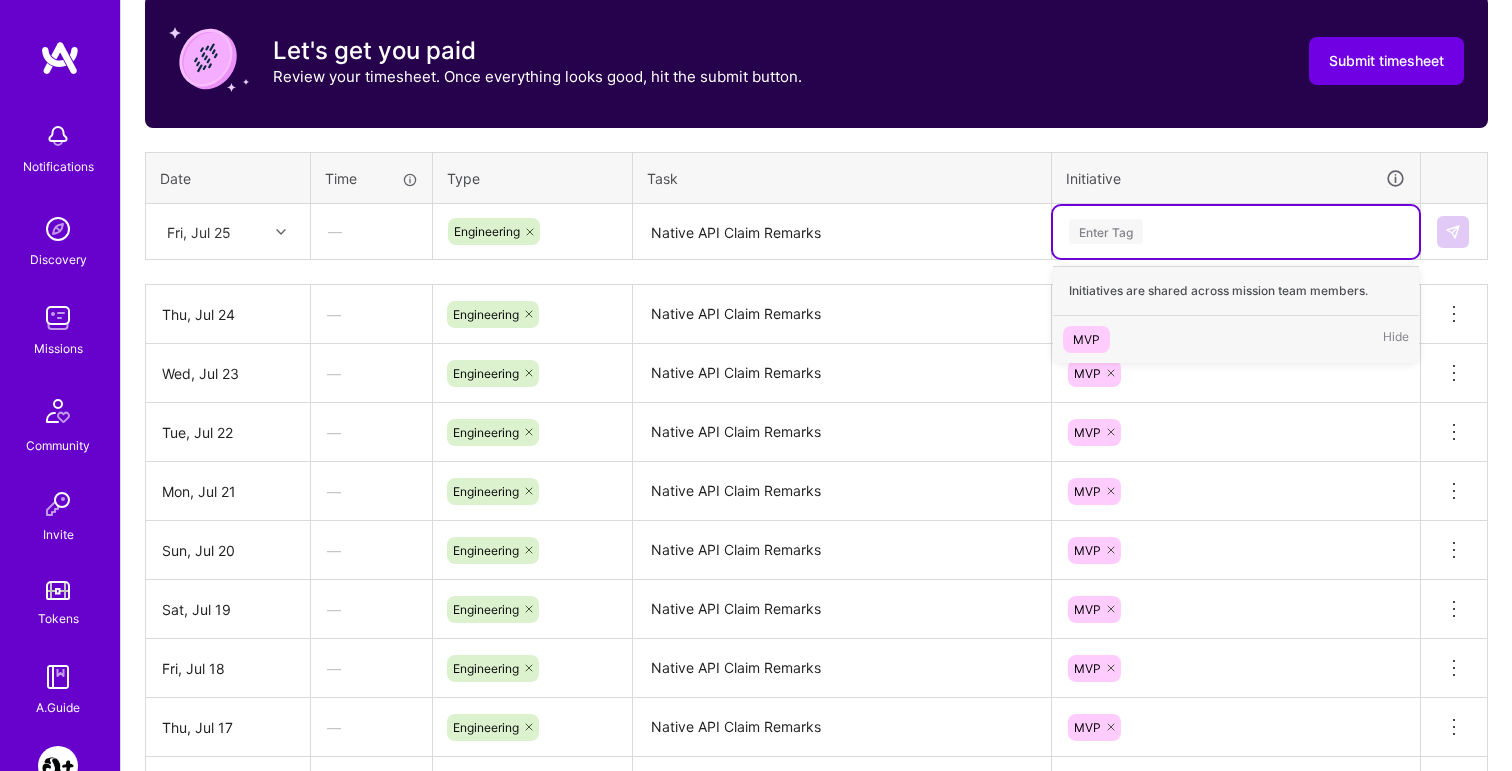 click on "Enter Tag" at bounding box center [1106, 231] 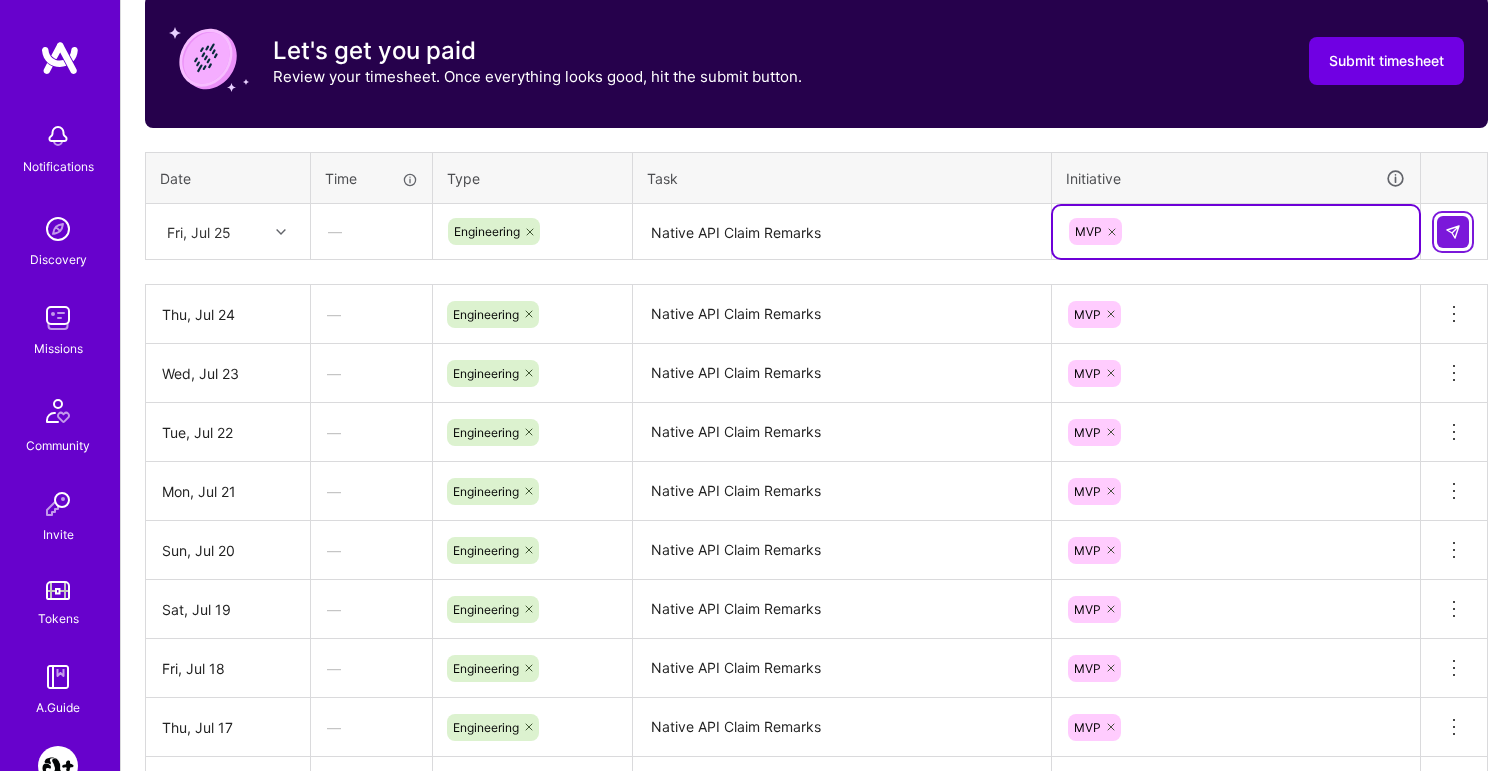 click at bounding box center [1453, 232] 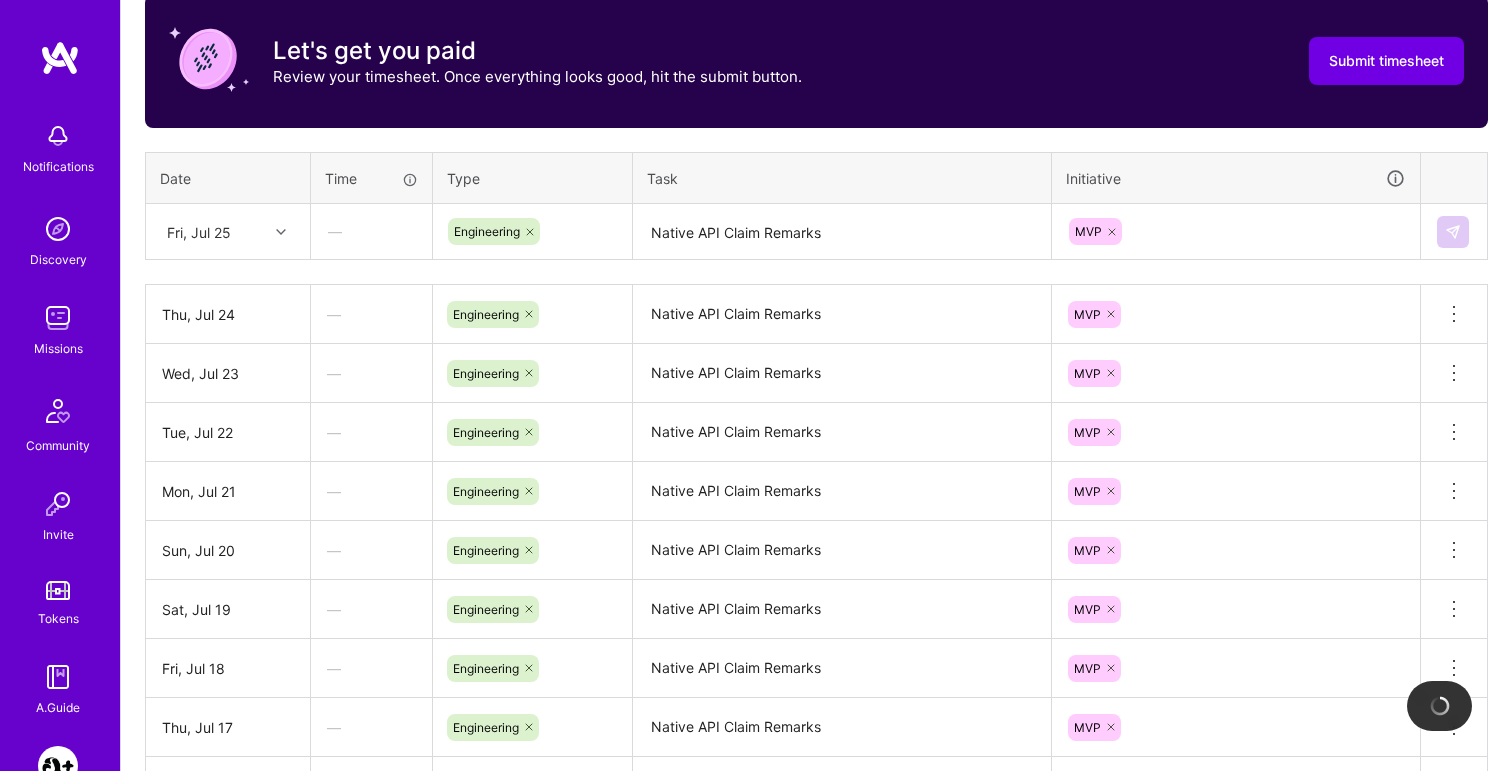 type 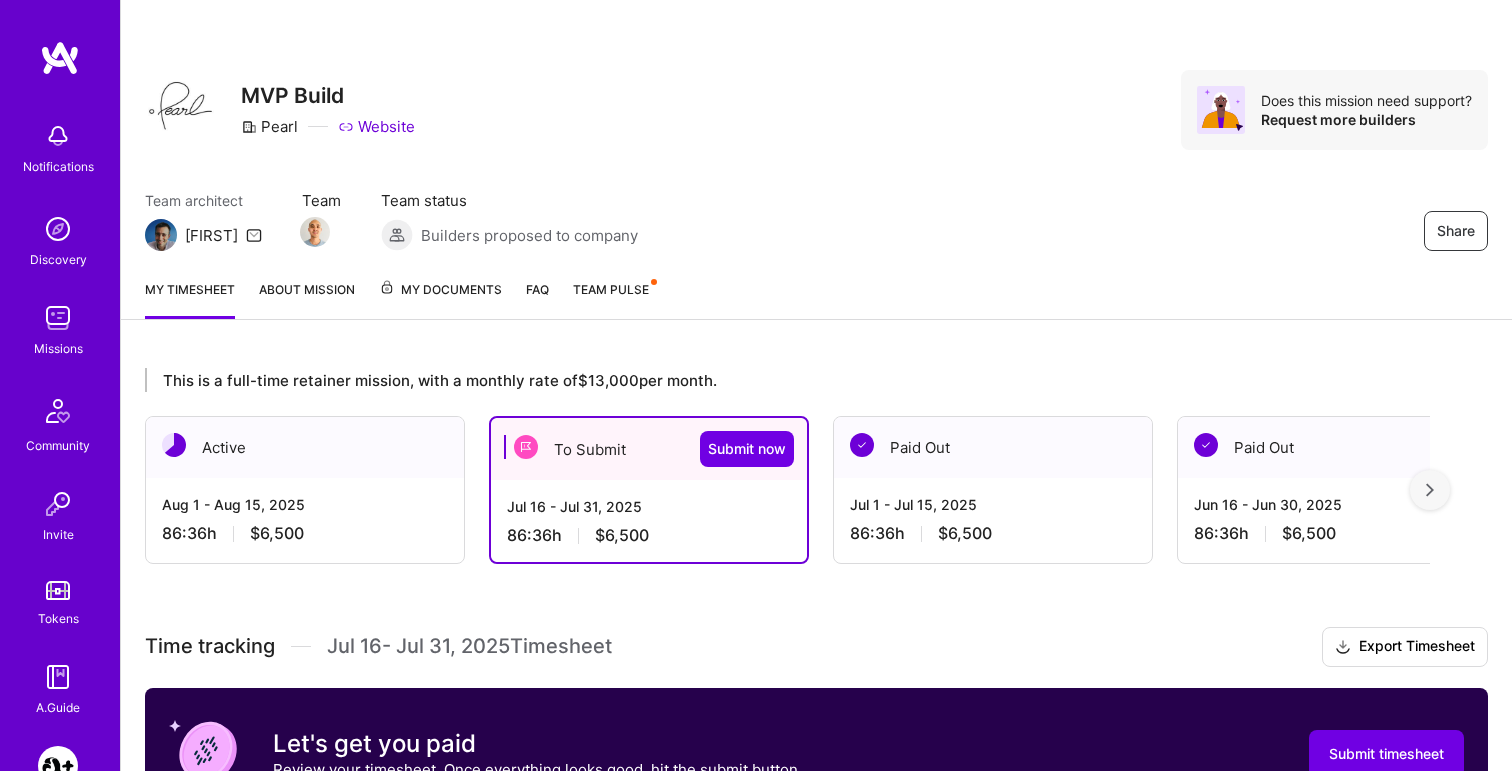 scroll, scrollTop: 87, scrollLeft: 0, axis: vertical 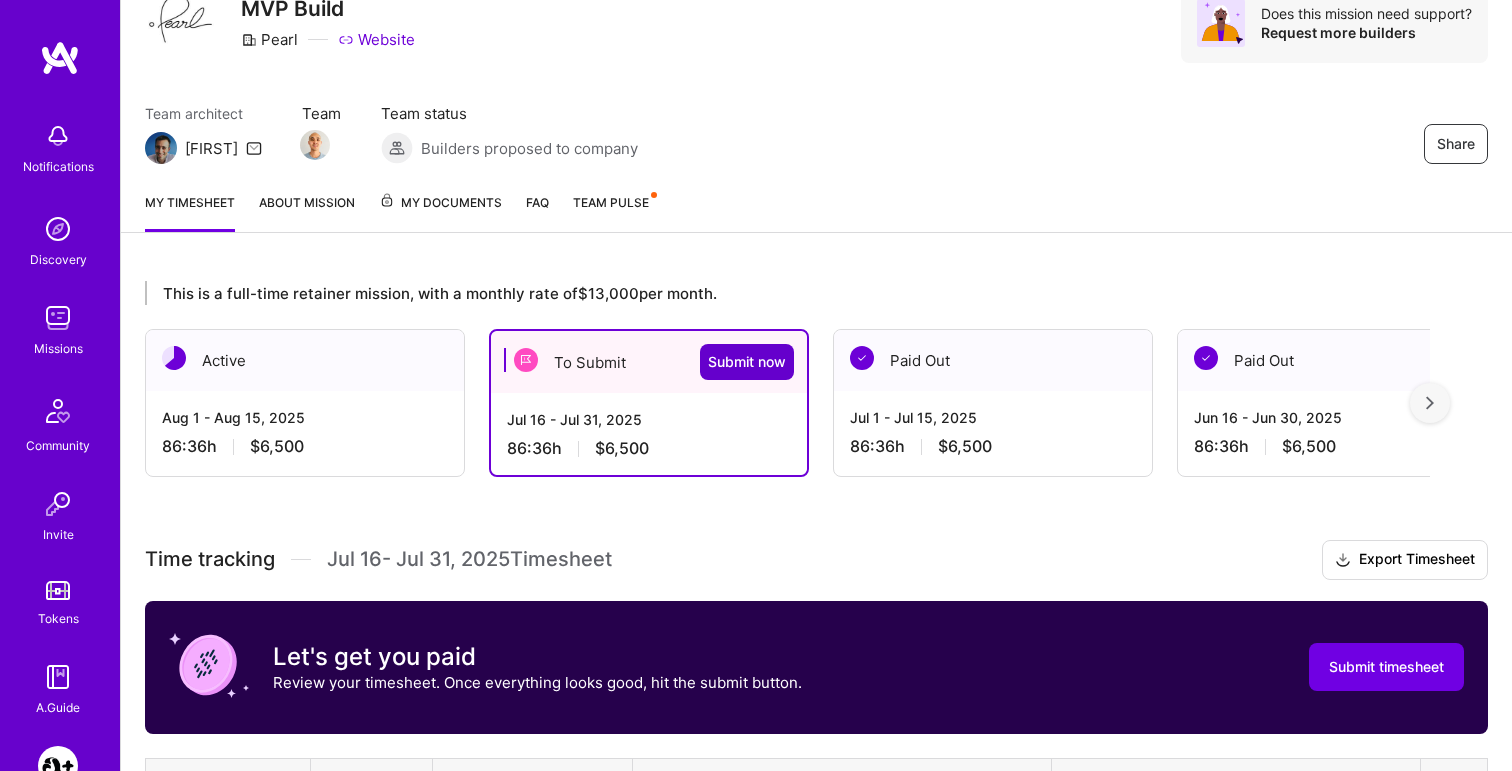click on "Submit now" at bounding box center [747, 362] 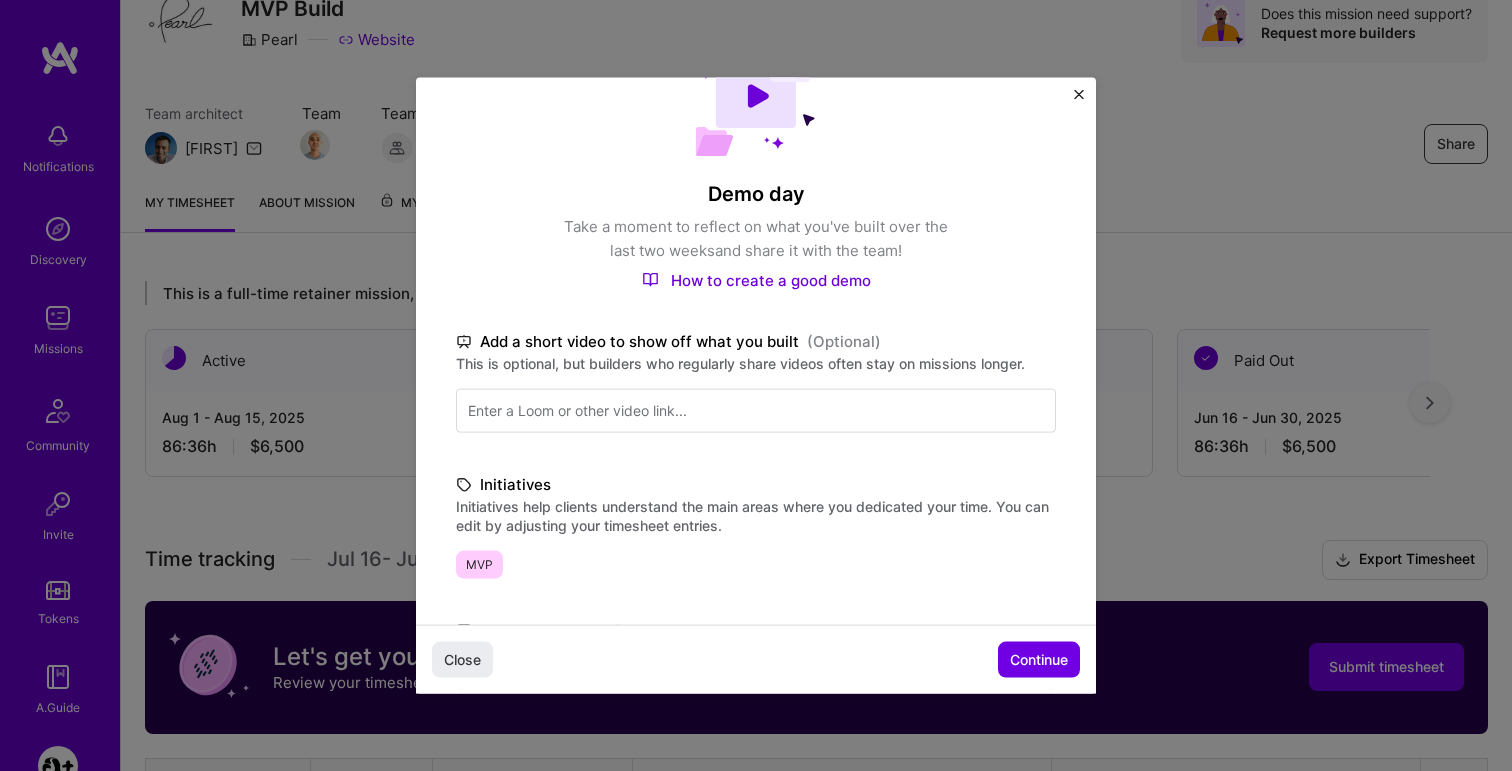 scroll, scrollTop: 88, scrollLeft: 0, axis: vertical 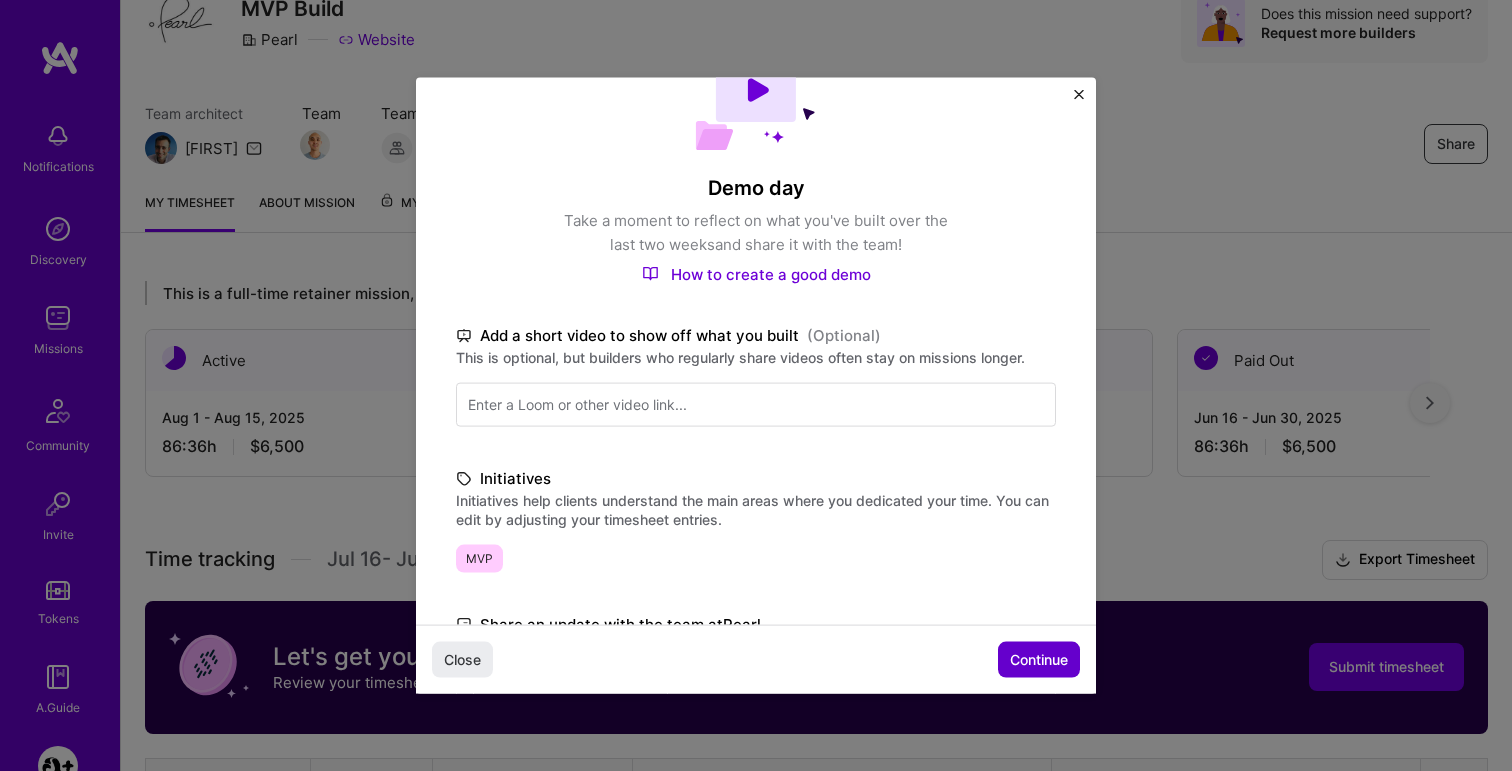 click on "Continue" at bounding box center [1039, 660] 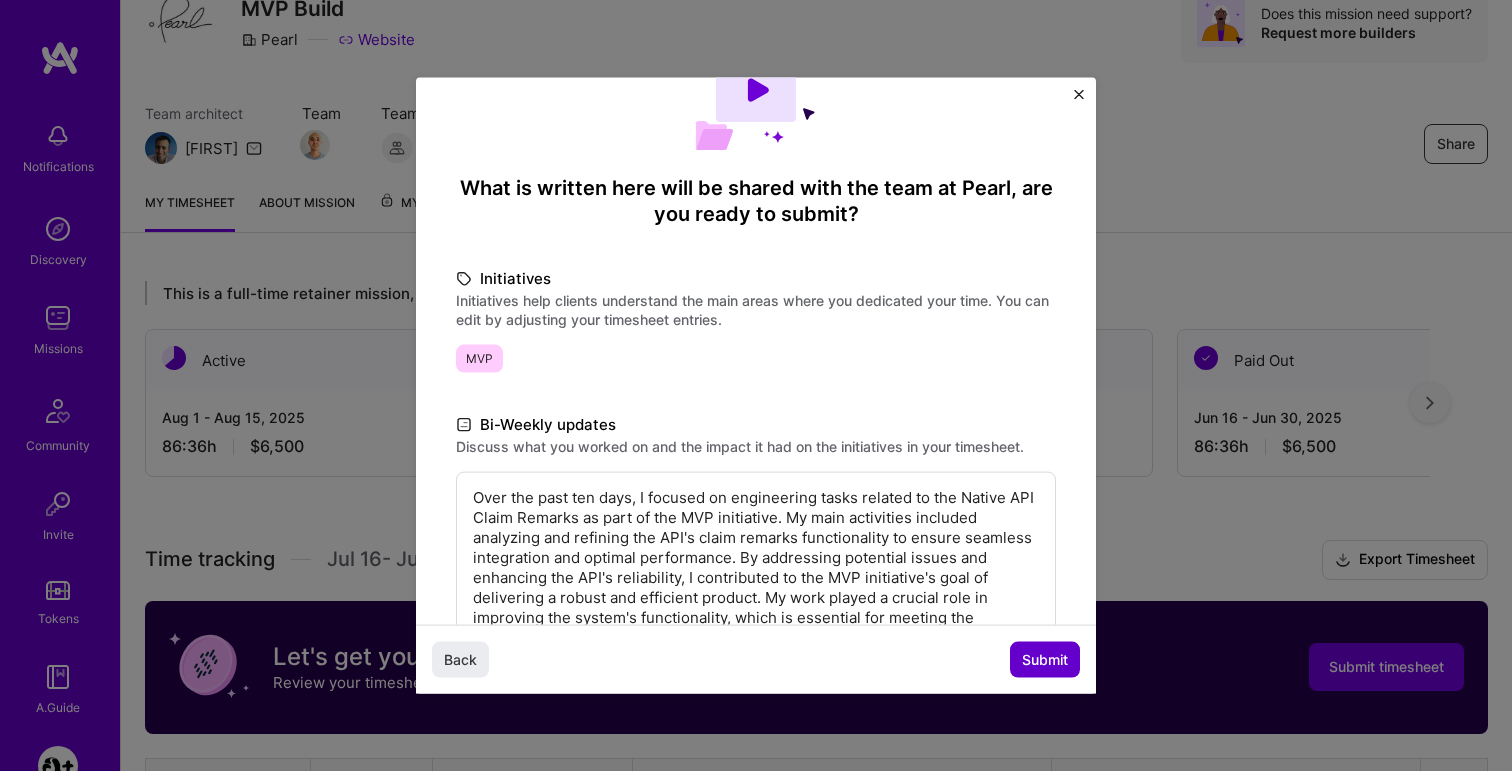 click on "Submit" at bounding box center [1045, 660] 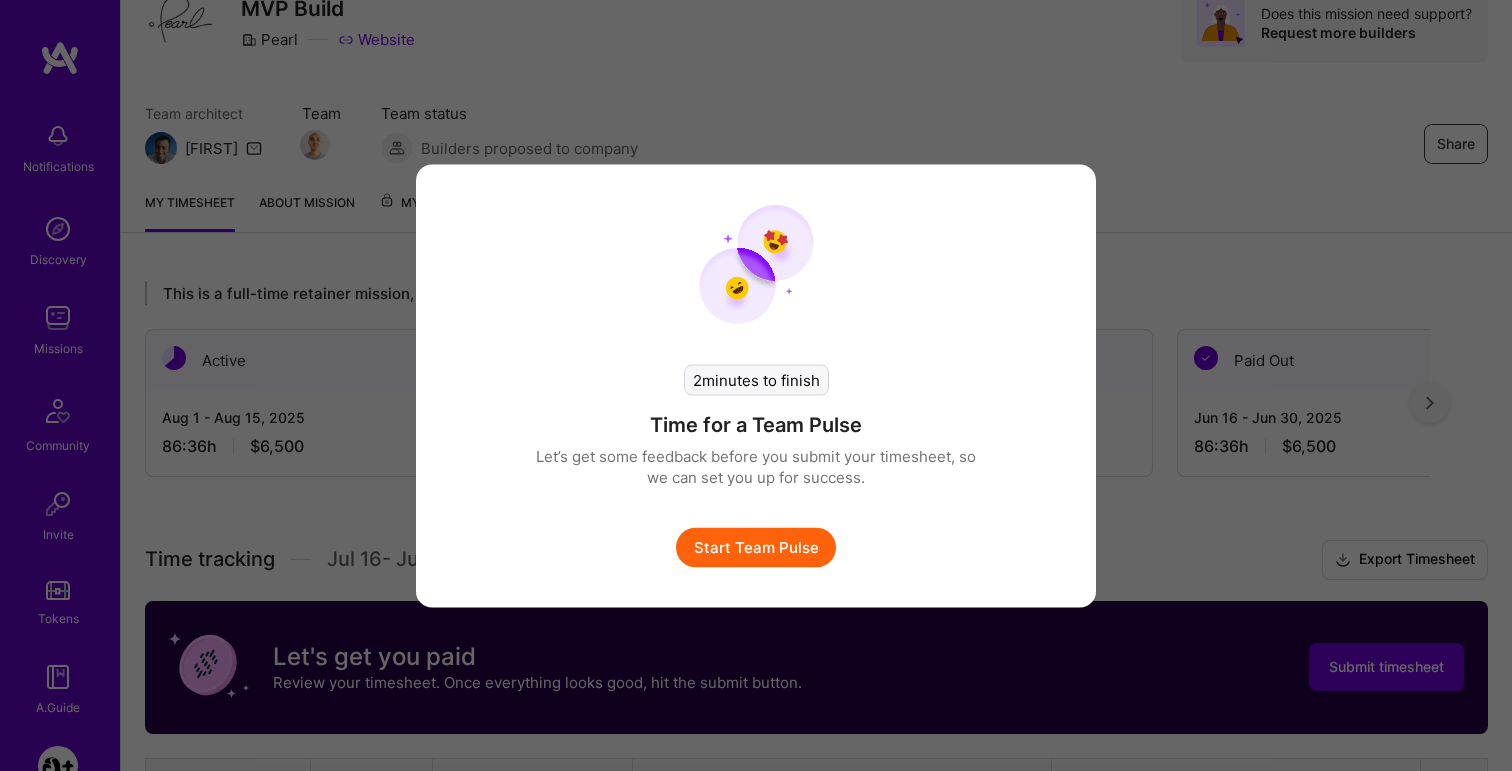 click on "Start Team Pulse" at bounding box center [756, 547] 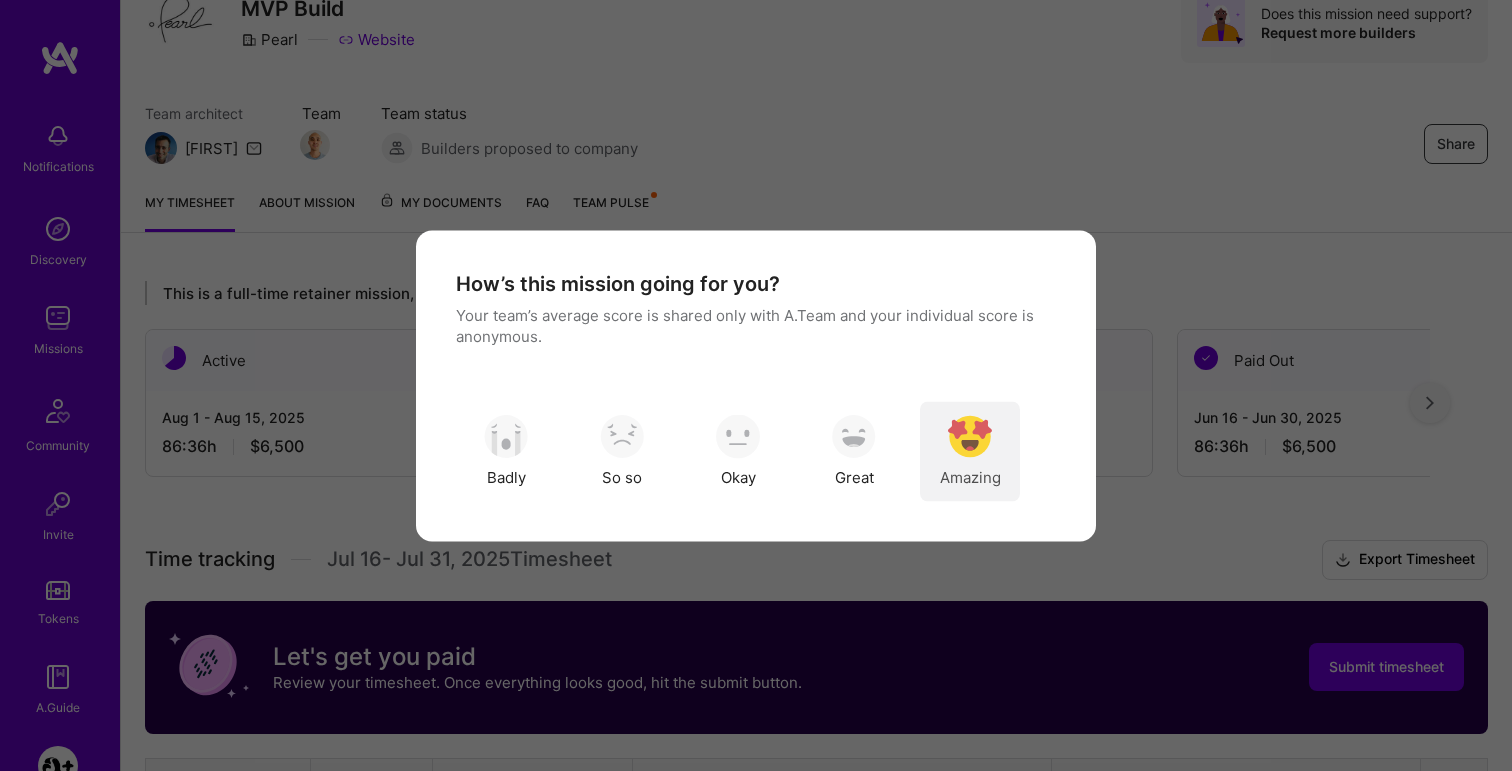 click at bounding box center [970, 437] 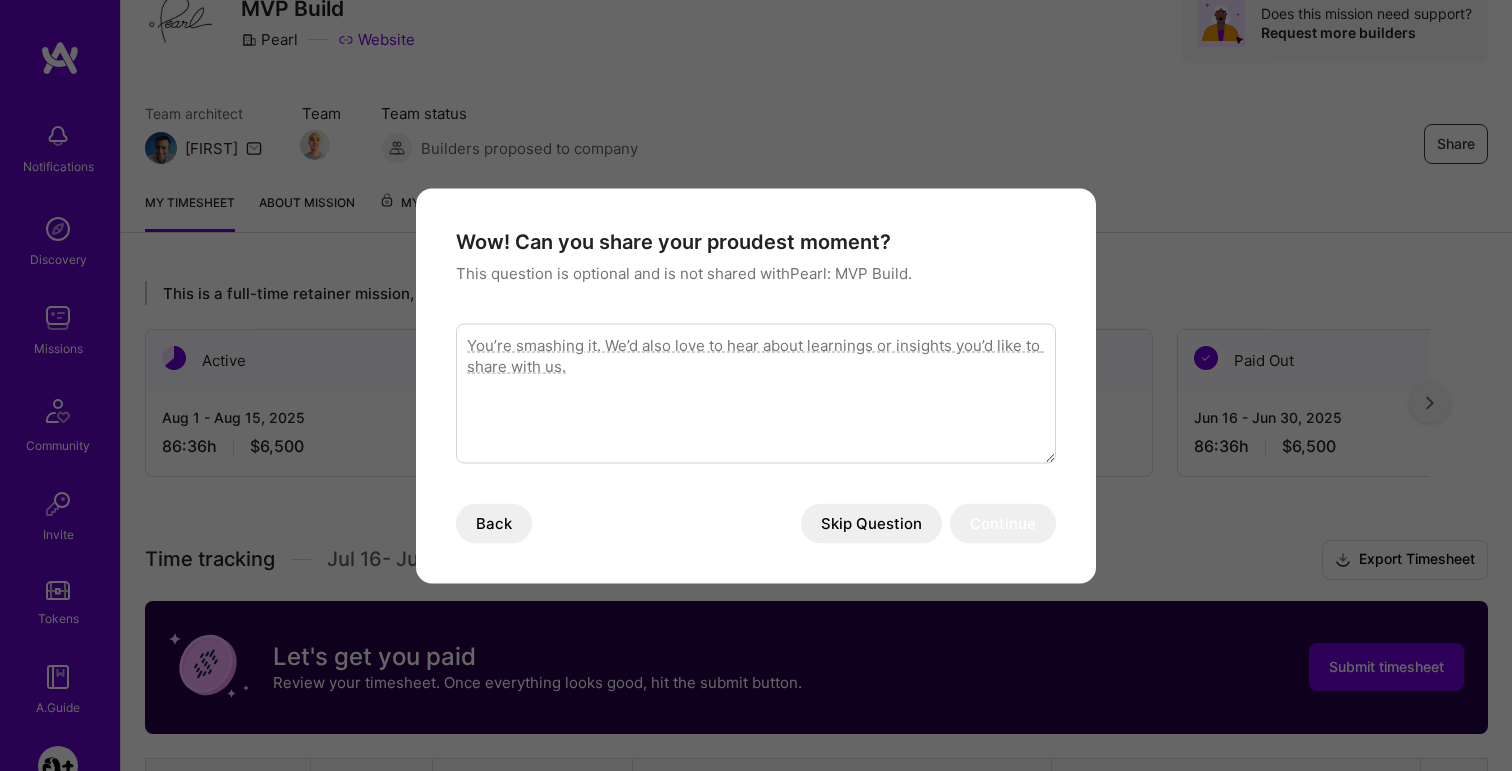 click on "Skip Question" at bounding box center [871, 523] 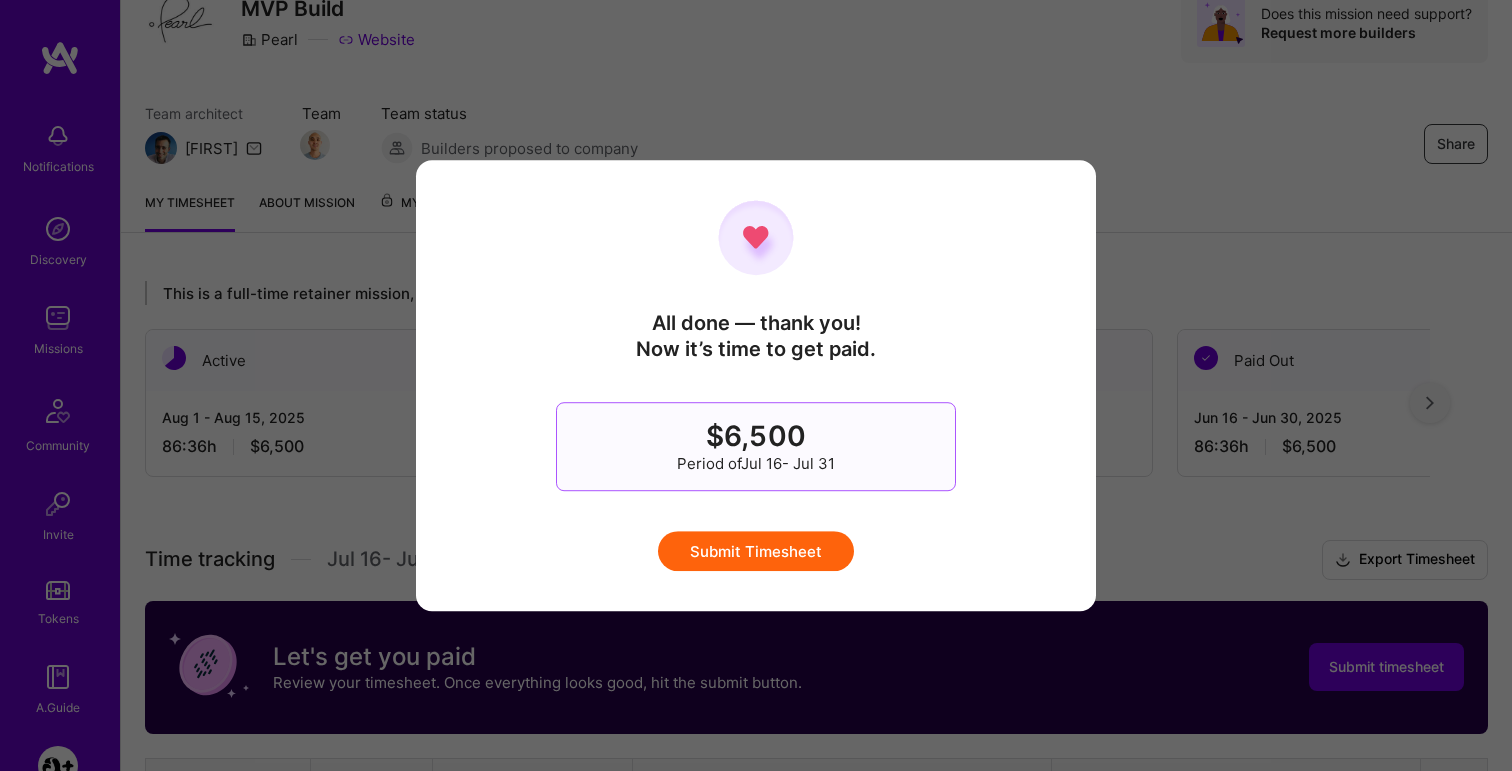 click on "Submit Timesheet" at bounding box center [756, 551] 